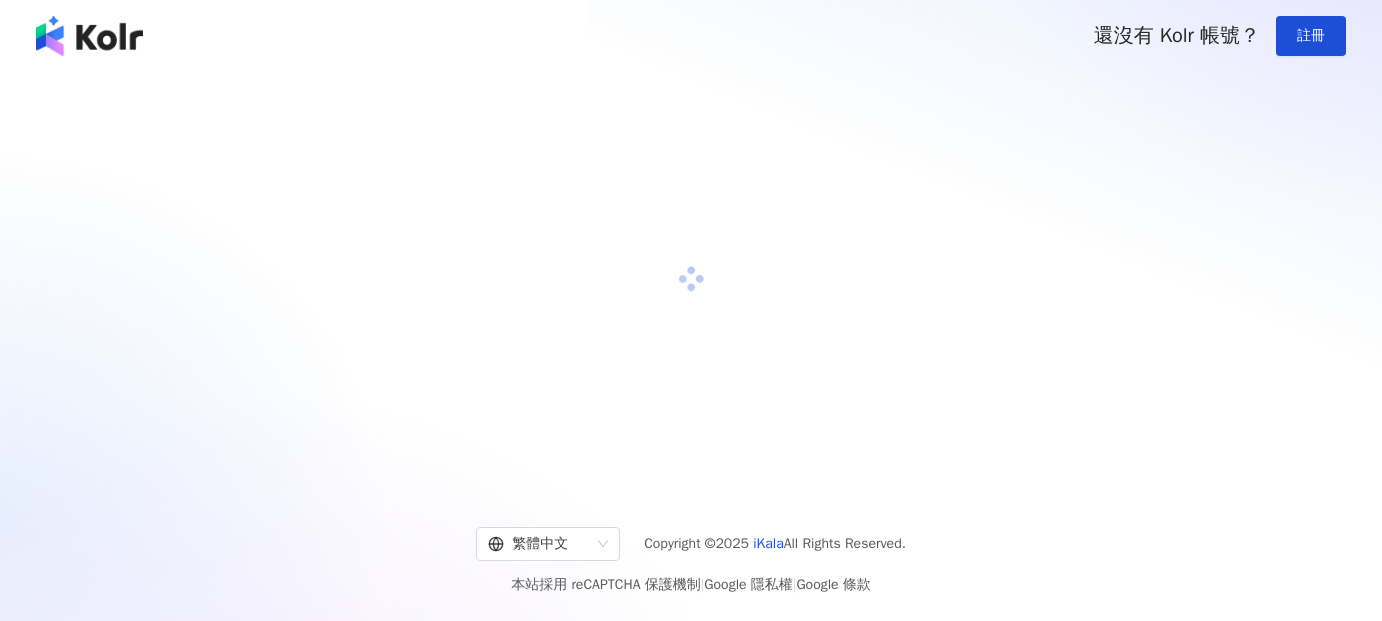 scroll, scrollTop: 0, scrollLeft: 0, axis: both 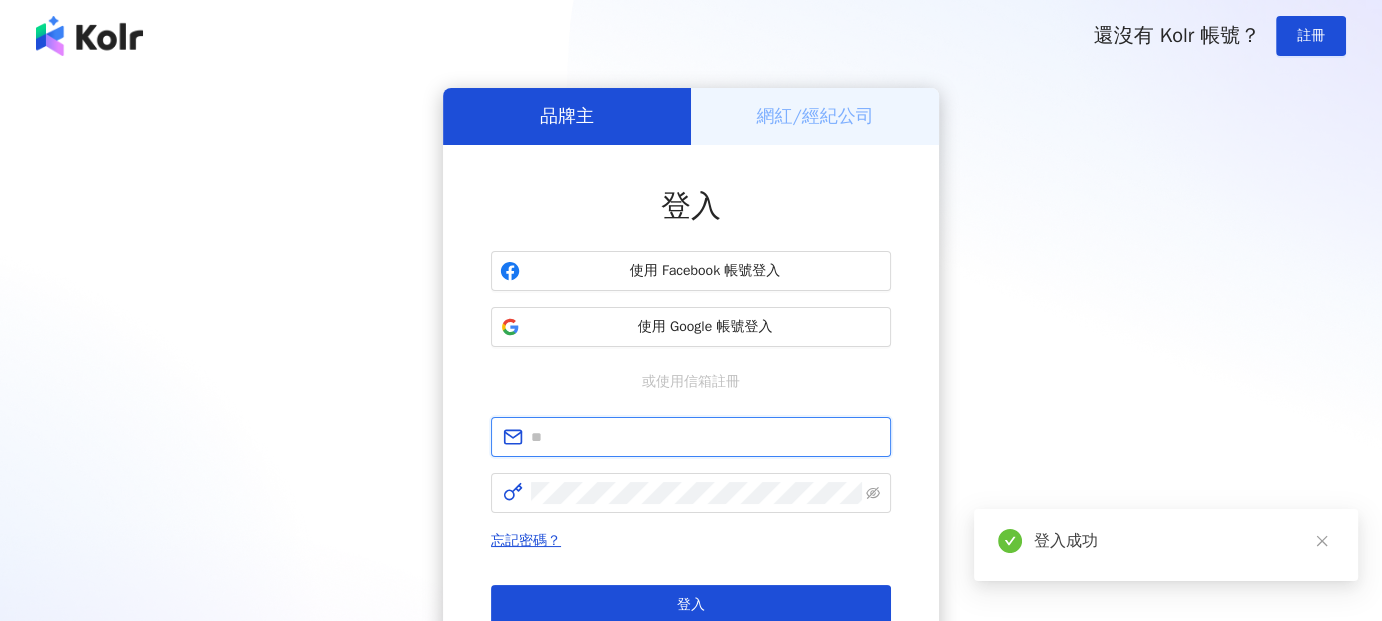 type on "**********" 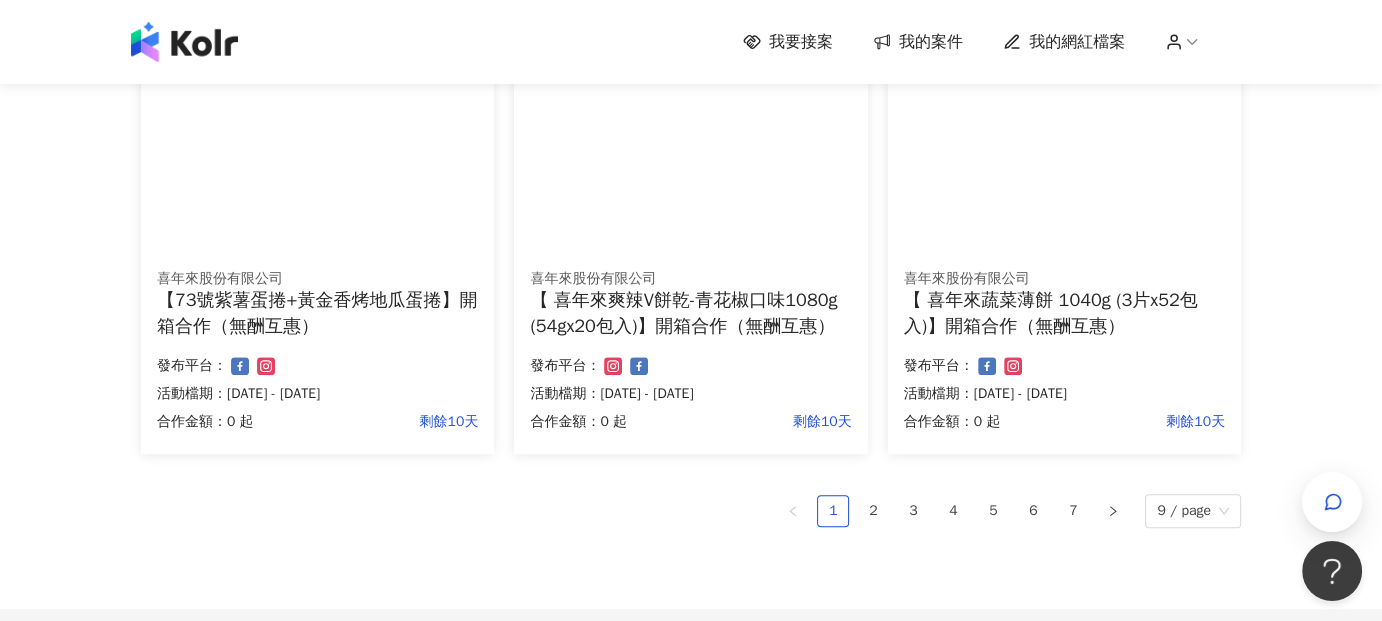 scroll, scrollTop: 1357, scrollLeft: 0, axis: vertical 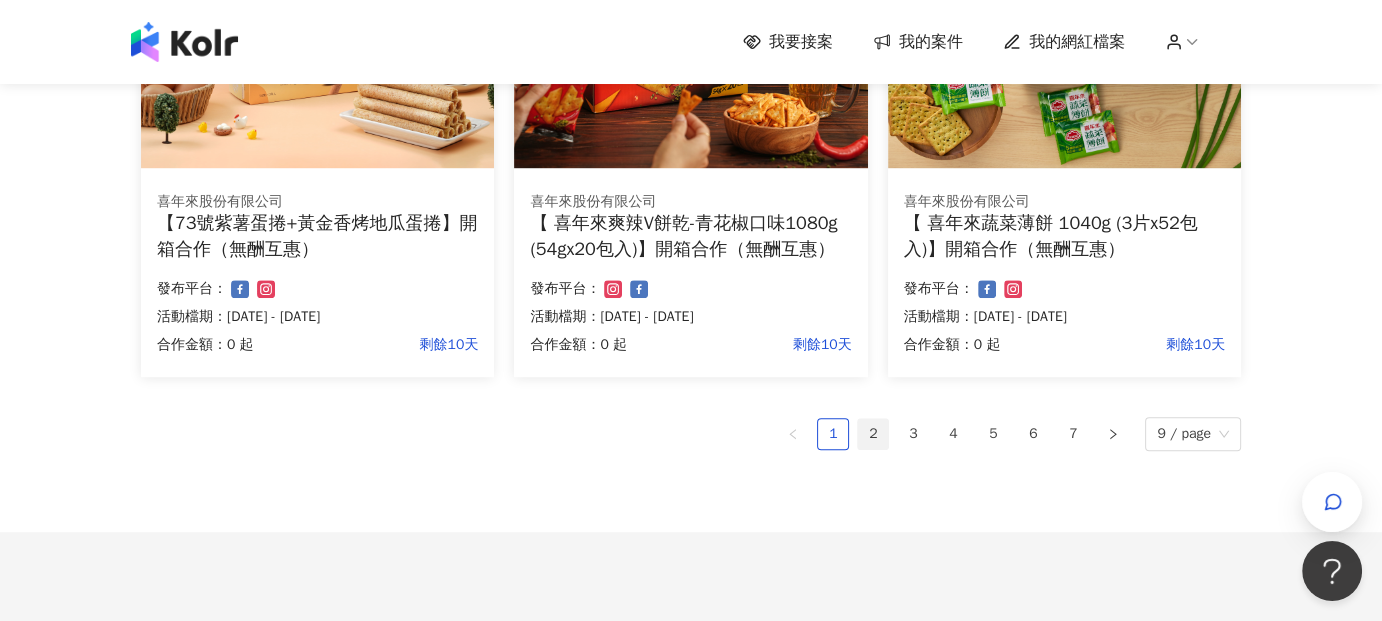 click on "2" at bounding box center (873, 434) 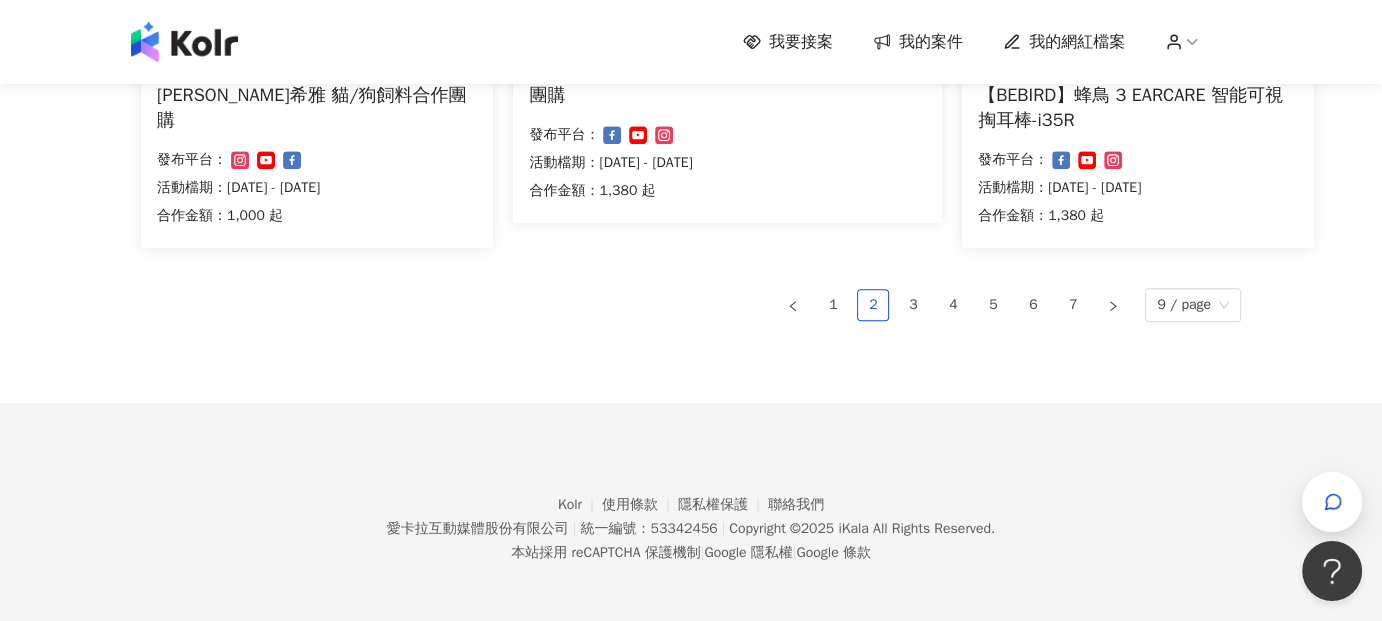 scroll, scrollTop: 1514, scrollLeft: 0, axis: vertical 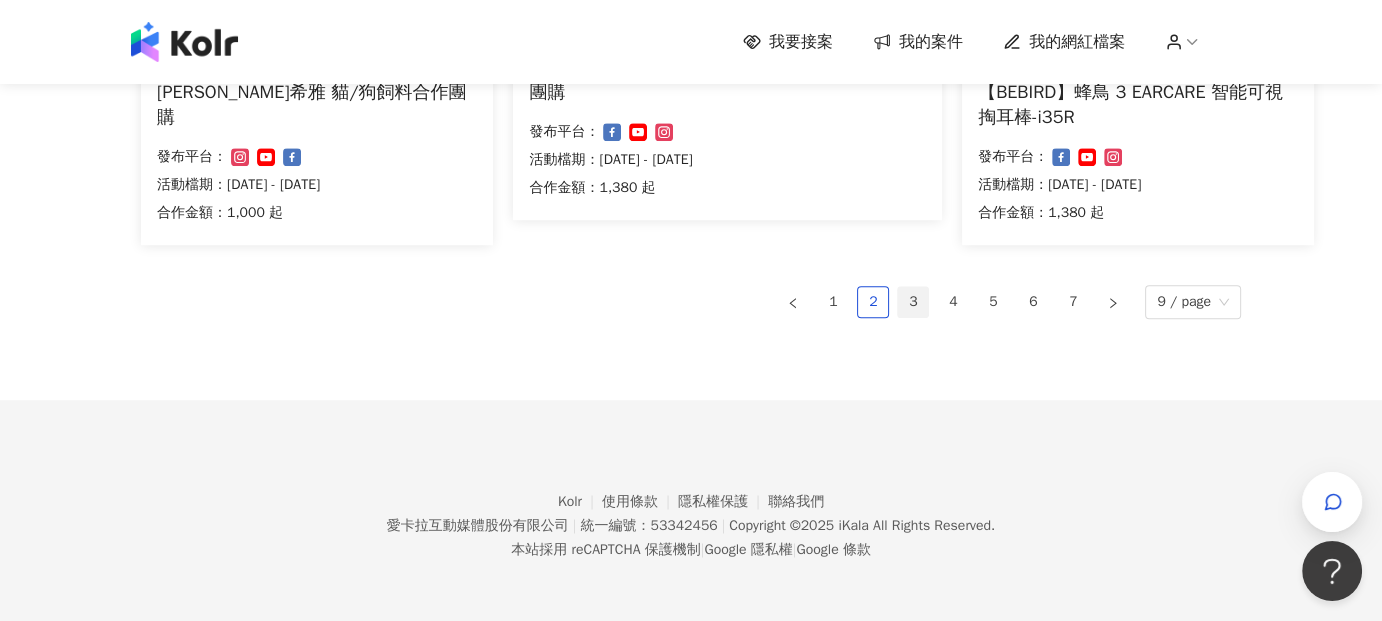 click on "3" at bounding box center [913, 302] 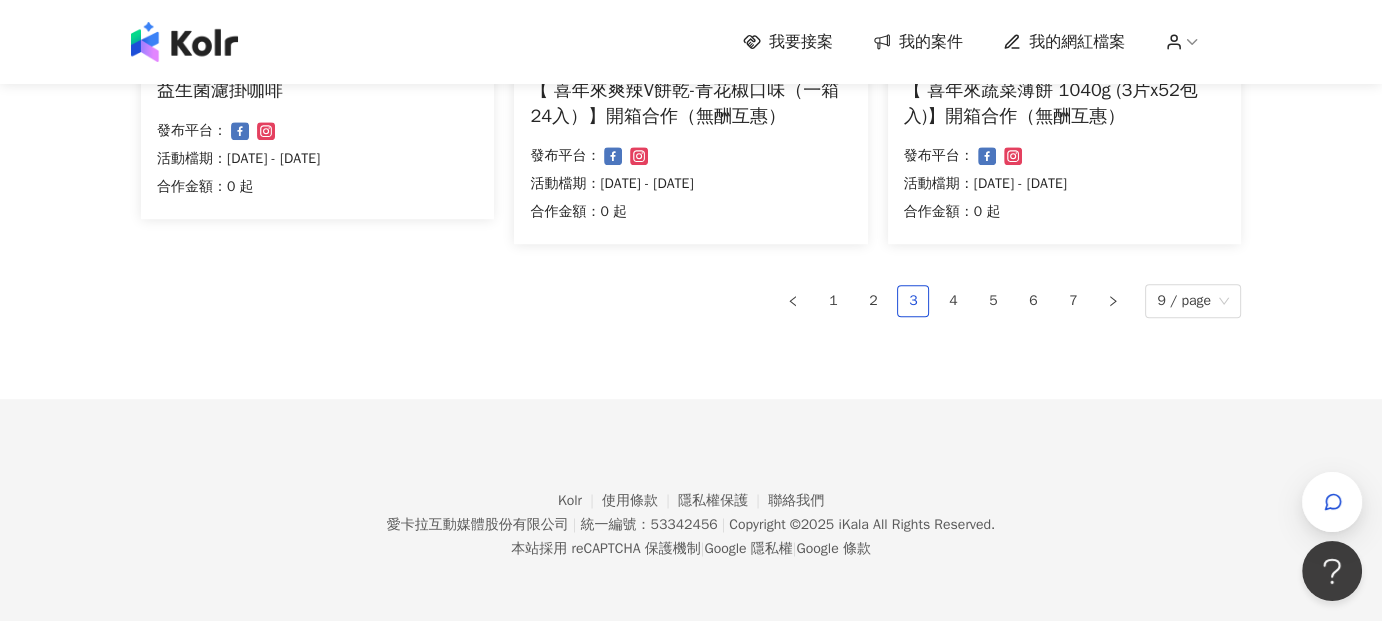 scroll, scrollTop: 1489, scrollLeft: 0, axis: vertical 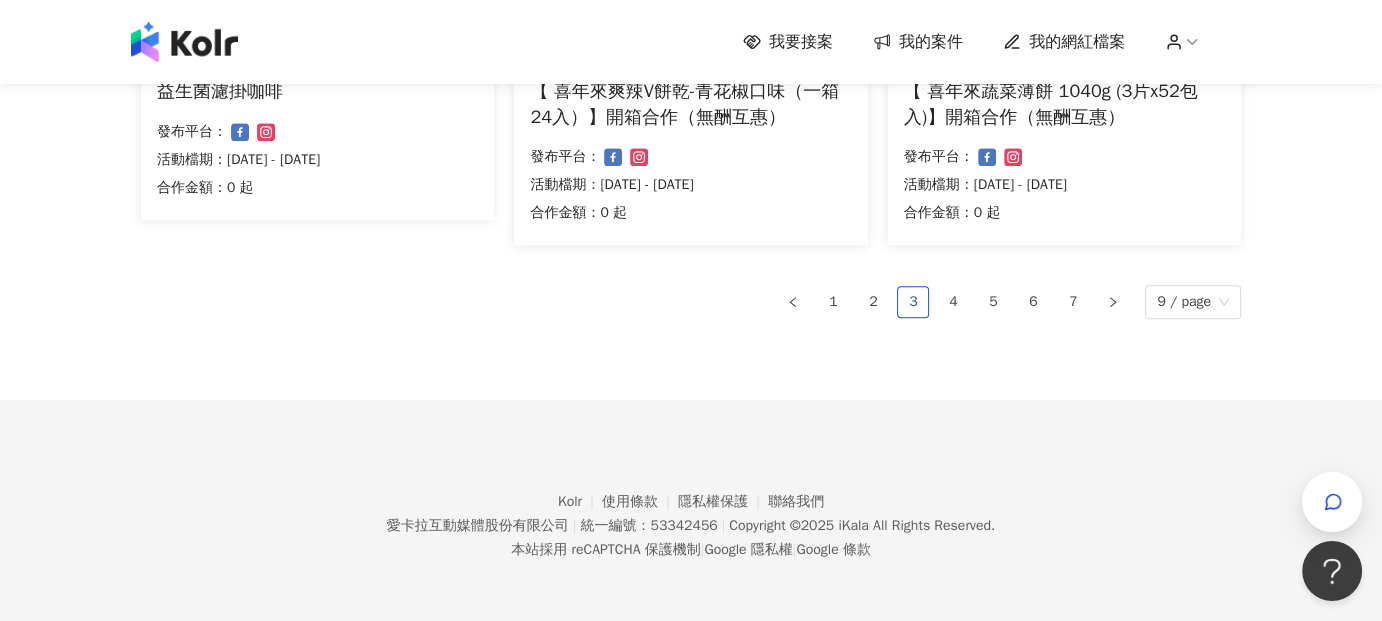 click on "Kolr 使用條款 隱私權保護 聯絡我們 愛[PERSON_NAME]互動媒體股份有限公司  |  統一編號：53342456  |  Copyright ©  2025   iKala   All Rights Reserved. 本站採用 reCAPTCHA 保護機制  |  Google 隱私權  |  Google 條款" at bounding box center (691, 511) 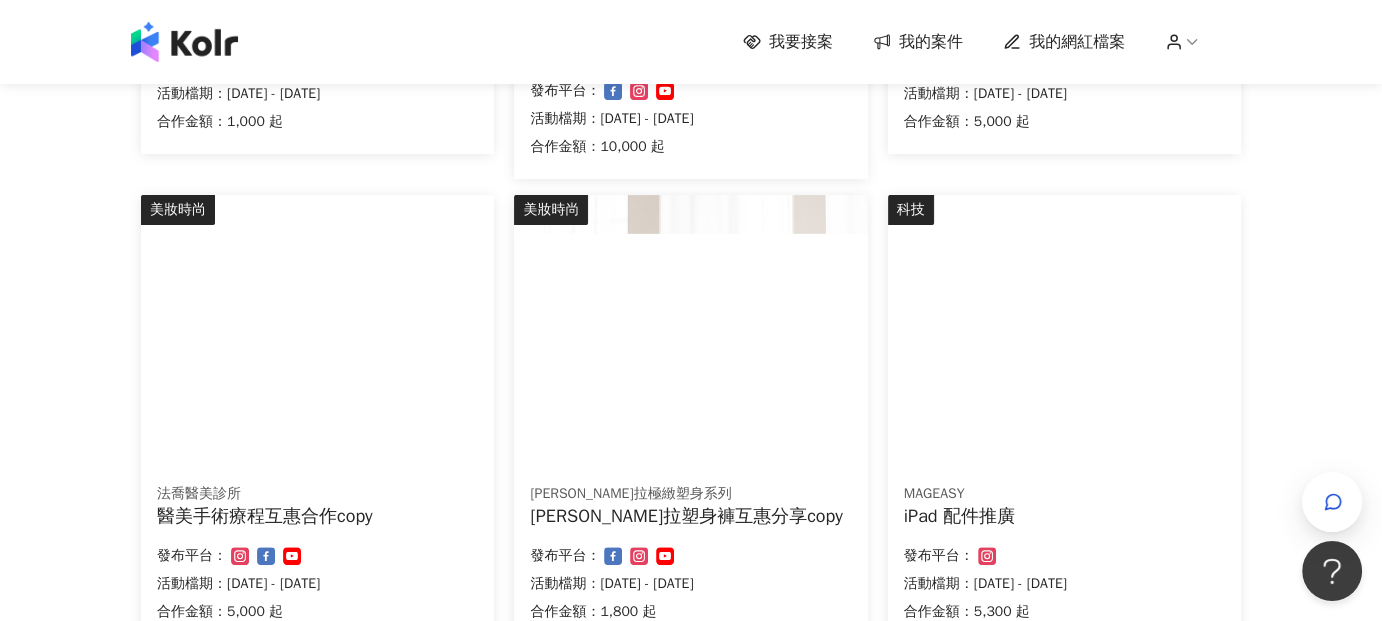 scroll, scrollTop: 637, scrollLeft: 0, axis: vertical 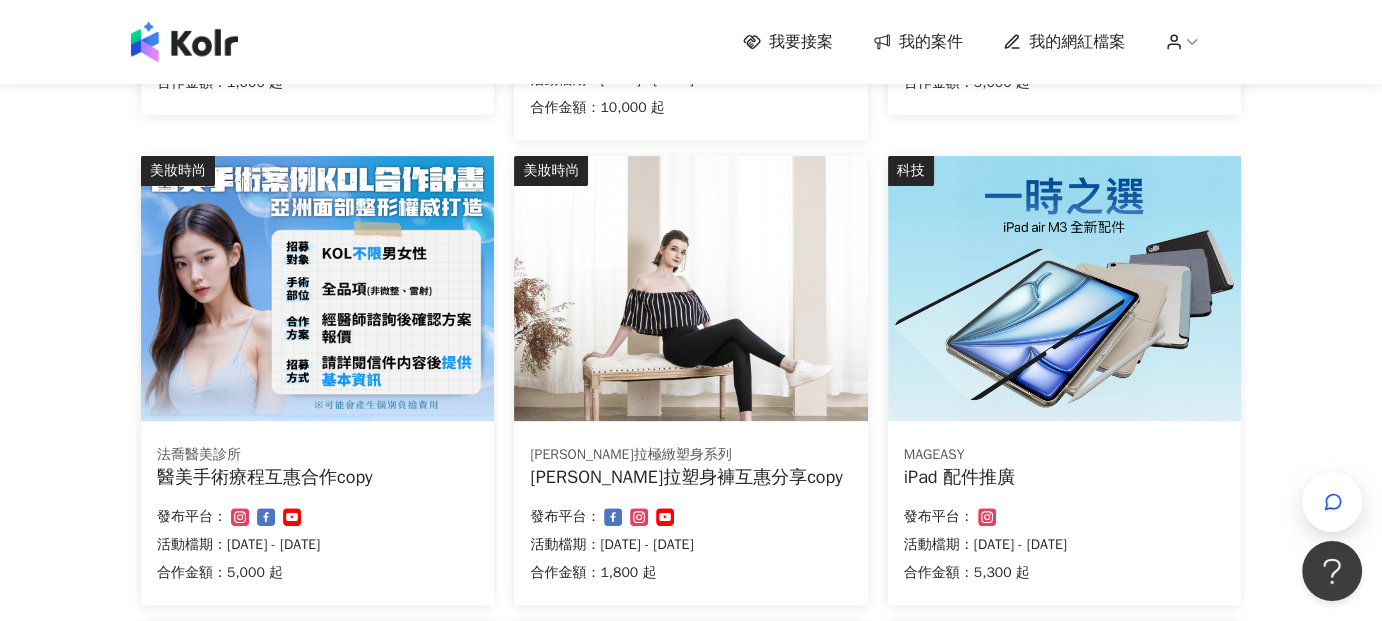 drag, startPoint x: 985, startPoint y: 481, endPoint x: 973, endPoint y: 472, distance: 15 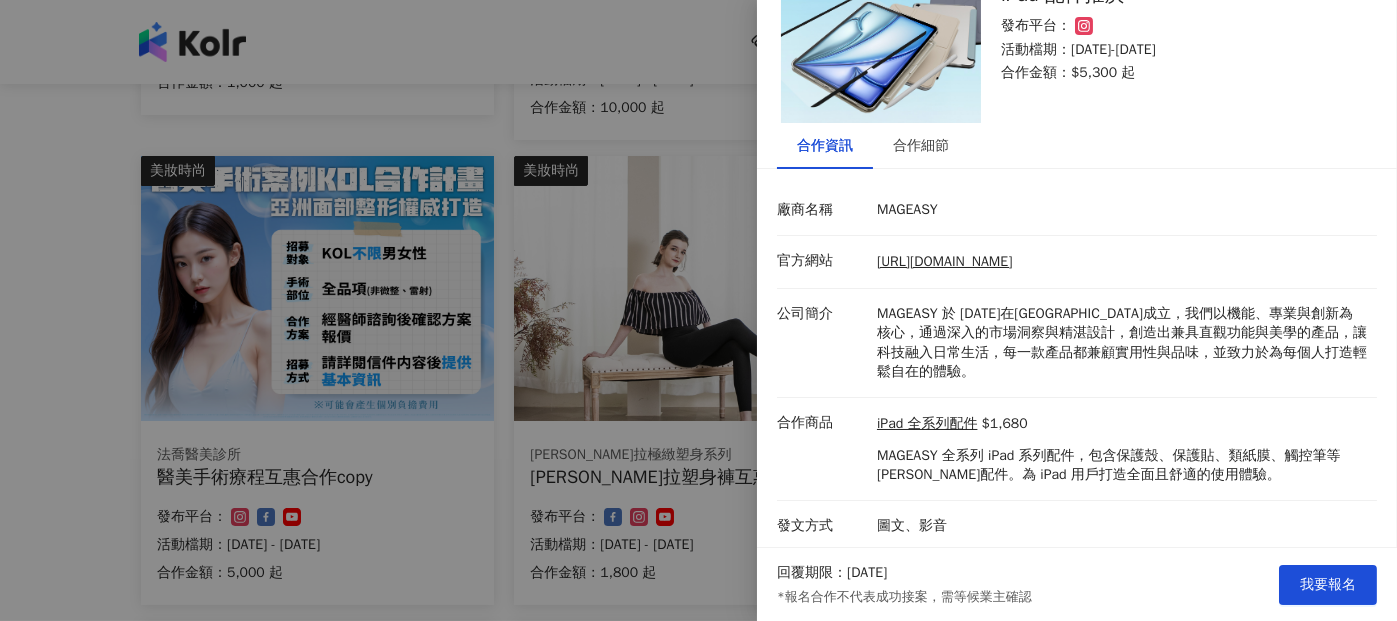 scroll, scrollTop: 102, scrollLeft: 0, axis: vertical 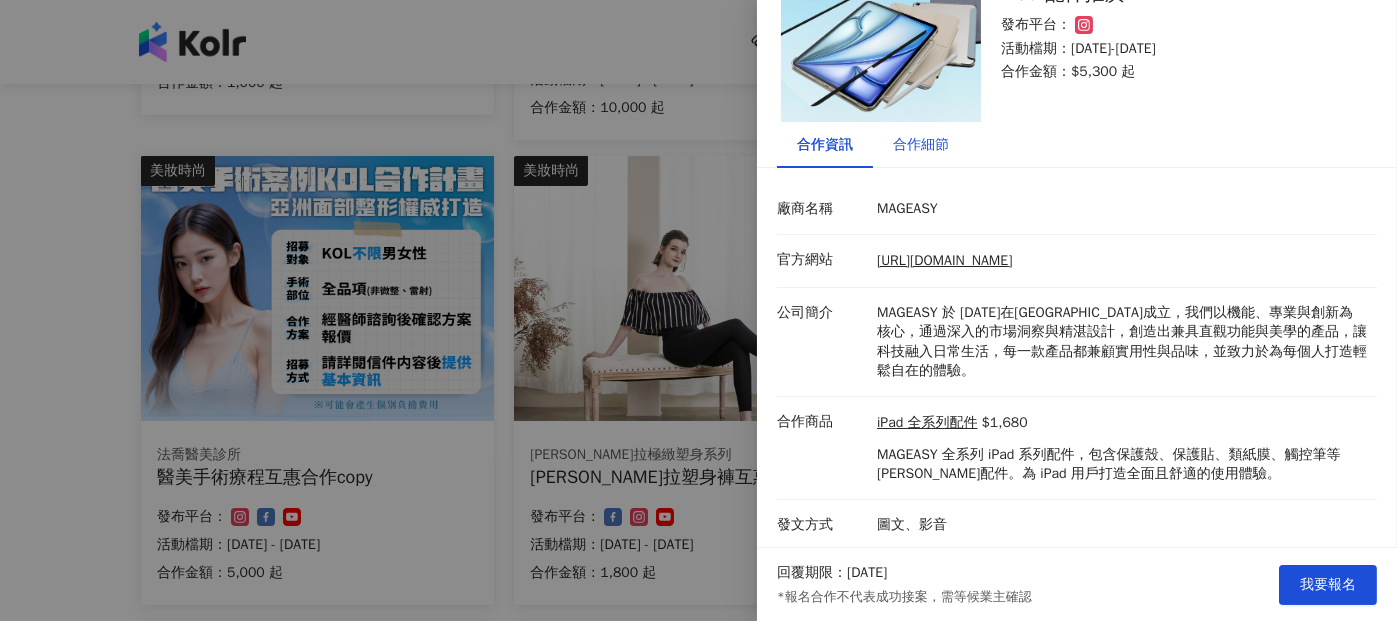 click on "合作細節" at bounding box center (921, 145) 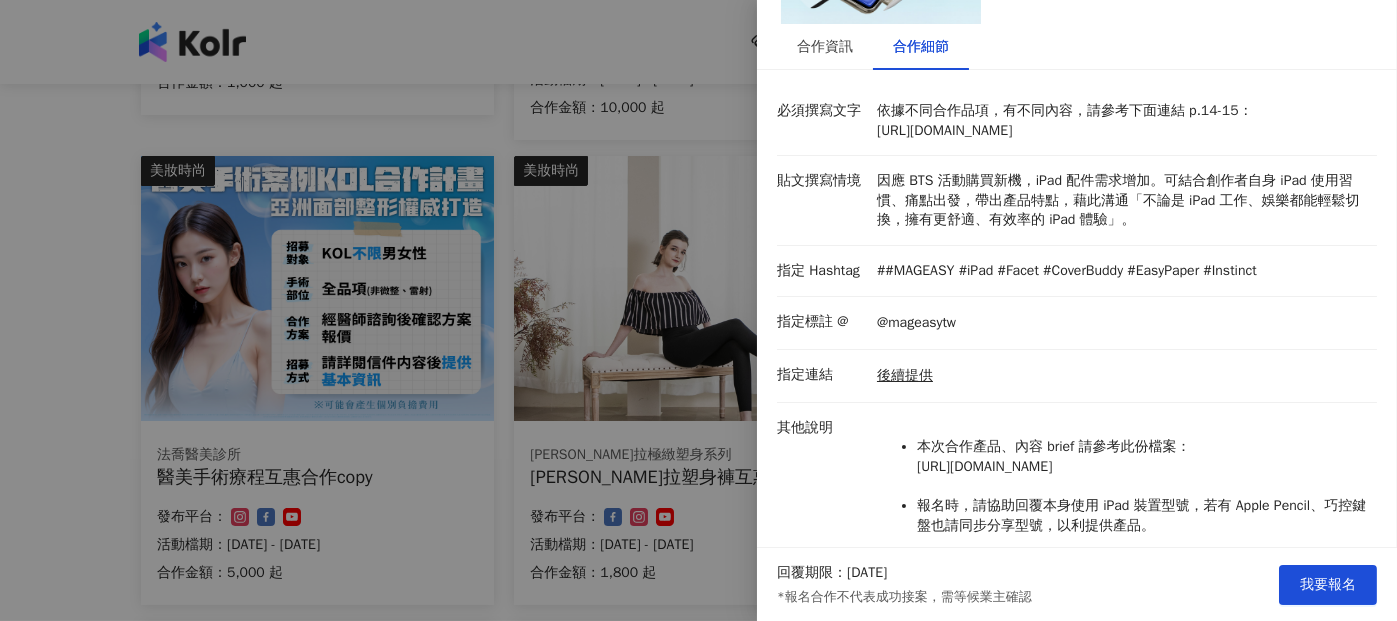 scroll, scrollTop: 308, scrollLeft: 0, axis: vertical 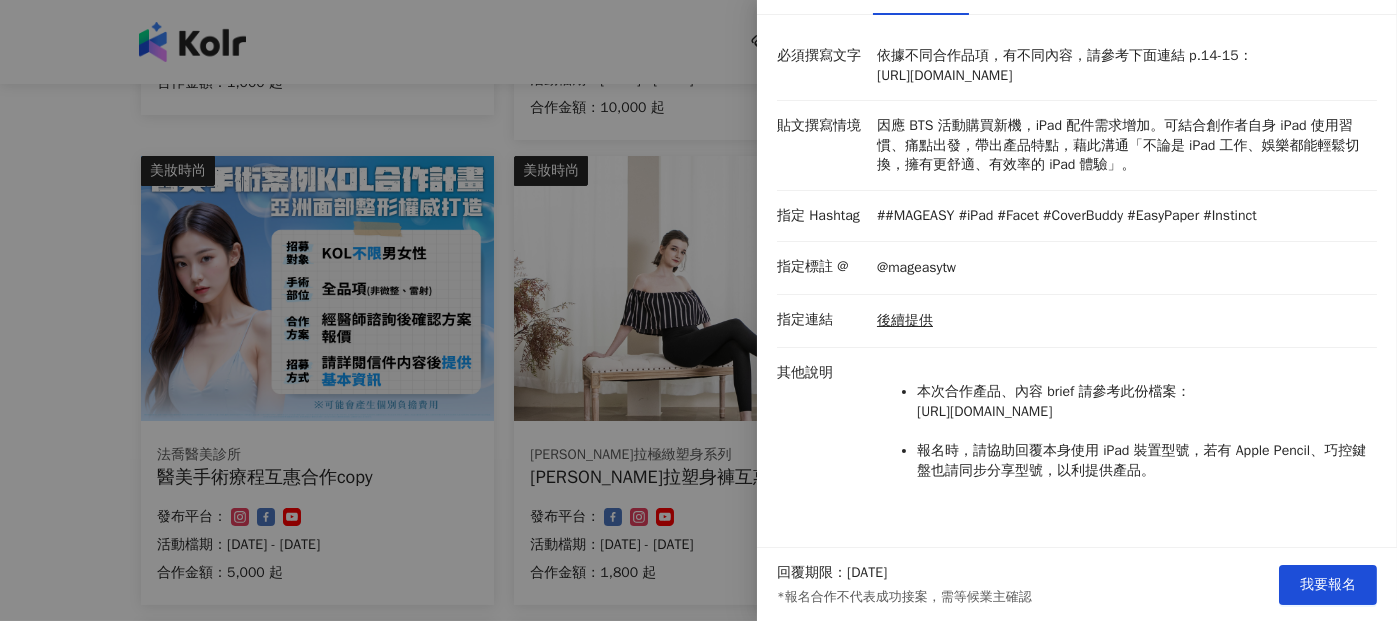 click on "本次合作產品、內容 brief 請參考此份檔案： [URL][DOMAIN_NAME]" at bounding box center (1142, 401) 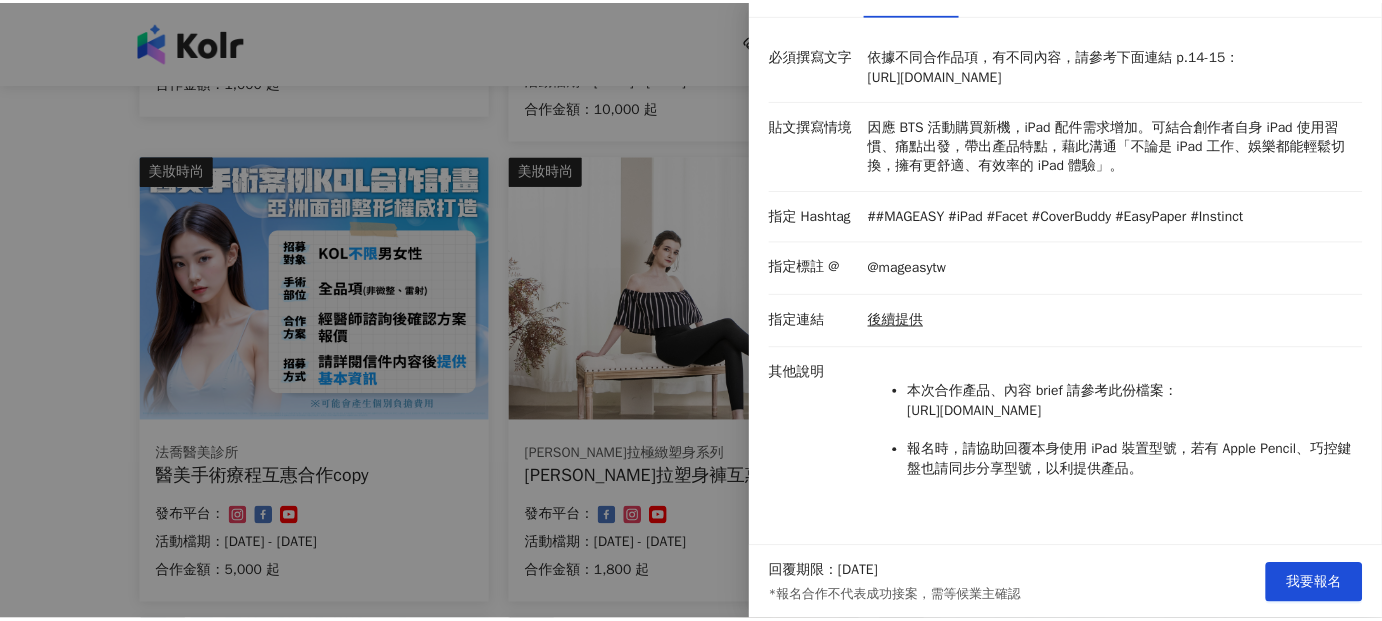 scroll, scrollTop: 0, scrollLeft: 0, axis: both 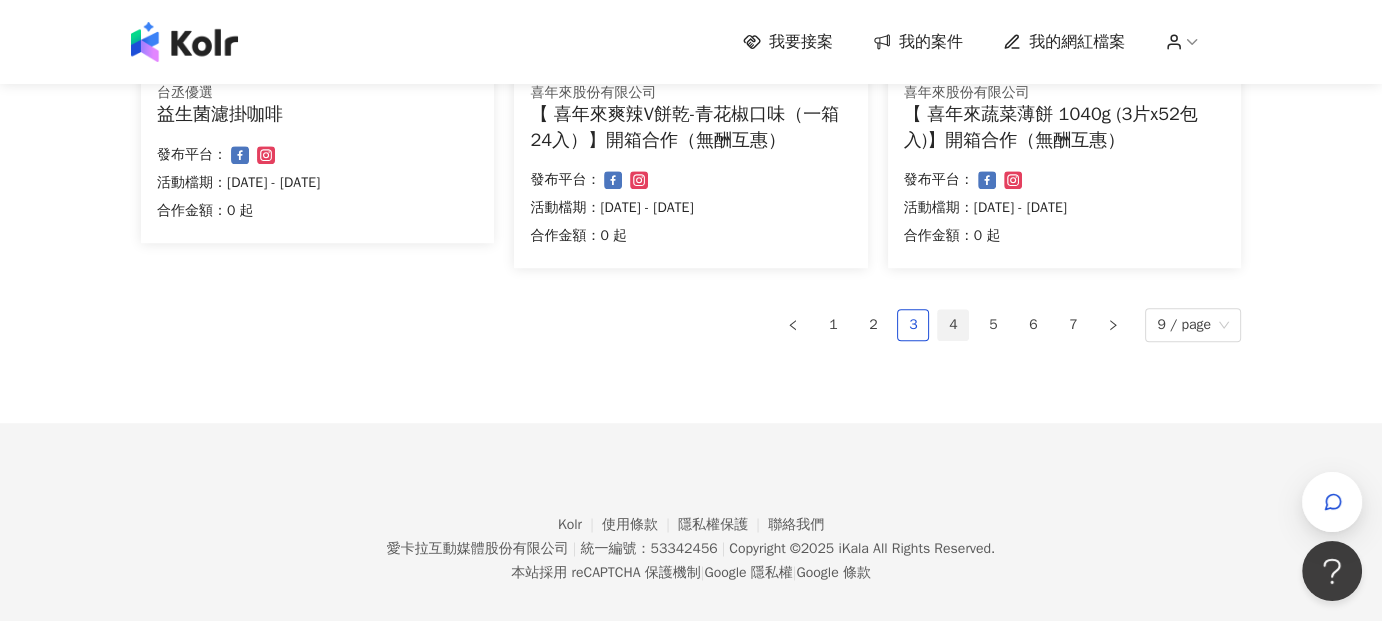 click on "4" at bounding box center [953, 325] 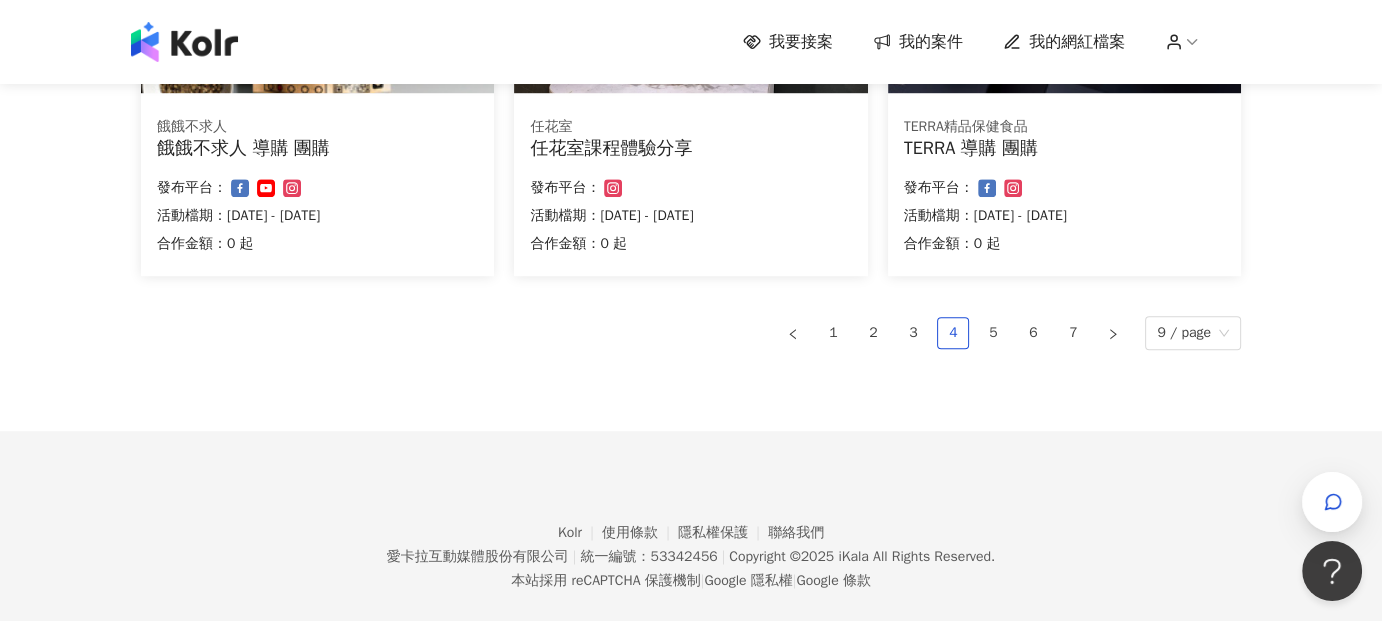 scroll, scrollTop: 1439, scrollLeft: 0, axis: vertical 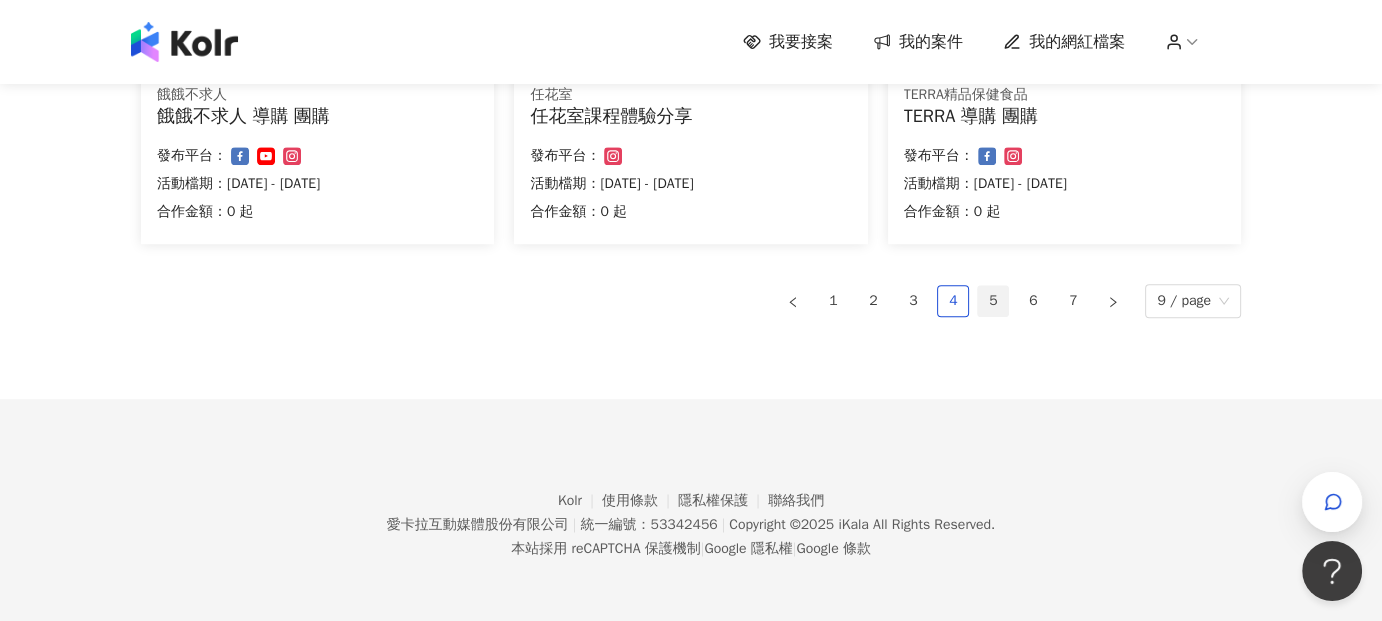 click on "5" at bounding box center [993, 301] 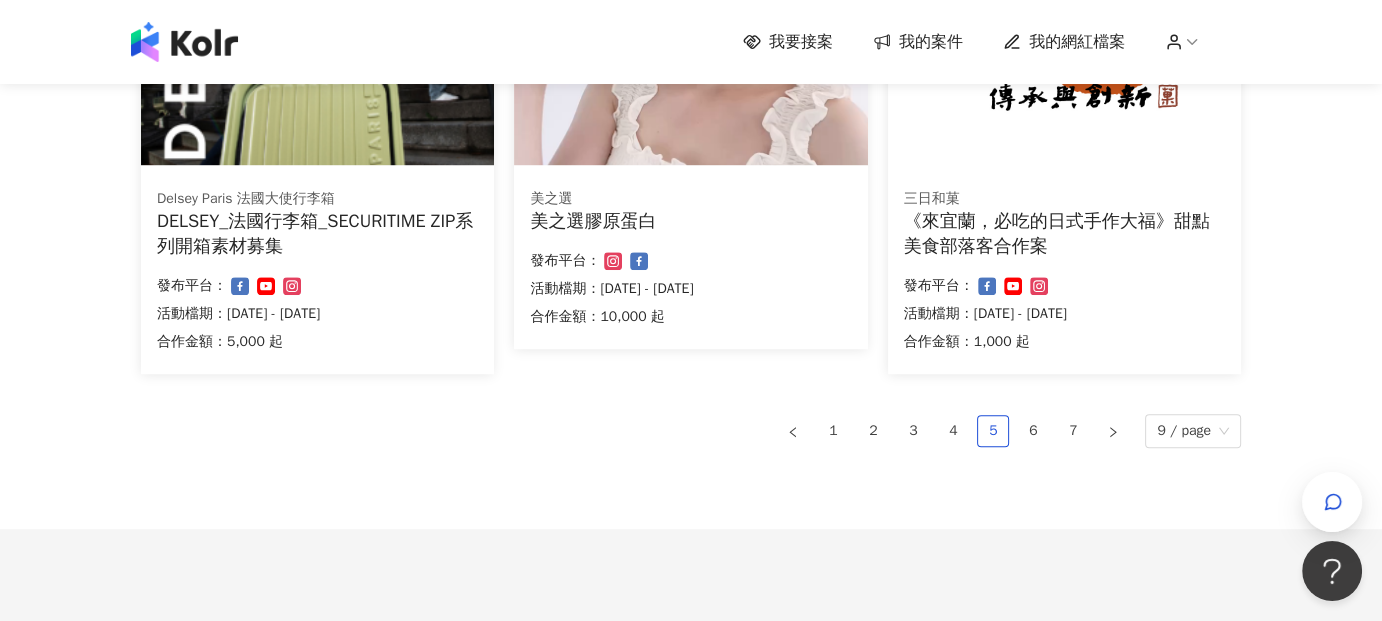 scroll, scrollTop: 1514, scrollLeft: 0, axis: vertical 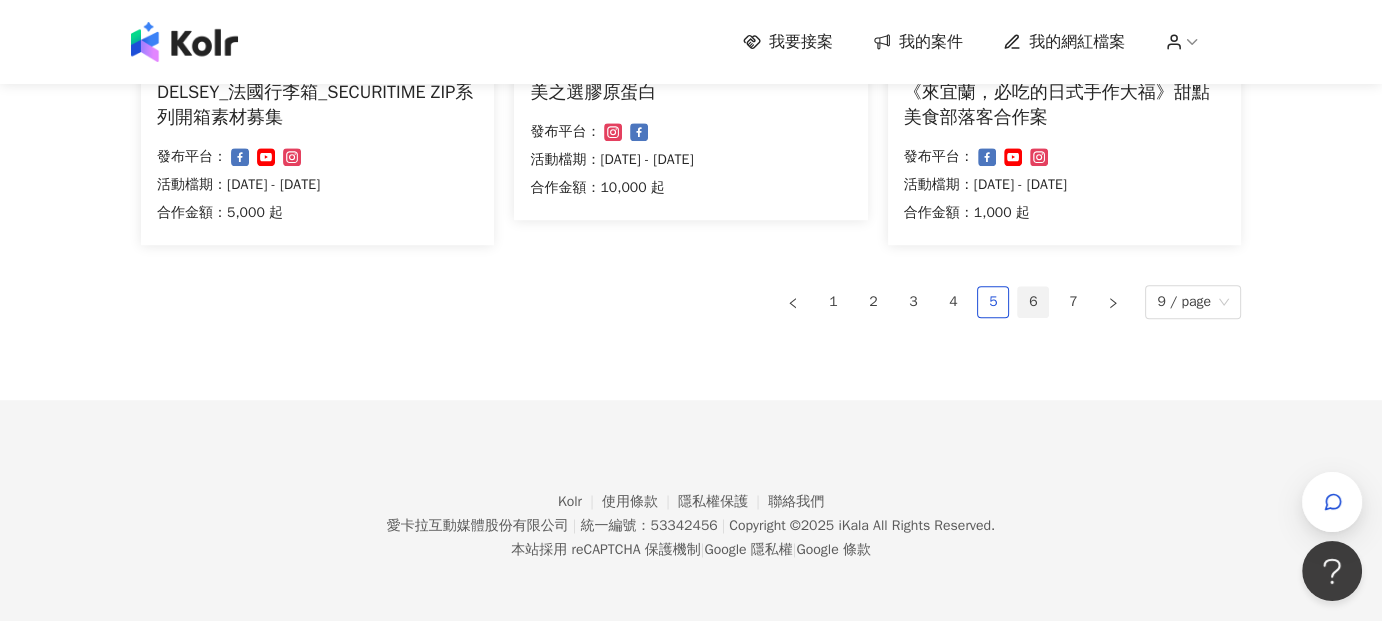 click on "6" at bounding box center [1033, 302] 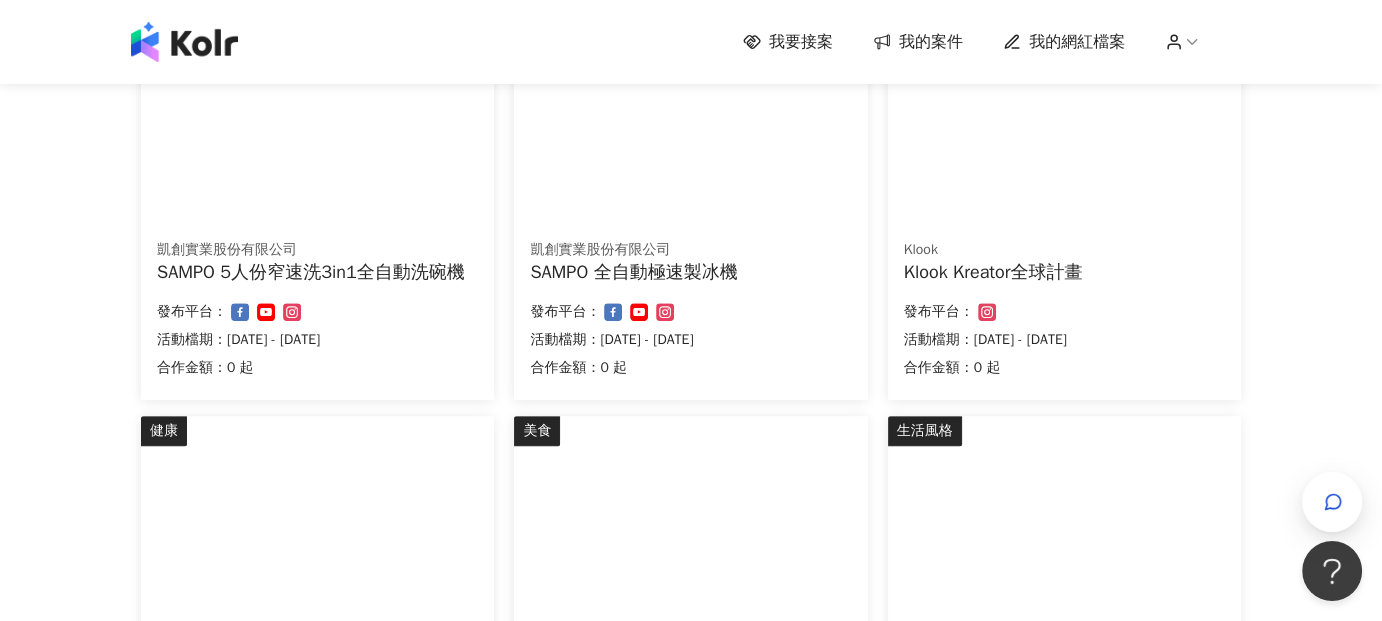 scroll, scrollTop: 1489, scrollLeft: 0, axis: vertical 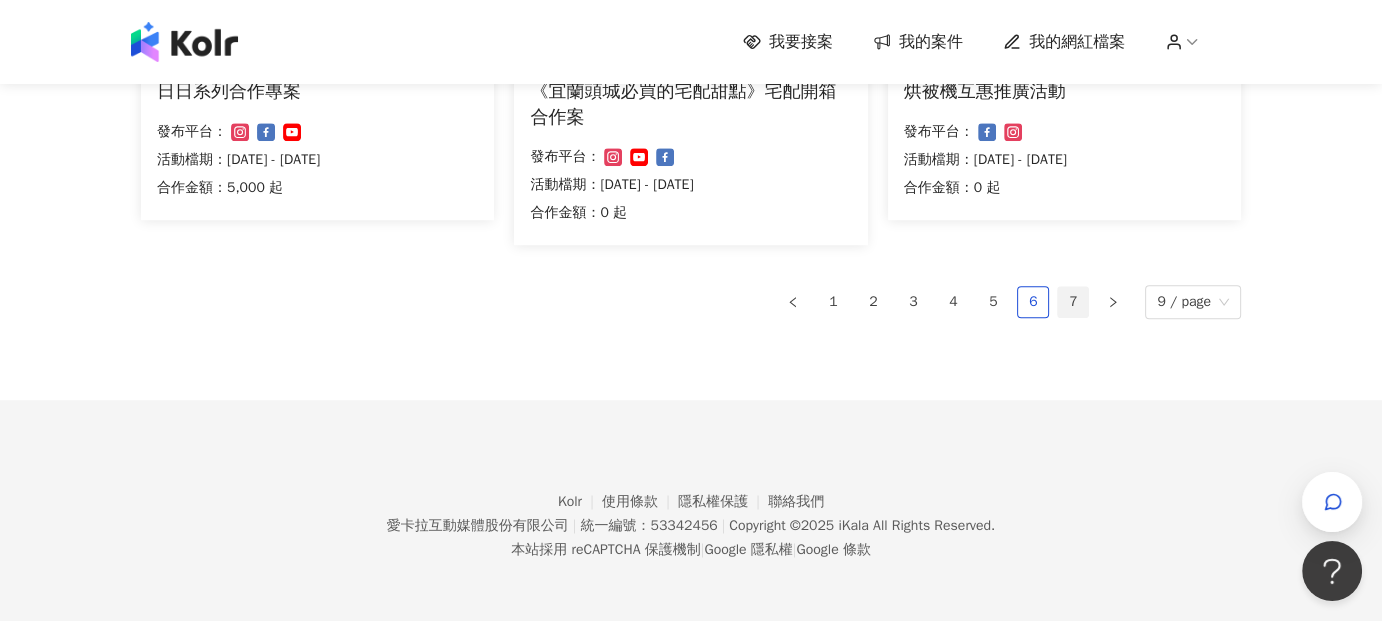click on "7" at bounding box center (1073, 302) 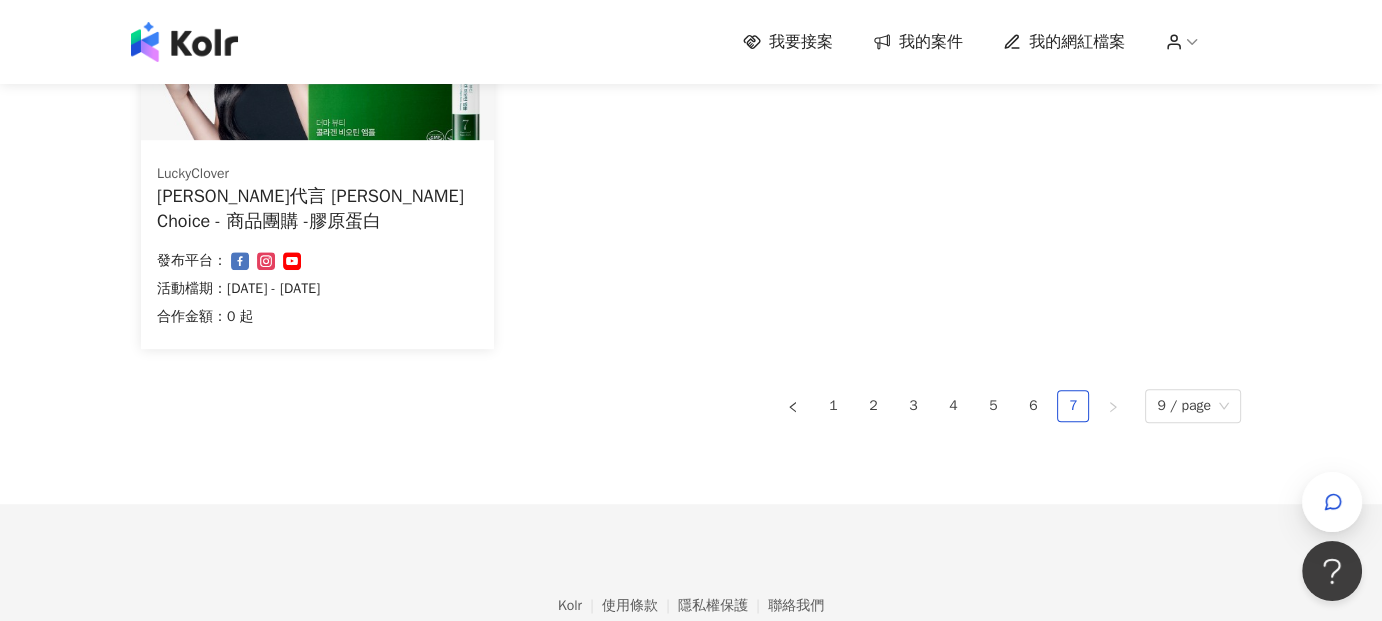 scroll, scrollTop: 1024, scrollLeft: 0, axis: vertical 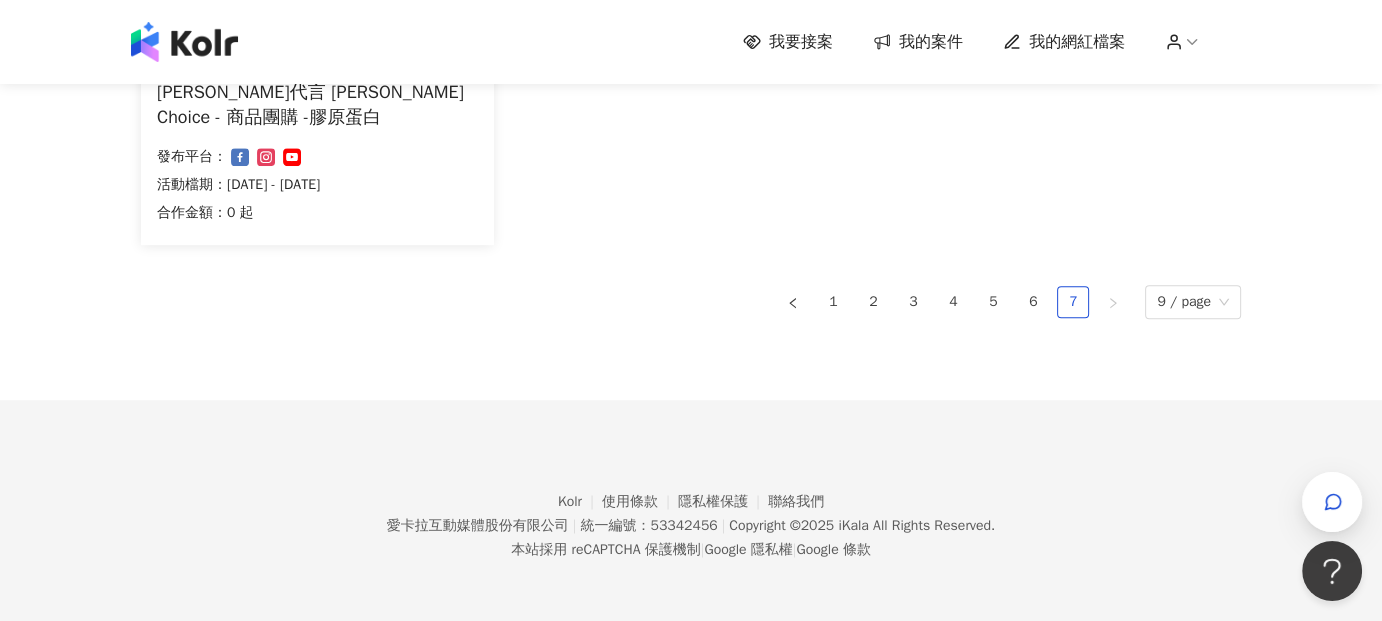 click on "我的網紅檔案" at bounding box center (1077, 42) 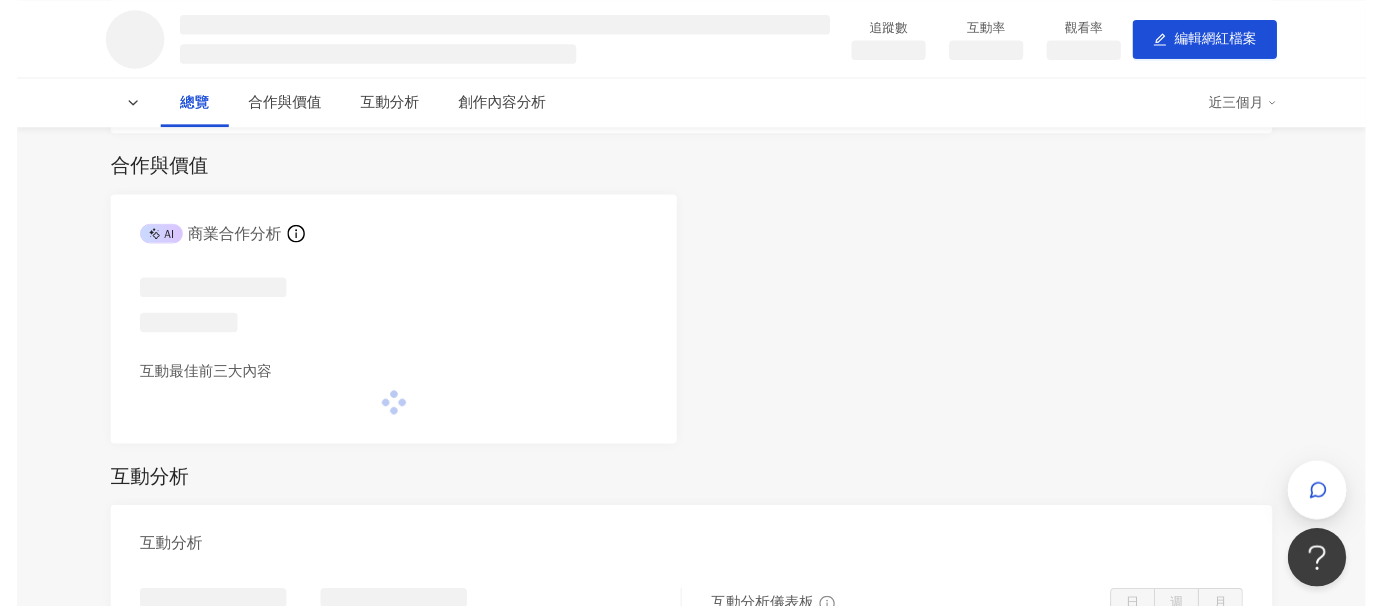 scroll, scrollTop: 0, scrollLeft: 0, axis: both 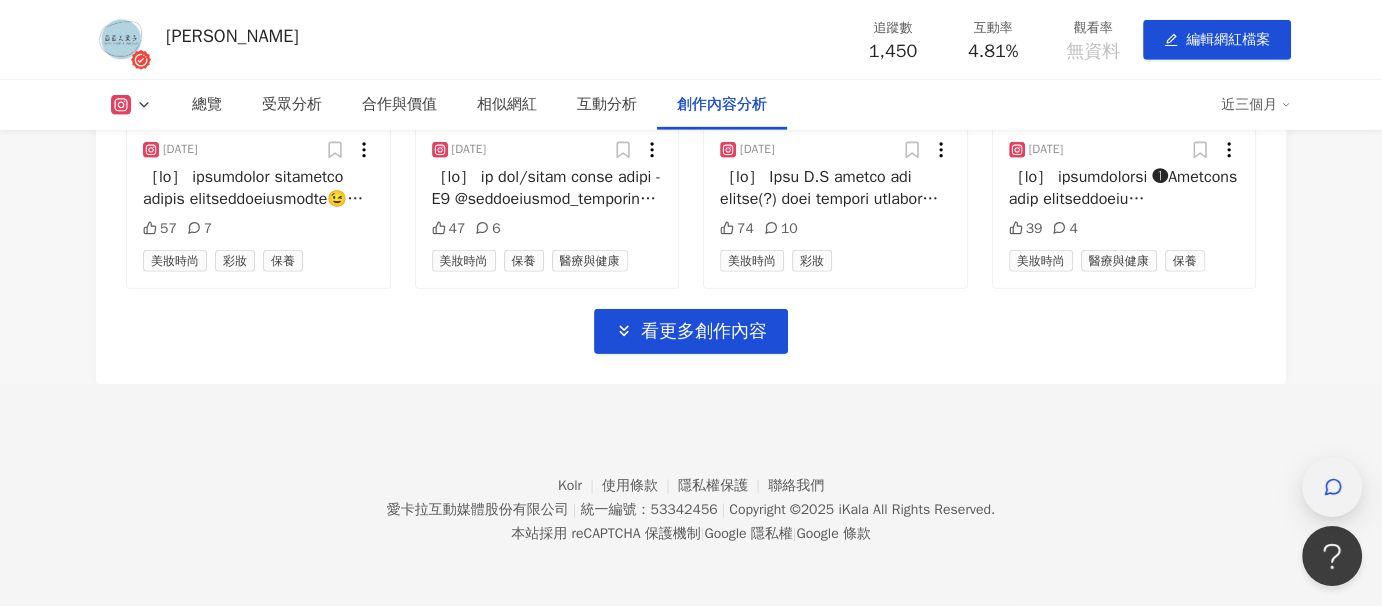 click at bounding box center [1332, 487] 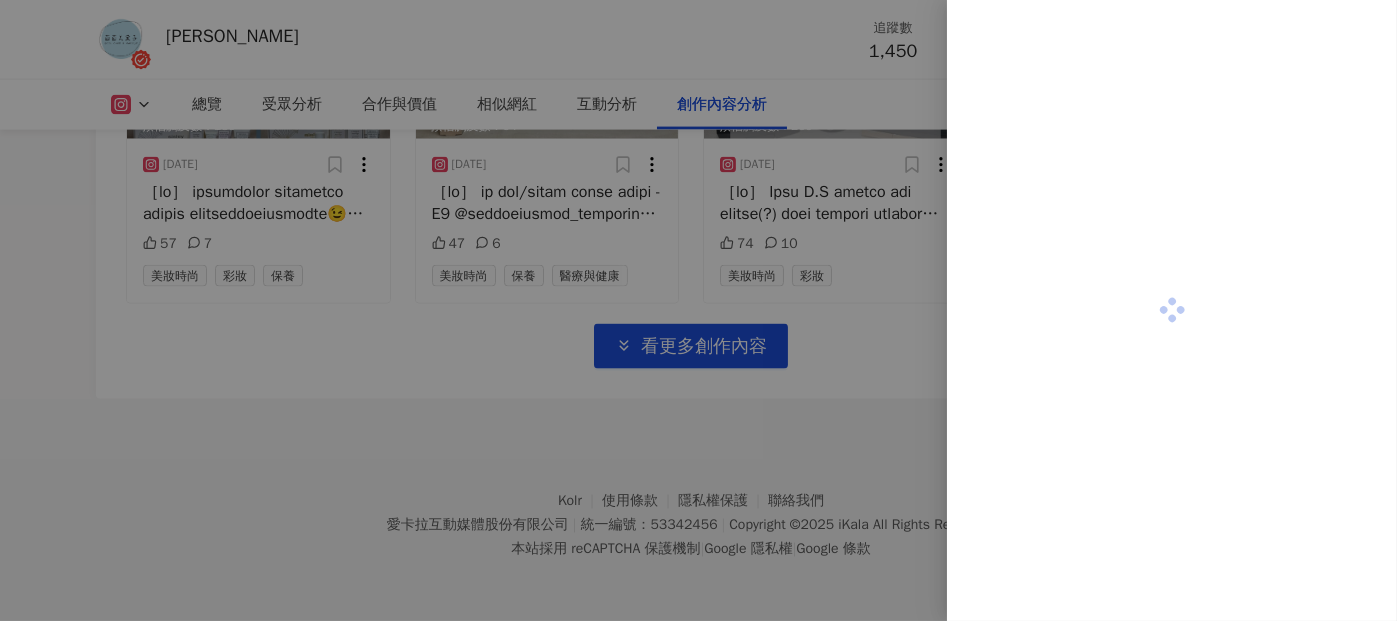 click at bounding box center [698, 310] 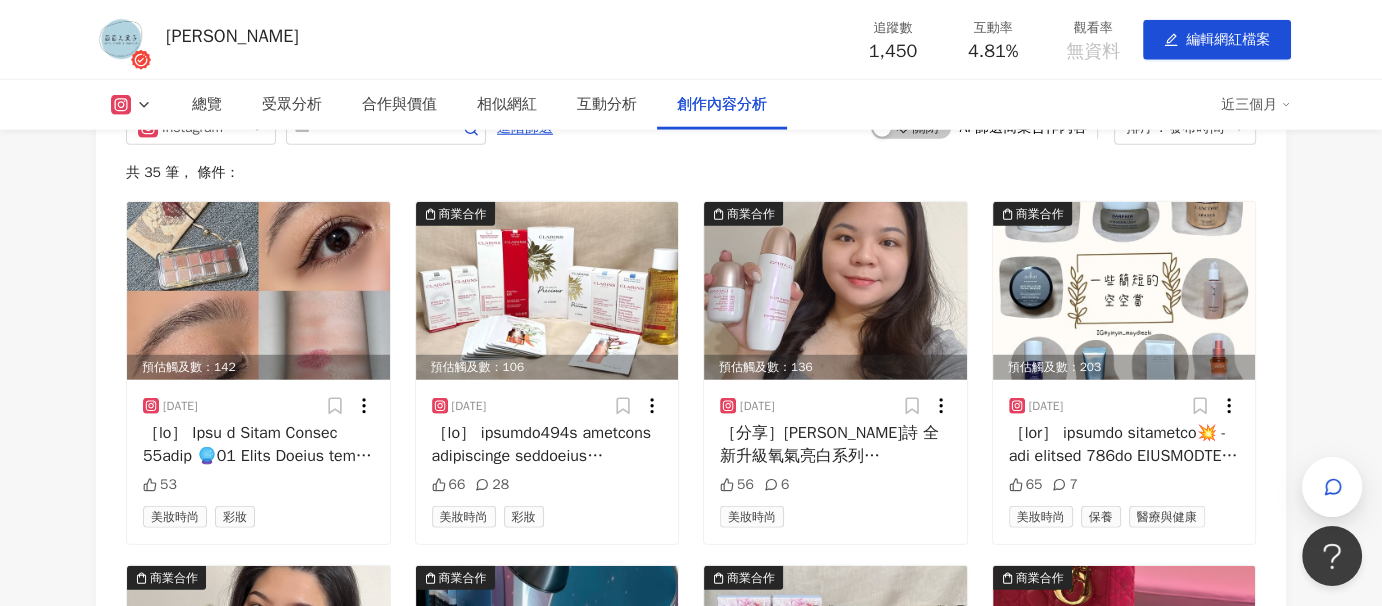 scroll, scrollTop: 5334, scrollLeft: 0, axis: vertical 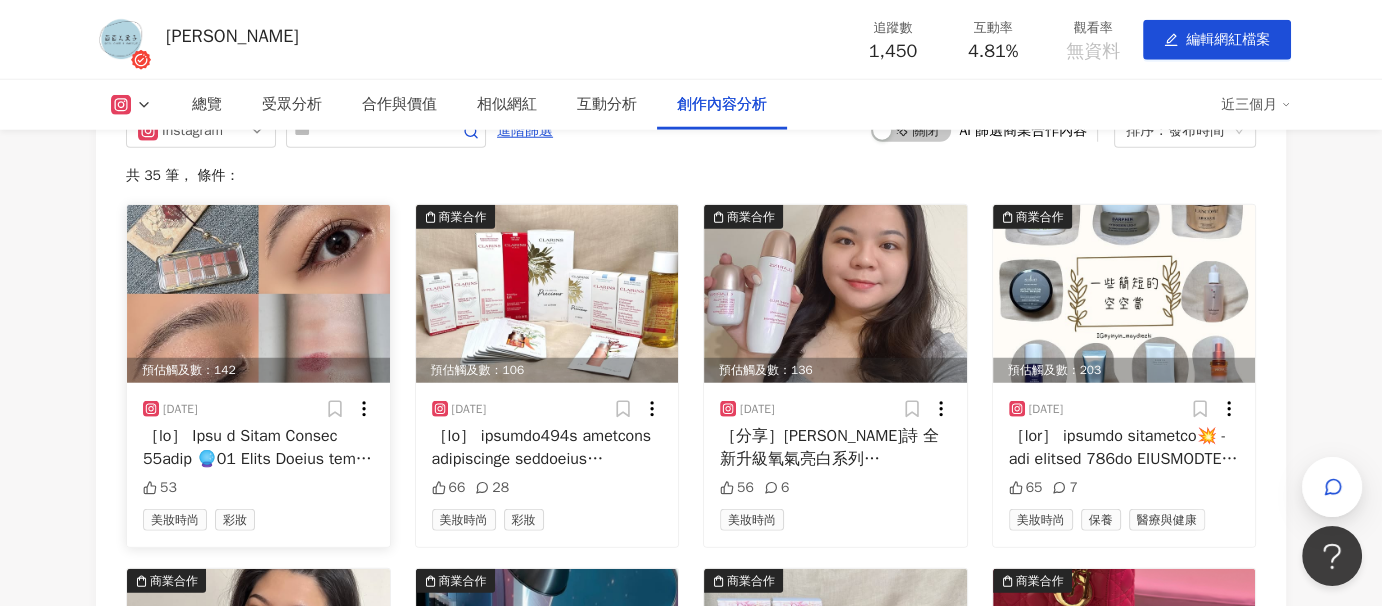 click at bounding box center (258, 294) 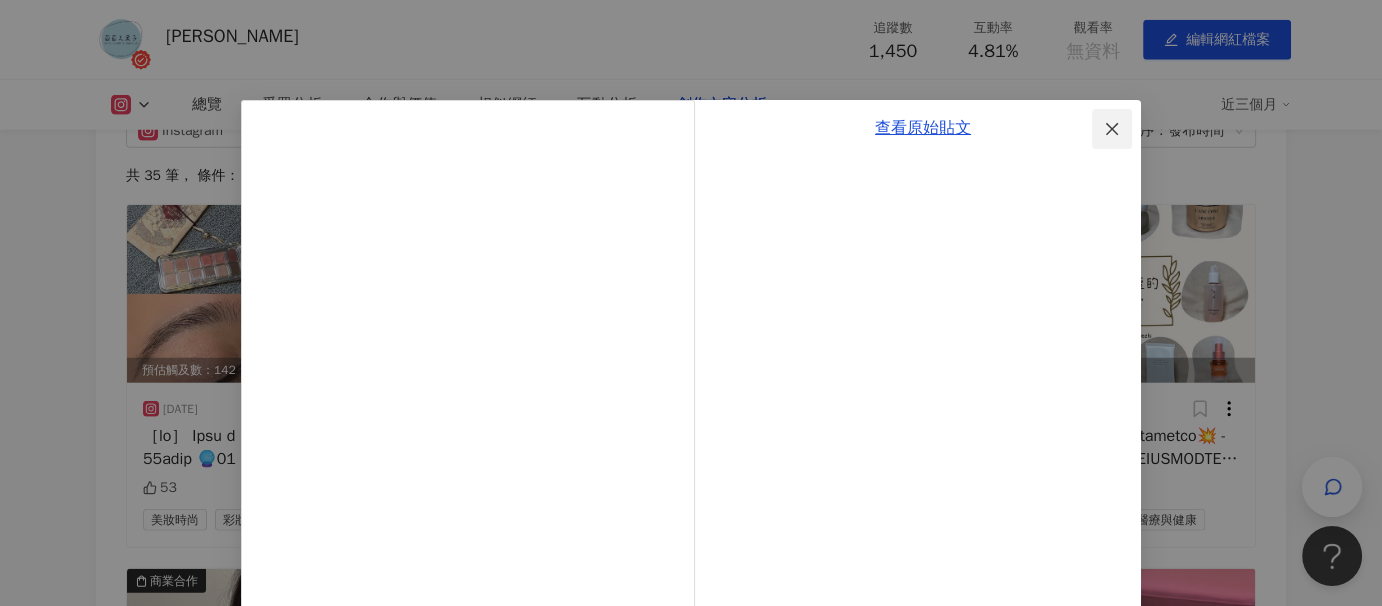 click at bounding box center [1112, 129] 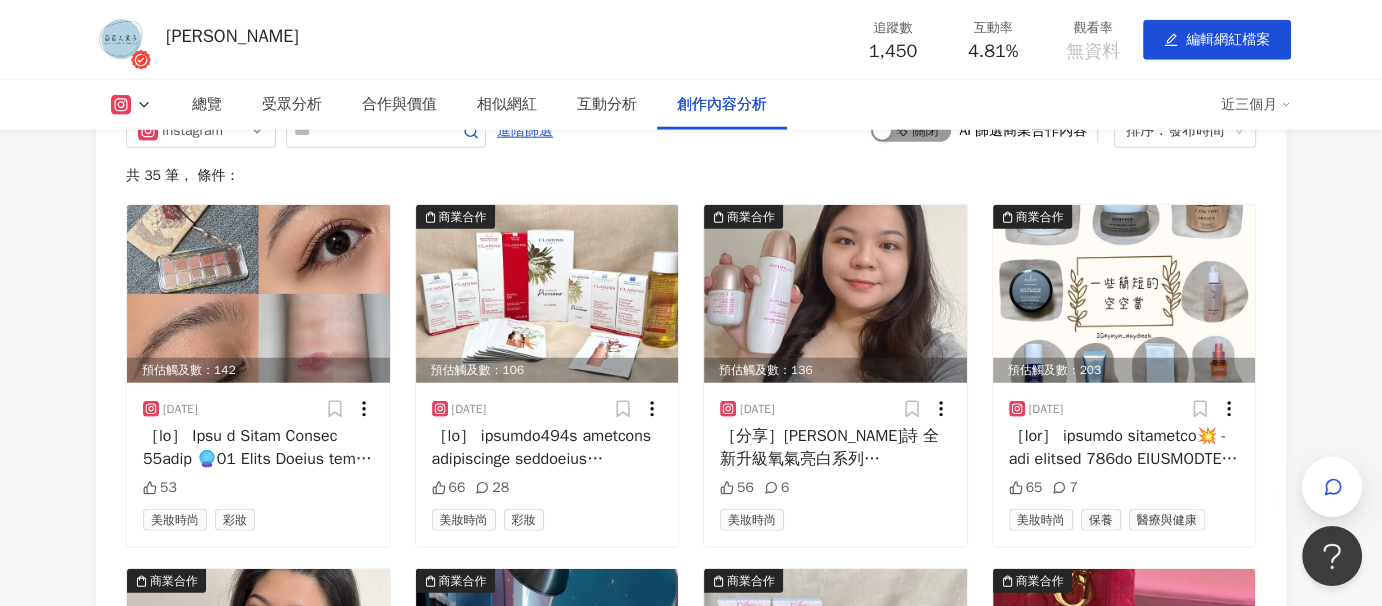 click on "啟動 關閉" at bounding box center [911, 131] 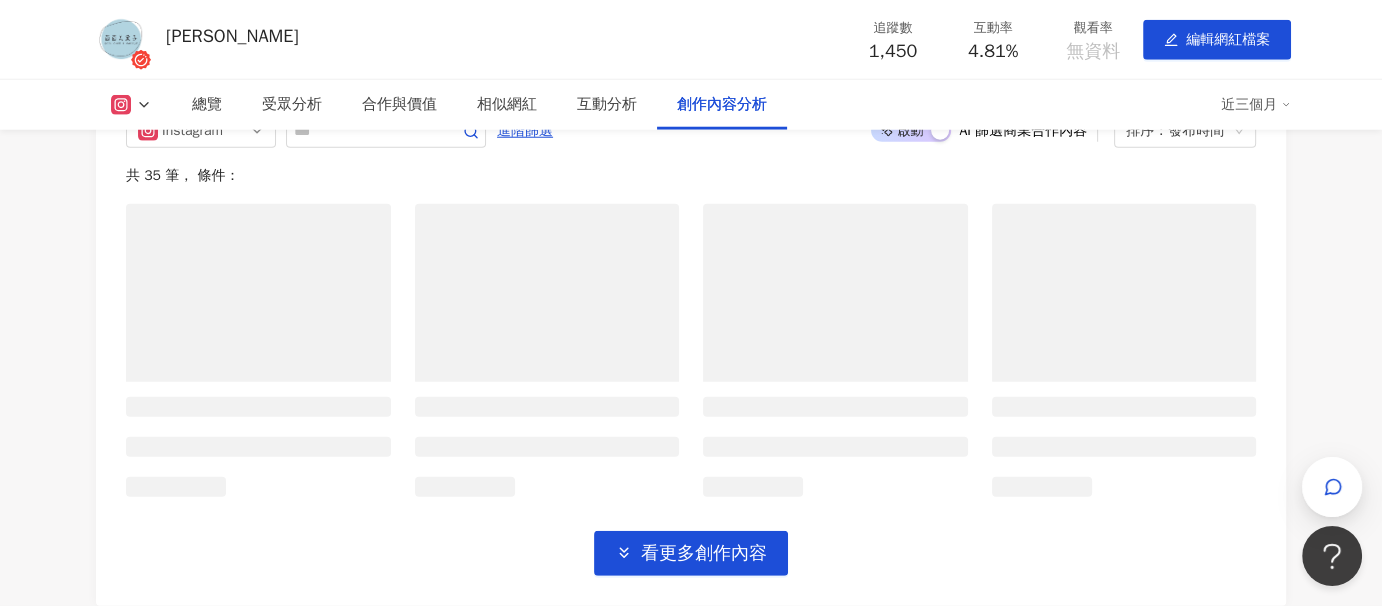 scroll, scrollTop: 5248, scrollLeft: 0, axis: vertical 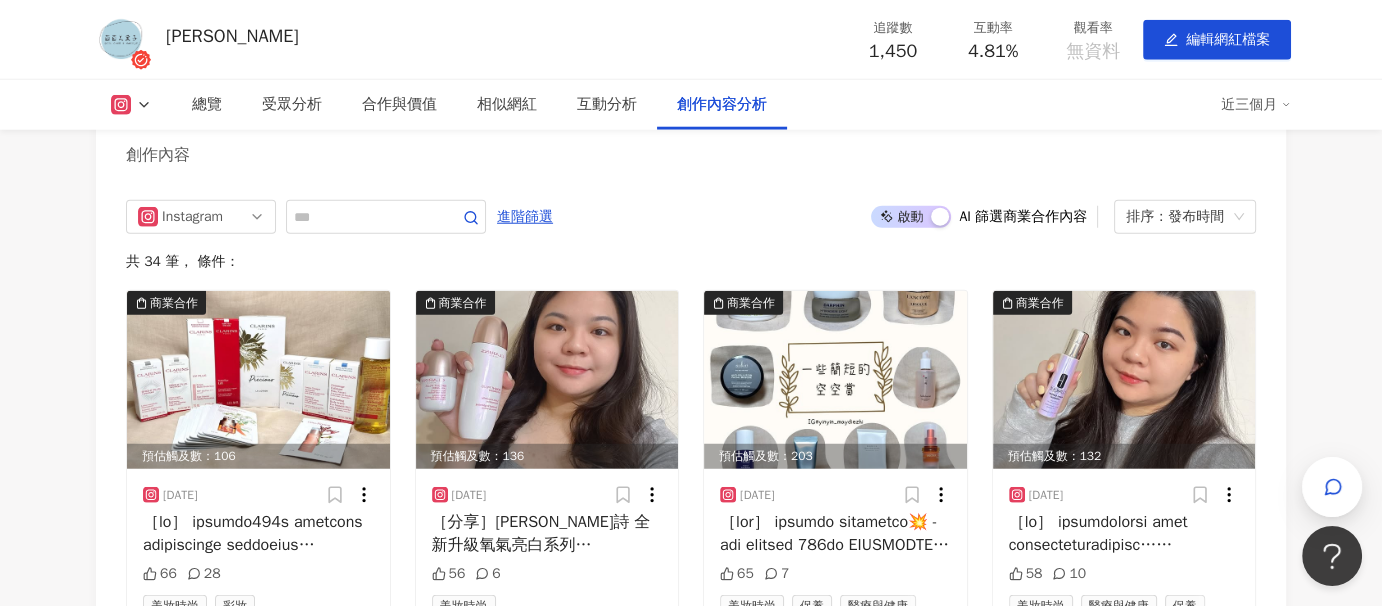 click on "啟動 關閉" at bounding box center [911, 217] 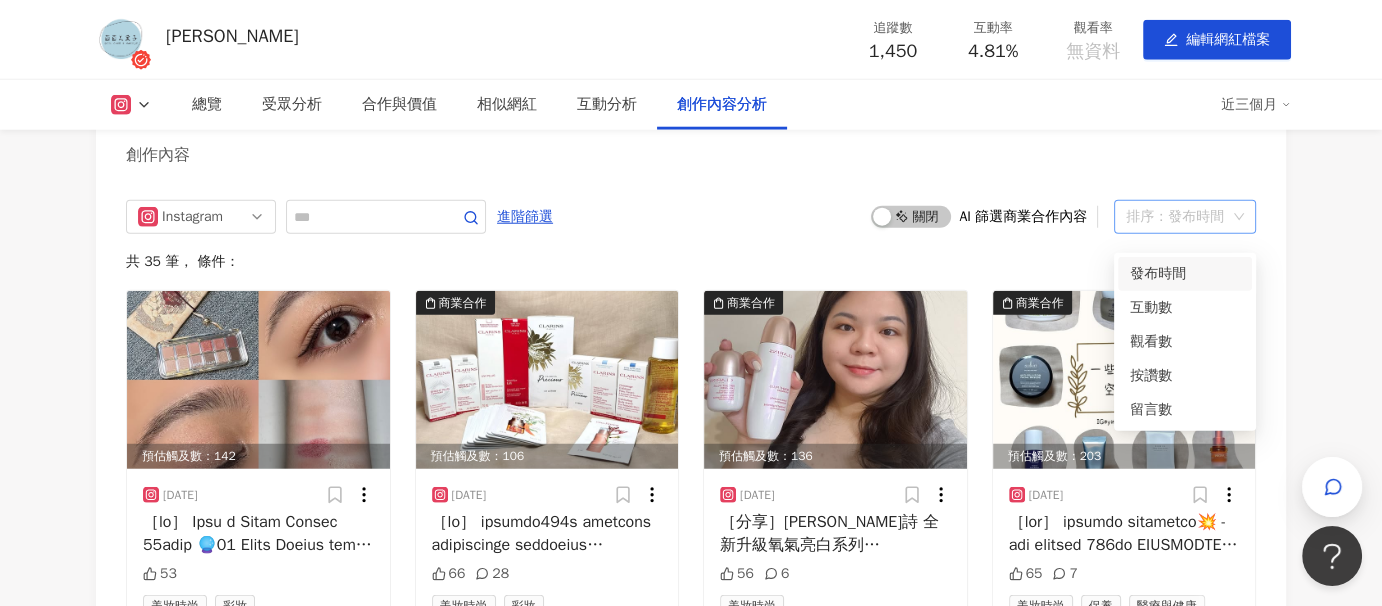 click on "排序：發布時間" at bounding box center [1176, 217] 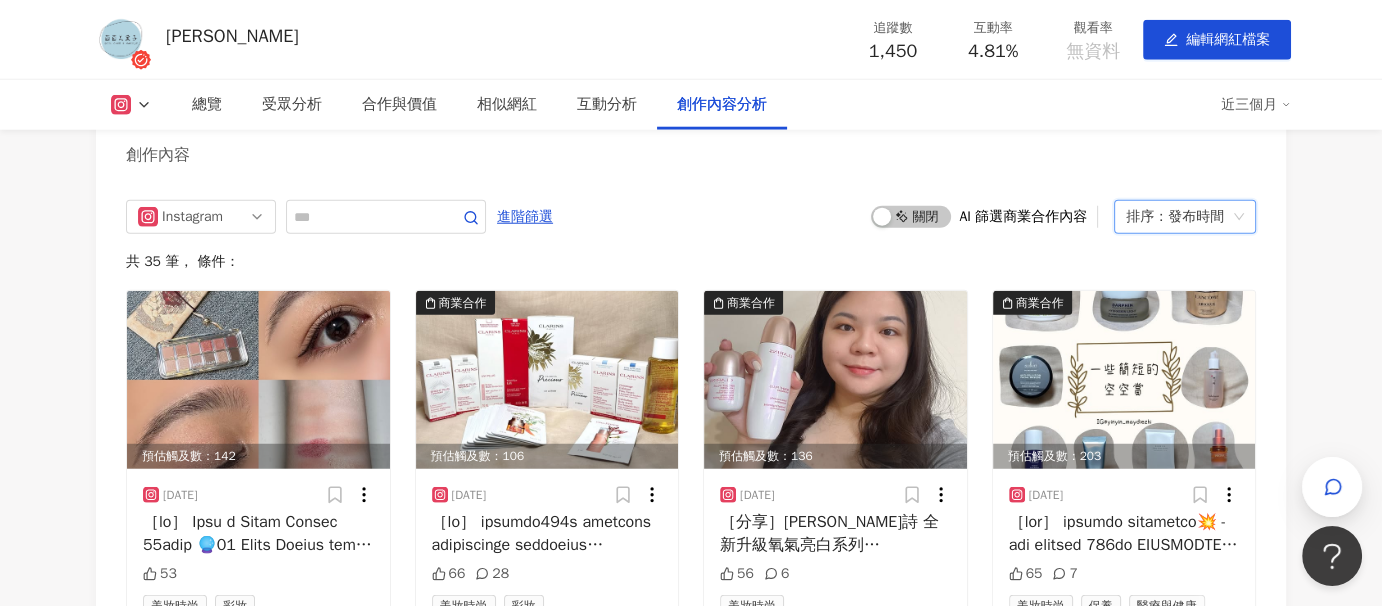 click on "排序：發布時間" at bounding box center [1176, 217] 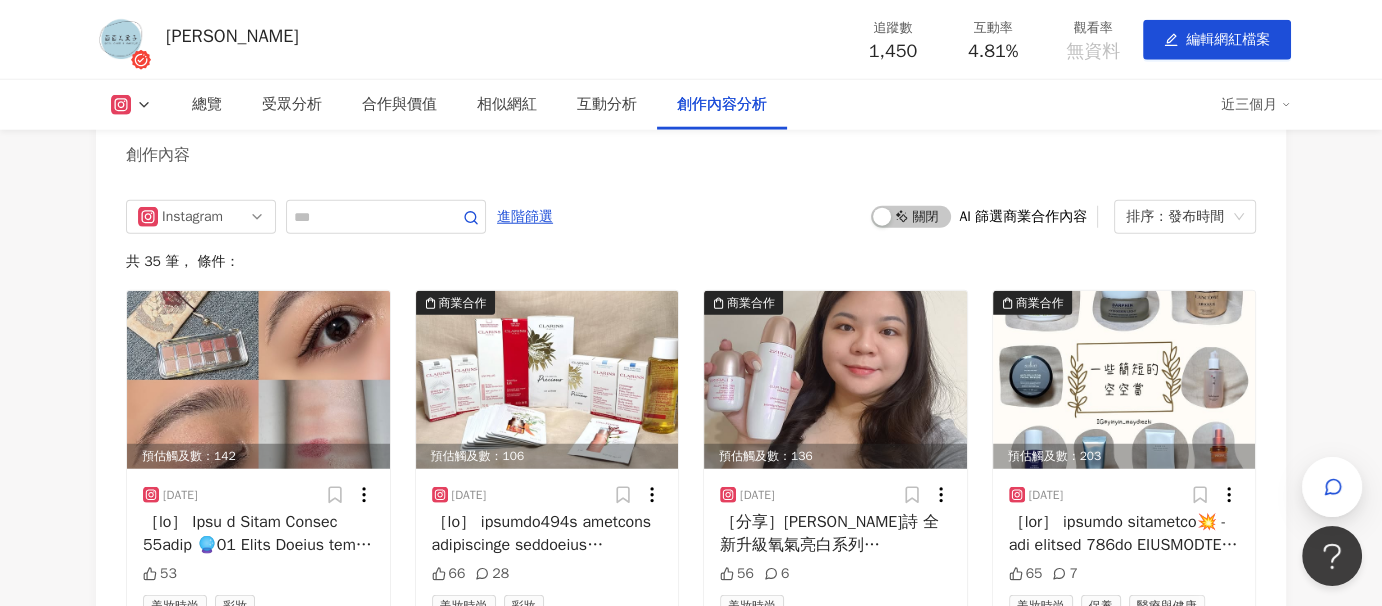 click on "近三個月" at bounding box center (1256, 105) 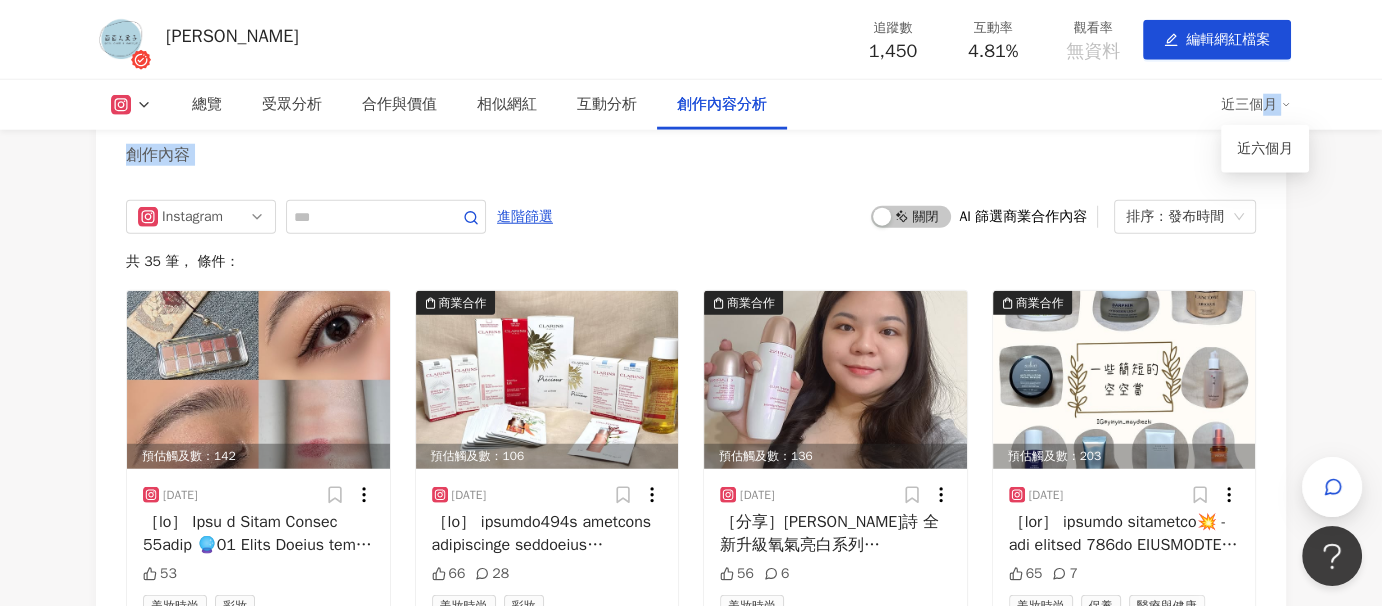 drag, startPoint x: 1257, startPoint y: 106, endPoint x: 802, endPoint y: 199, distance: 464.40714 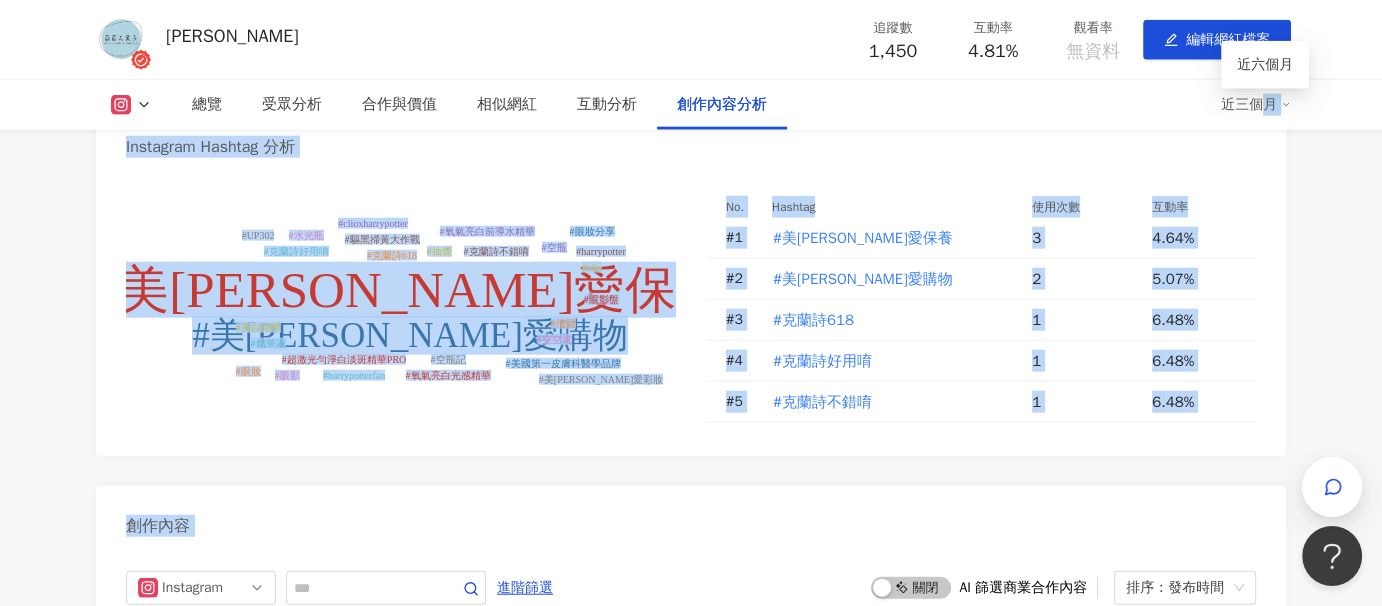 scroll, scrollTop: 4775, scrollLeft: 0, axis: vertical 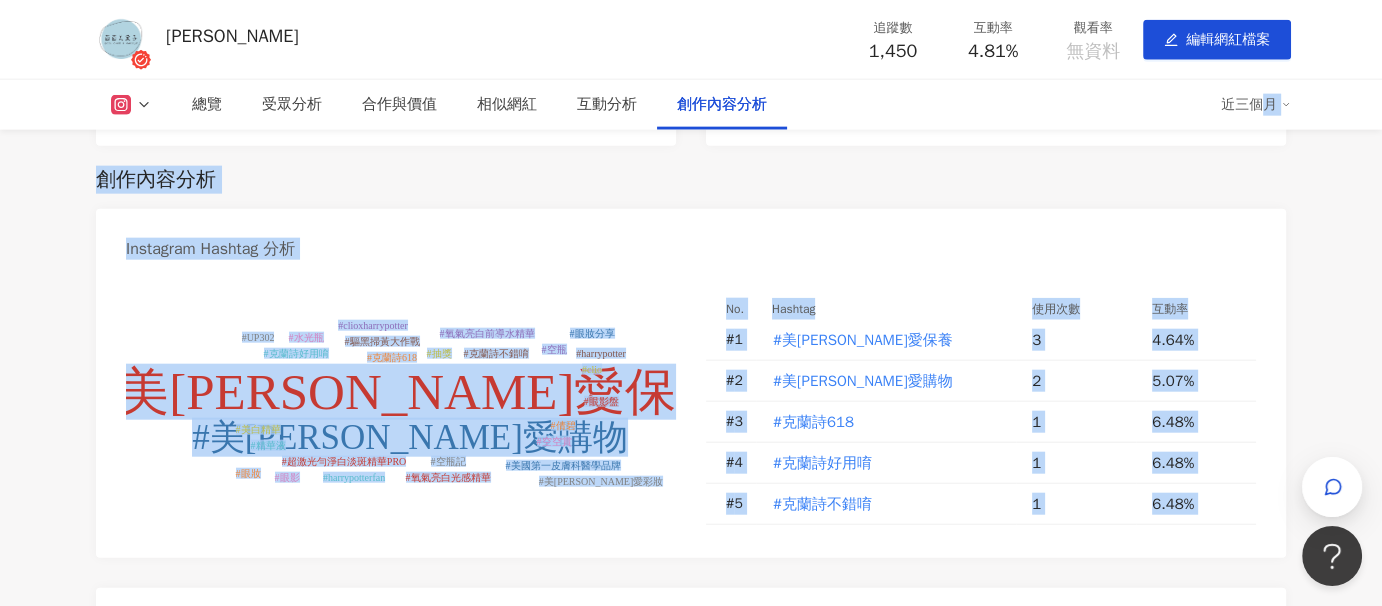 click on "創作內容分析" at bounding box center [691, 180] 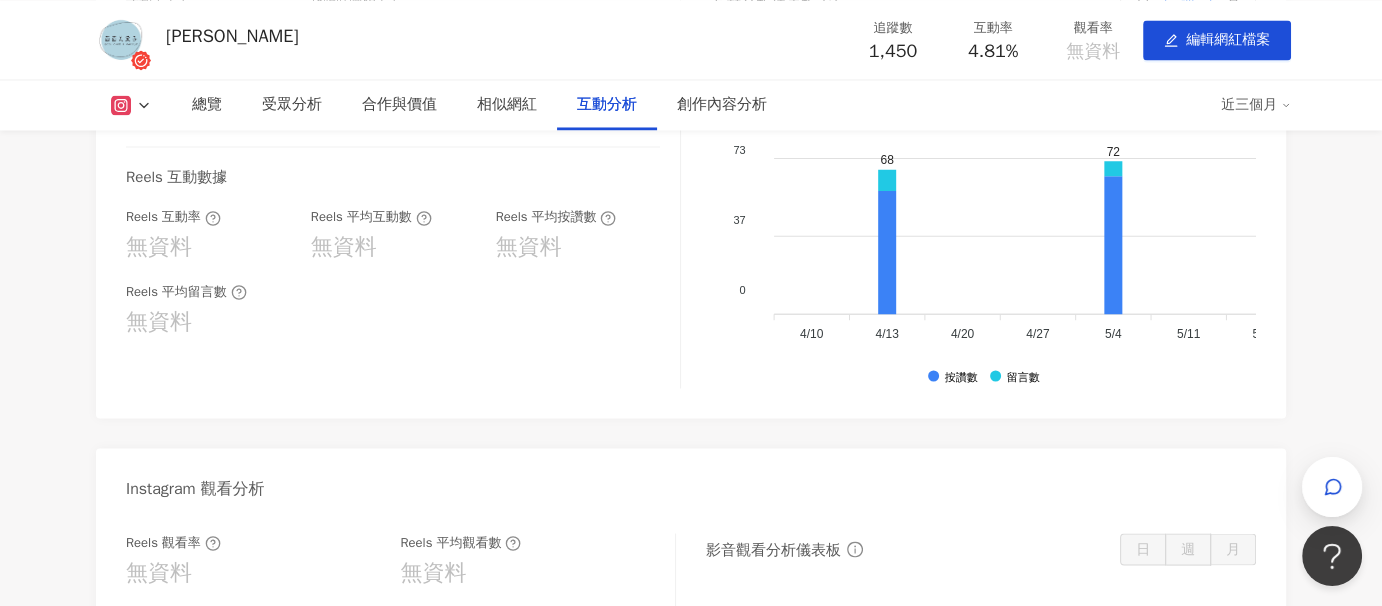scroll, scrollTop: 3452, scrollLeft: 0, axis: vertical 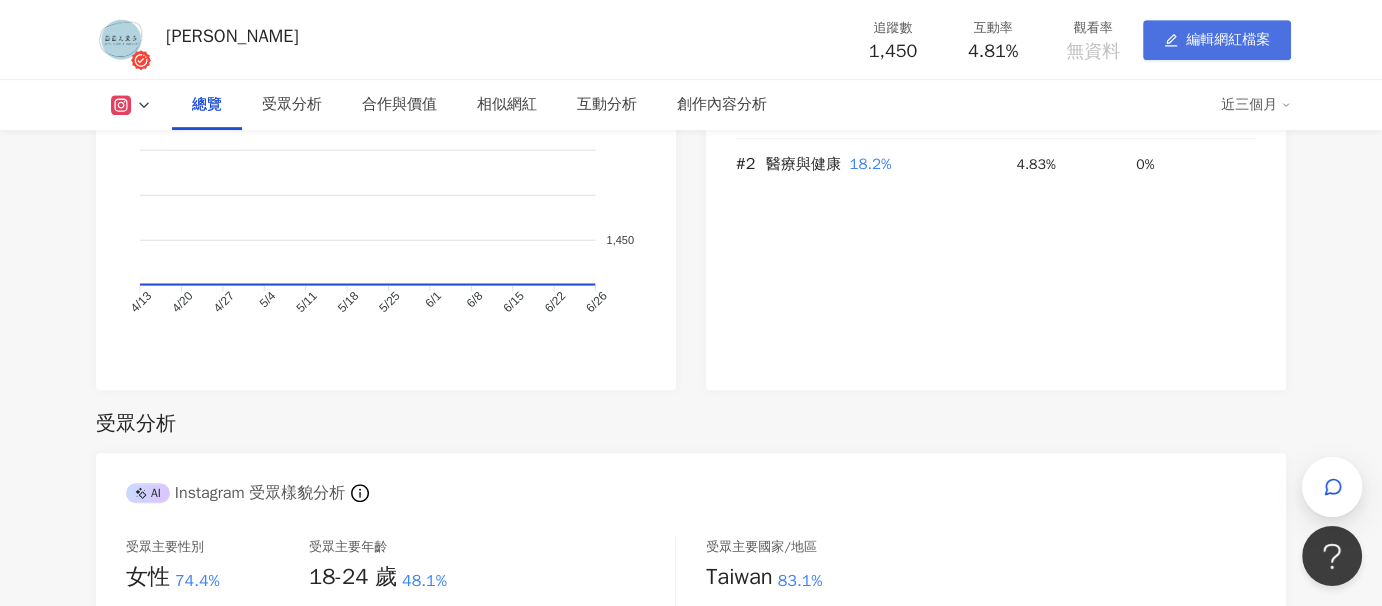 click on "編輯網紅檔案" at bounding box center [1228, 40] 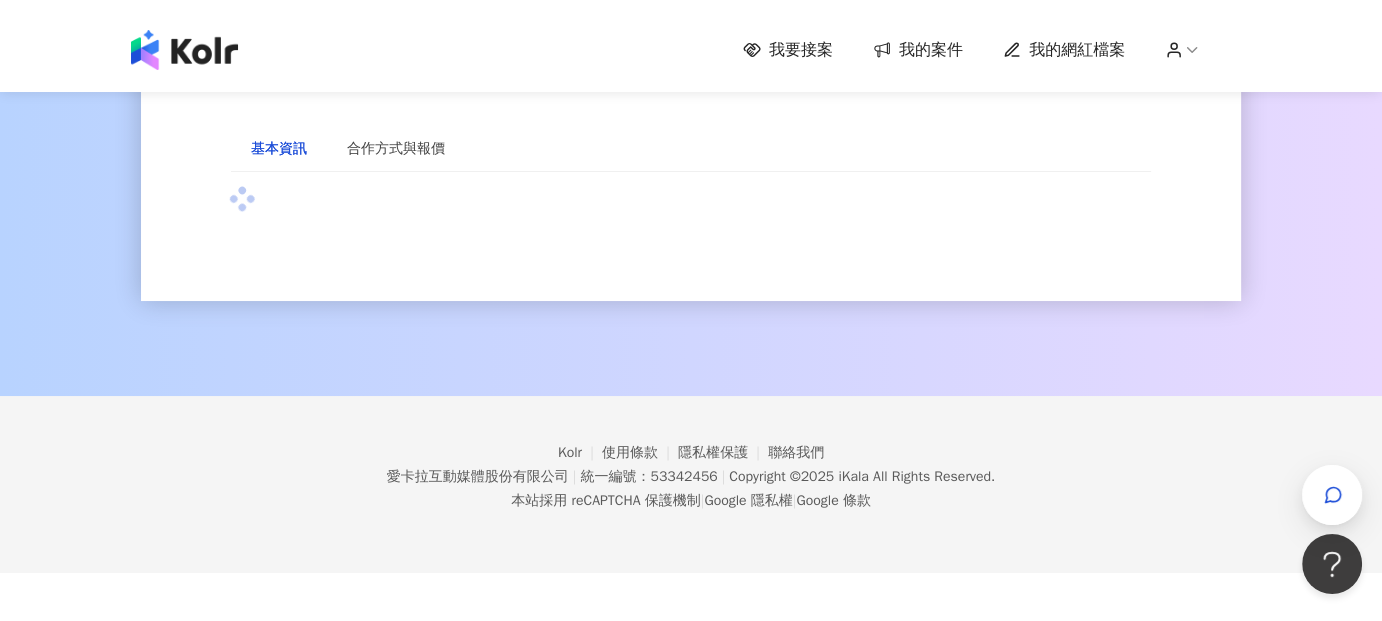 scroll, scrollTop: 0, scrollLeft: 0, axis: both 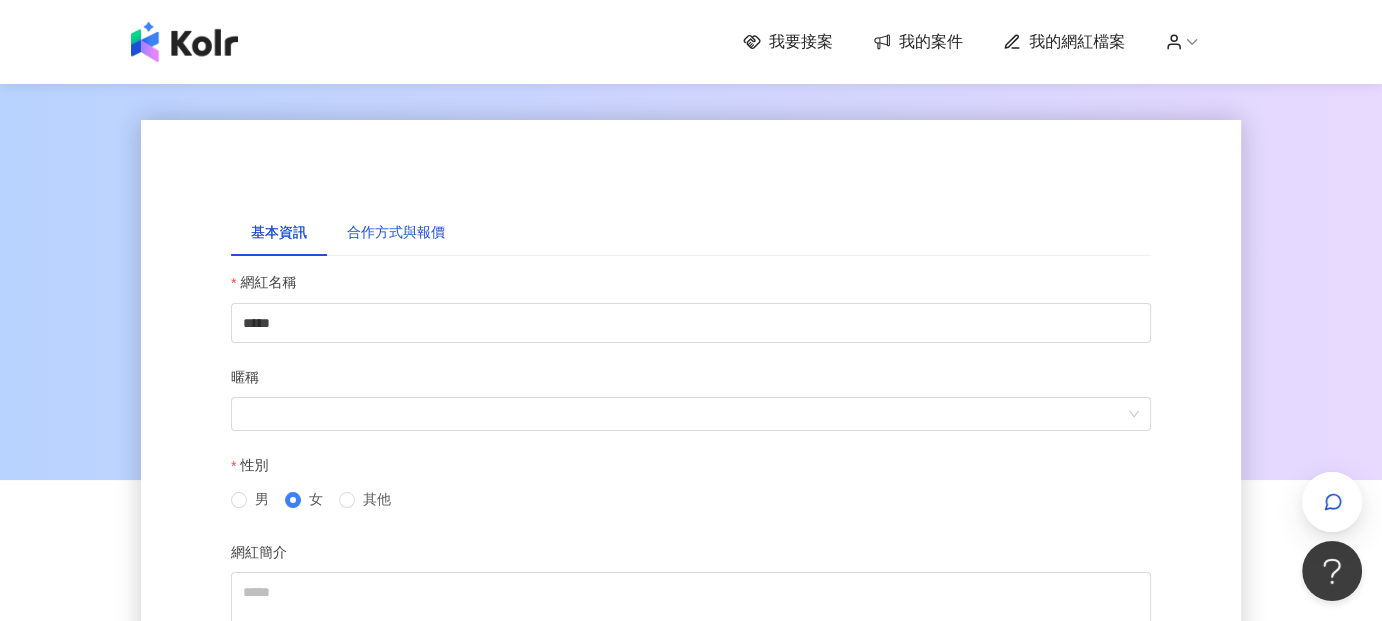 click on "合作方式與報價" at bounding box center (396, 233) 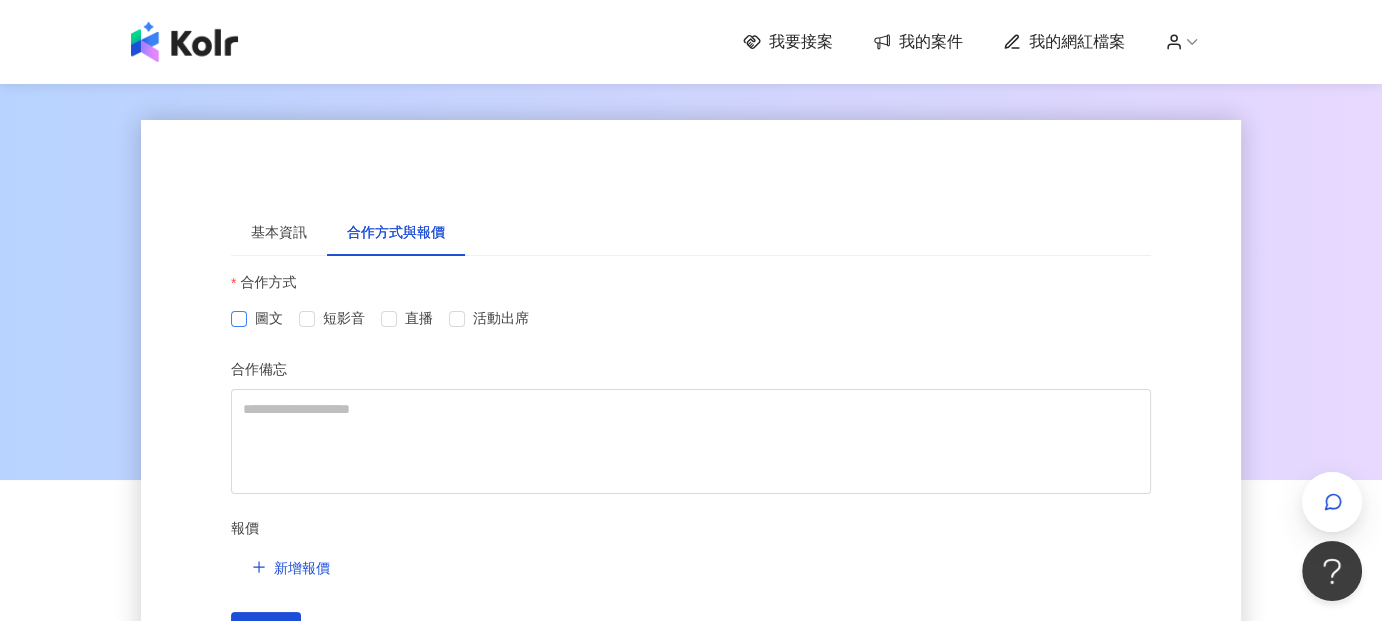 click on "圖文" at bounding box center (269, 319) 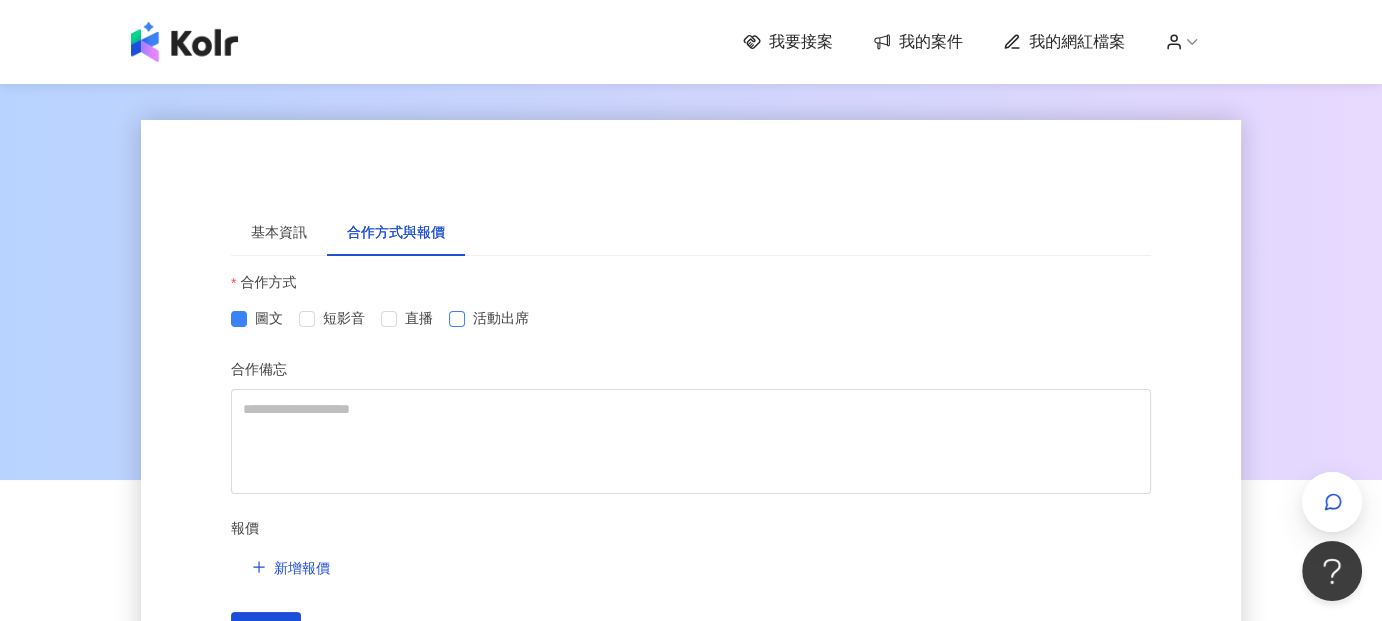 click on "活動出席" at bounding box center [501, 319] 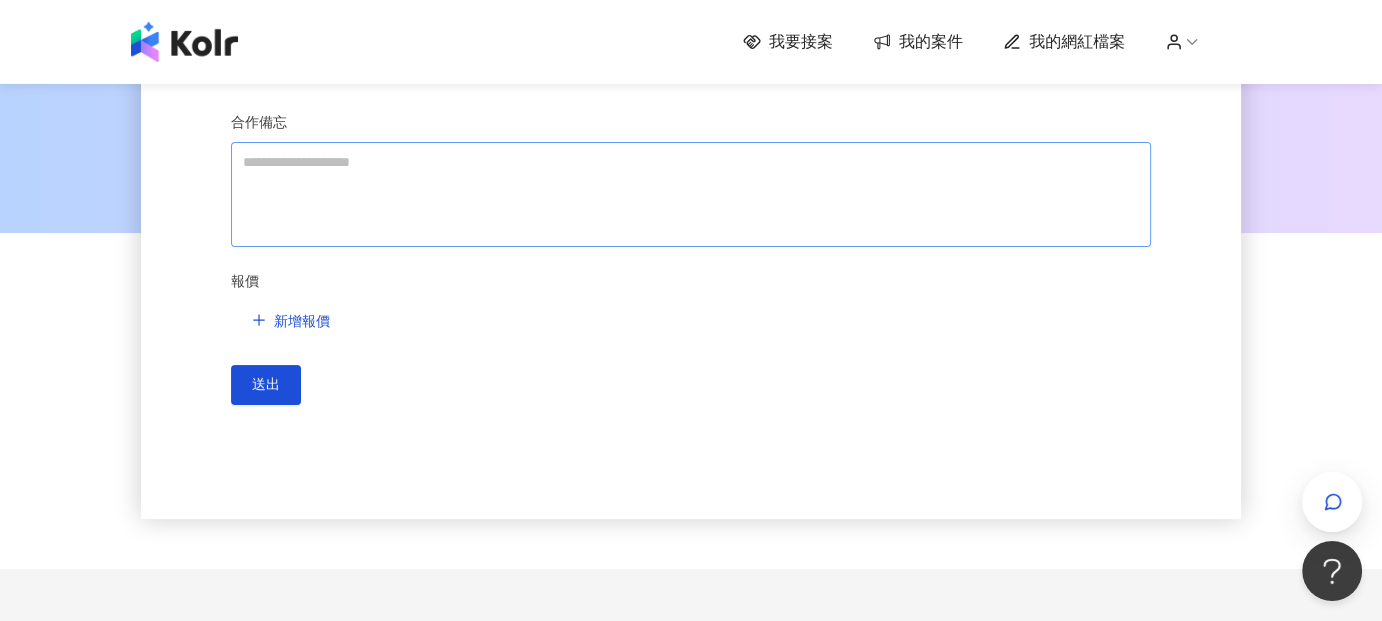 scroll, scrollTop: 249, scrollLeft: 0, axis: vertical 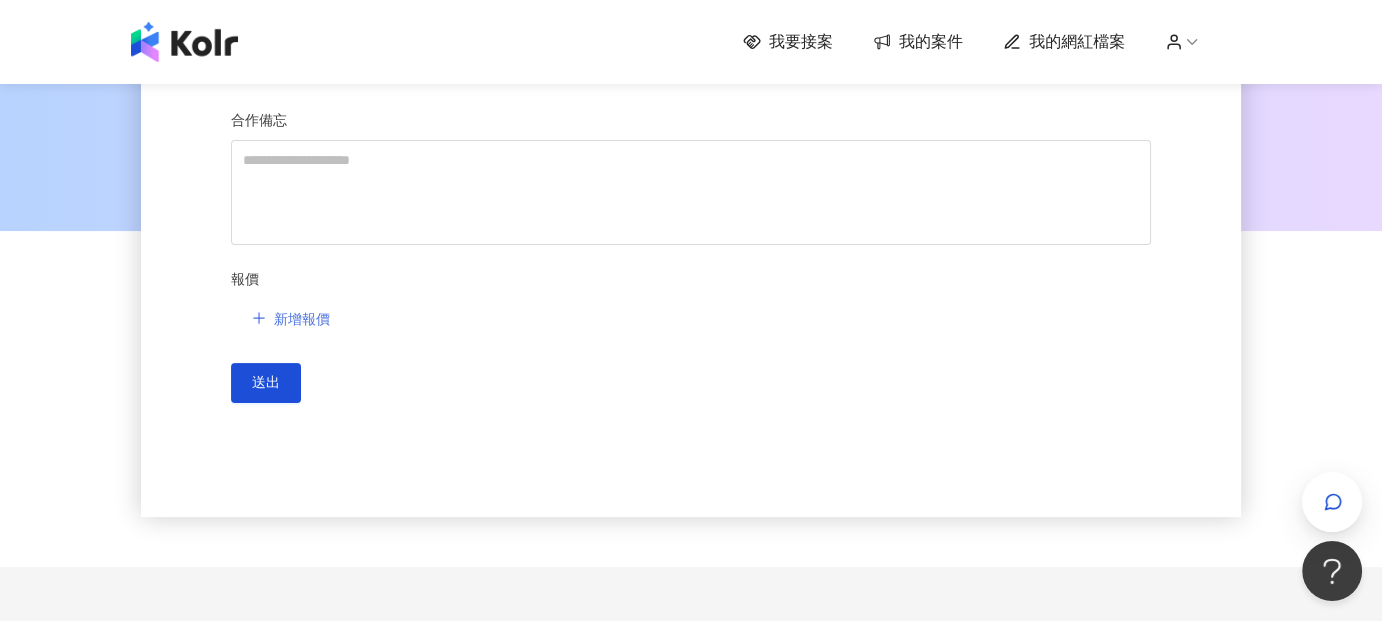 click on "新增報價" at bounding box center [302, 320] 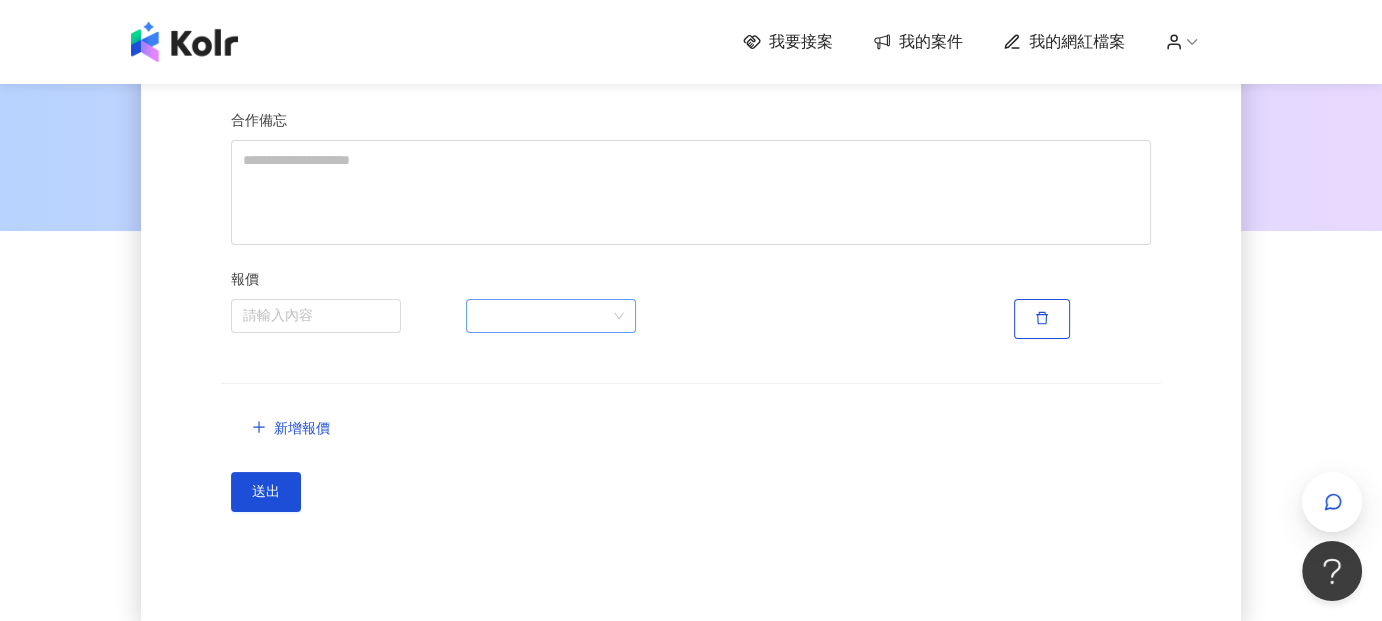 click at bounding box center [551, 316] 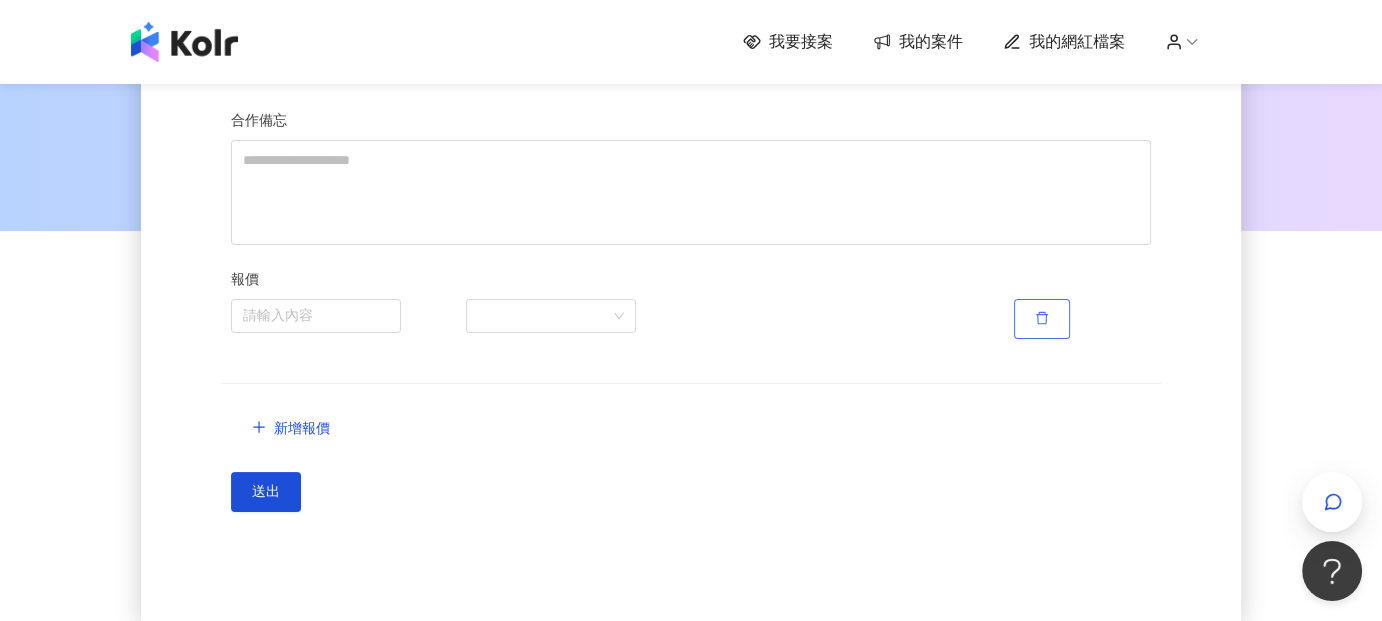 click at bounding box center [1042, 319] 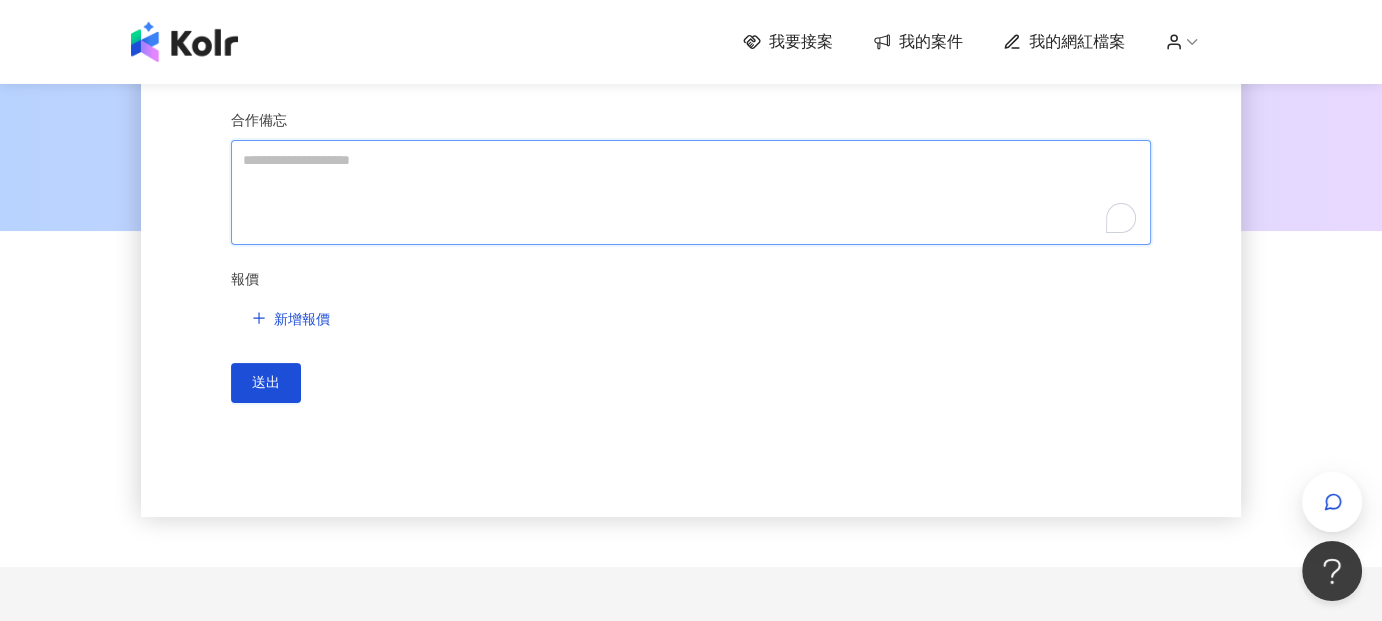 click on "合作備忘" at bounding box center (691, 192) 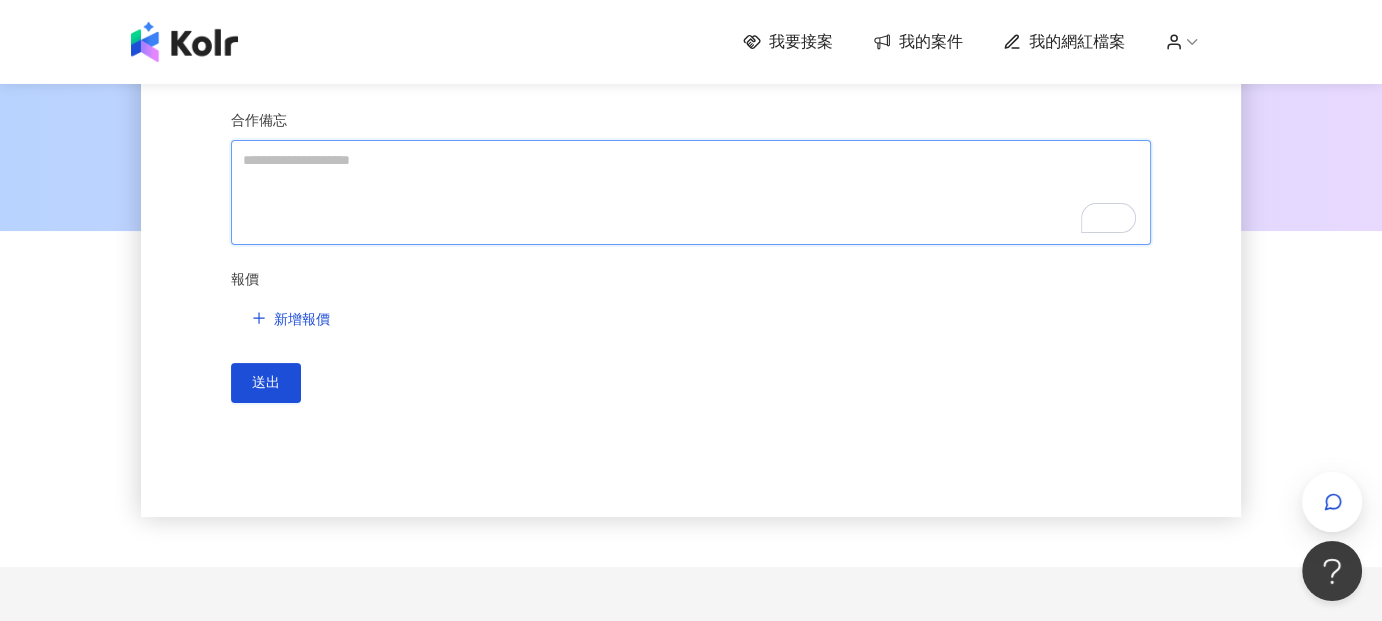 type 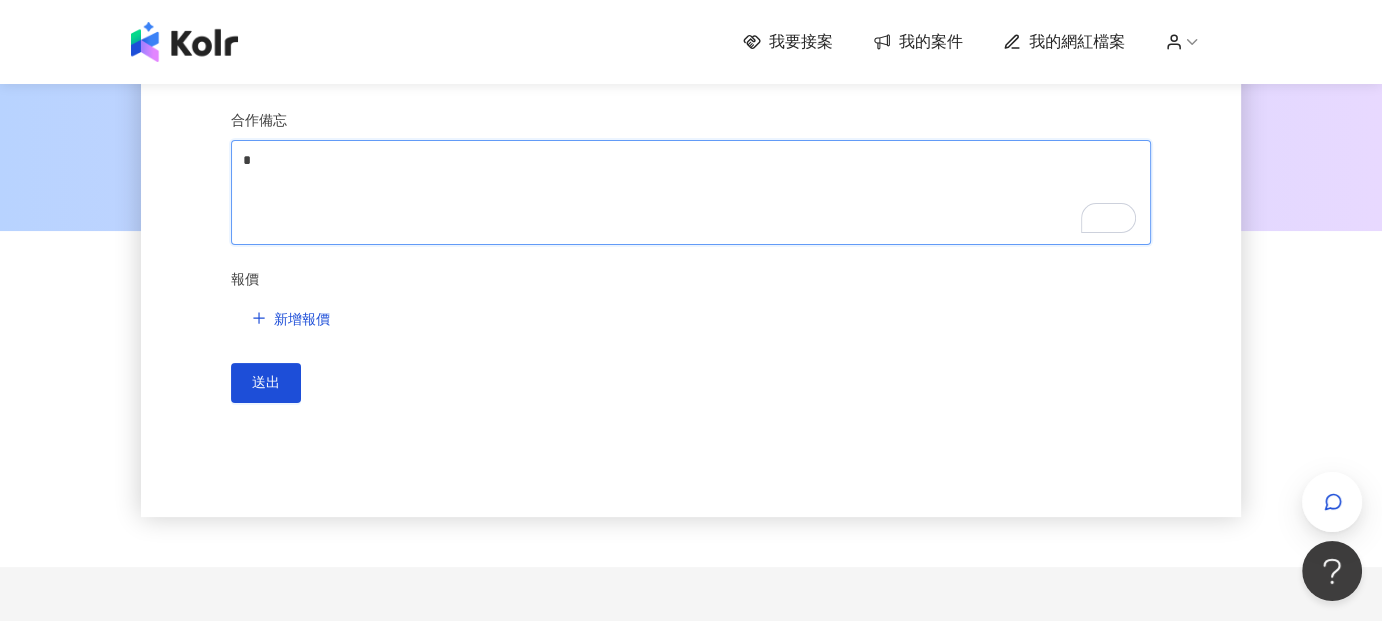 type 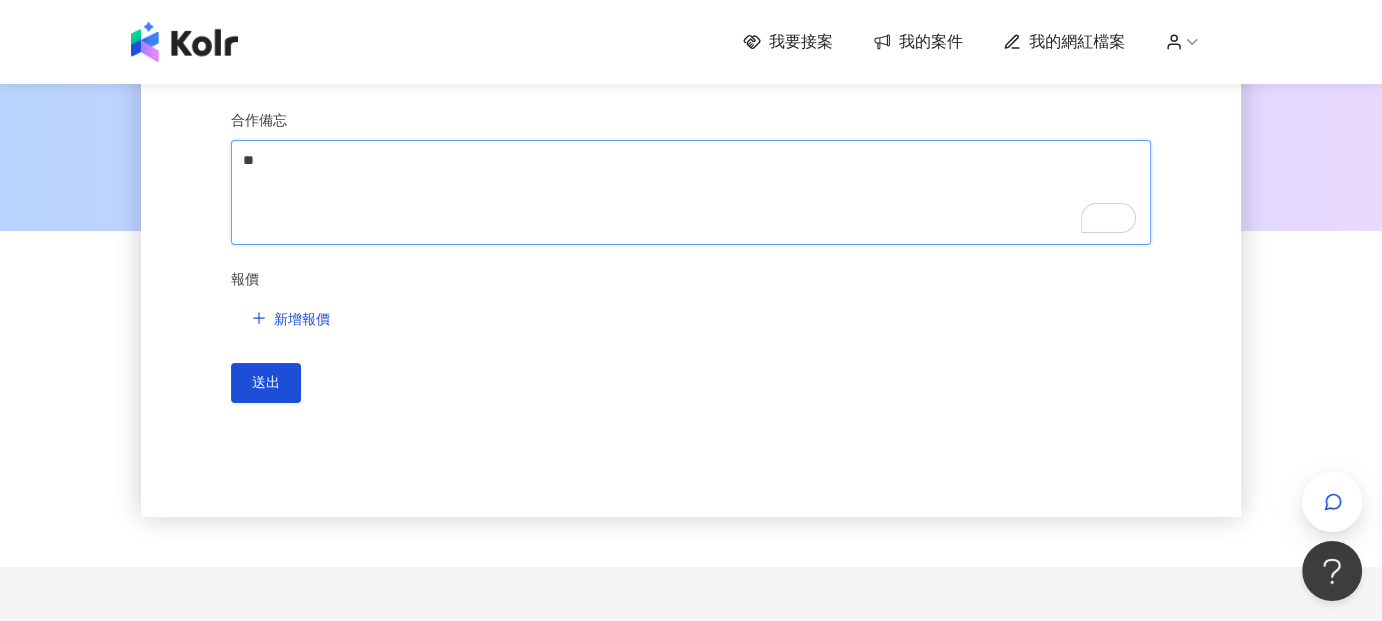 type 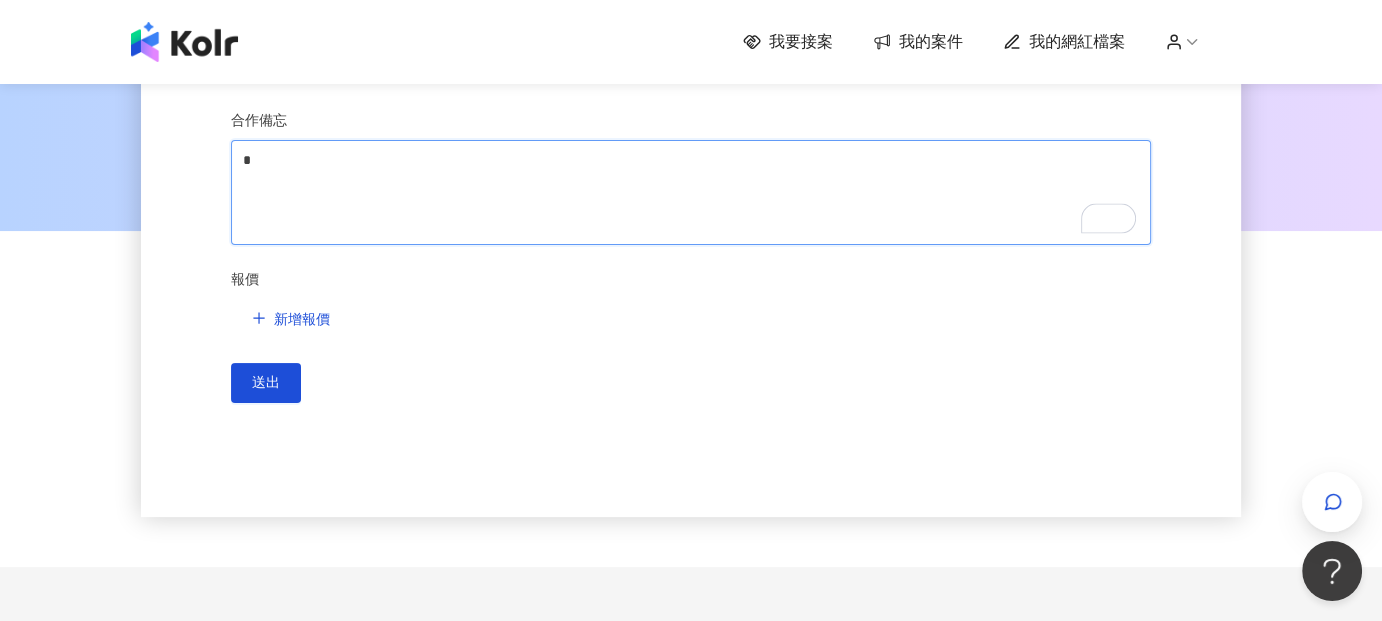 type 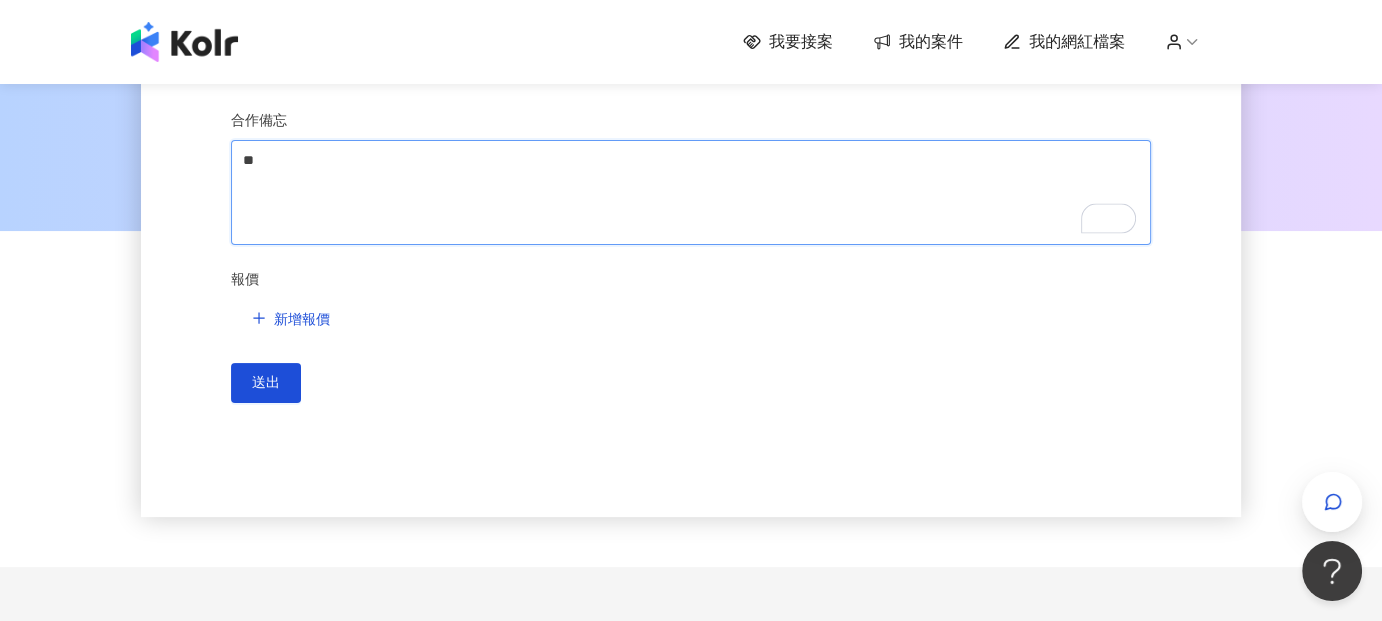 type 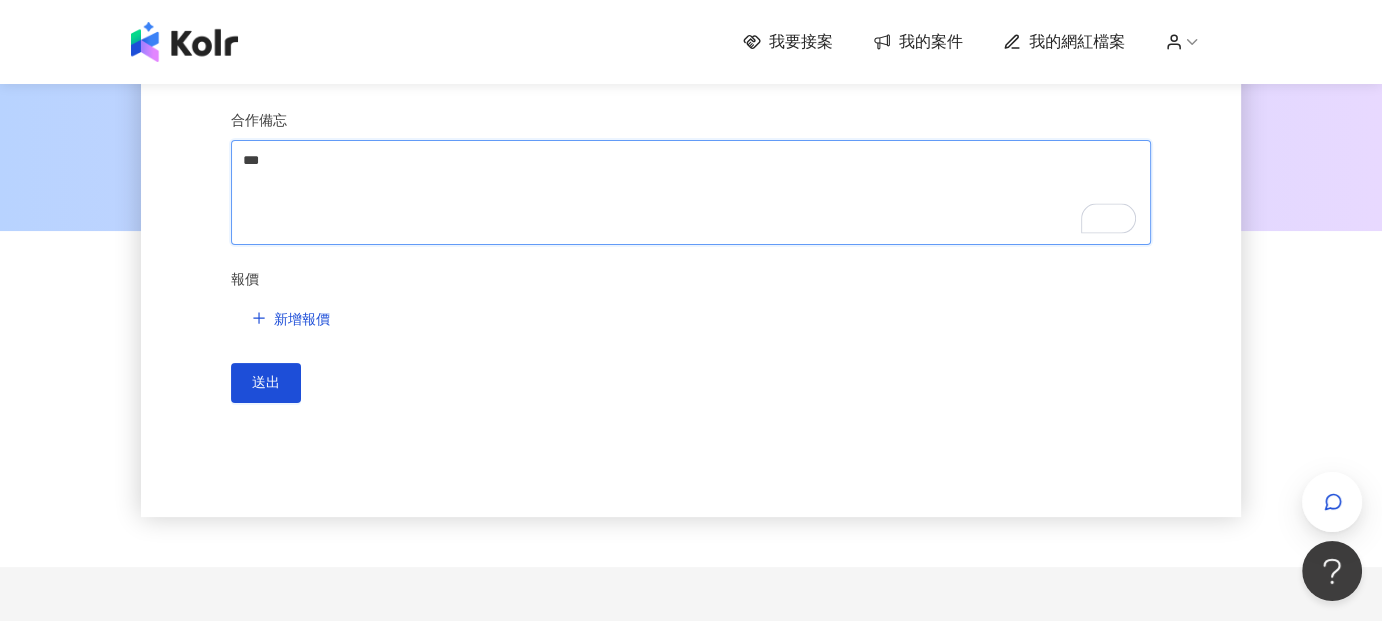type on "****" 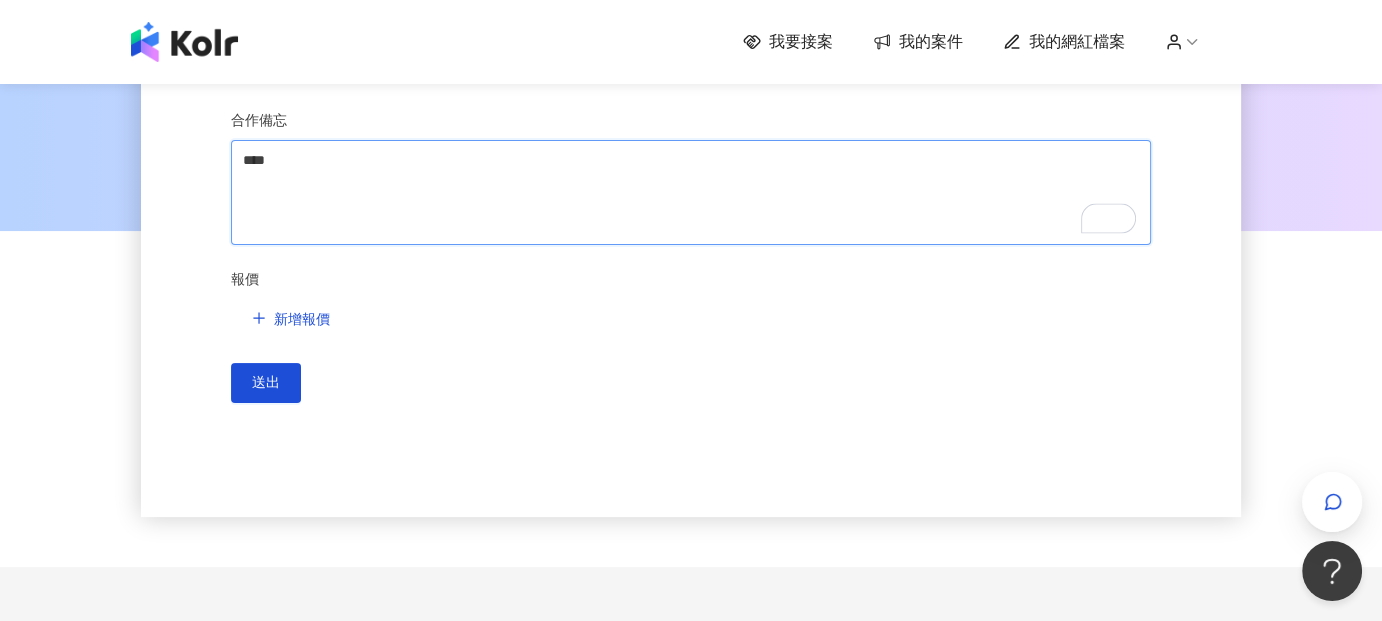 type 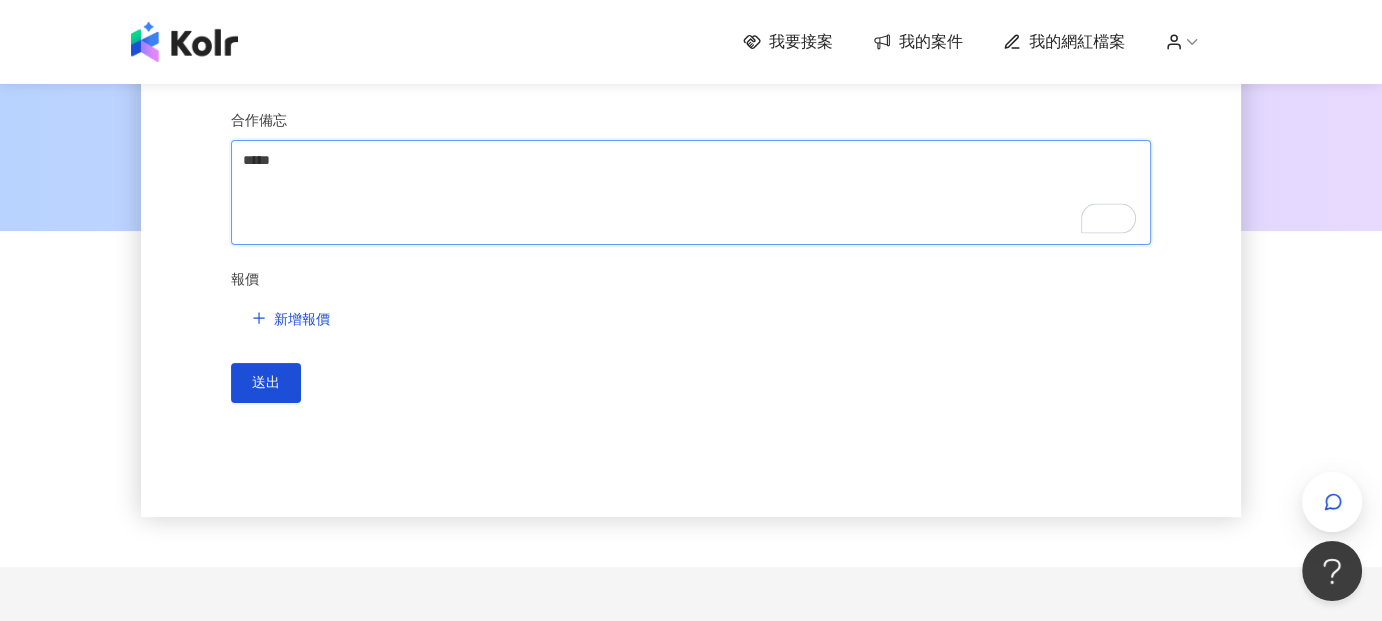 type 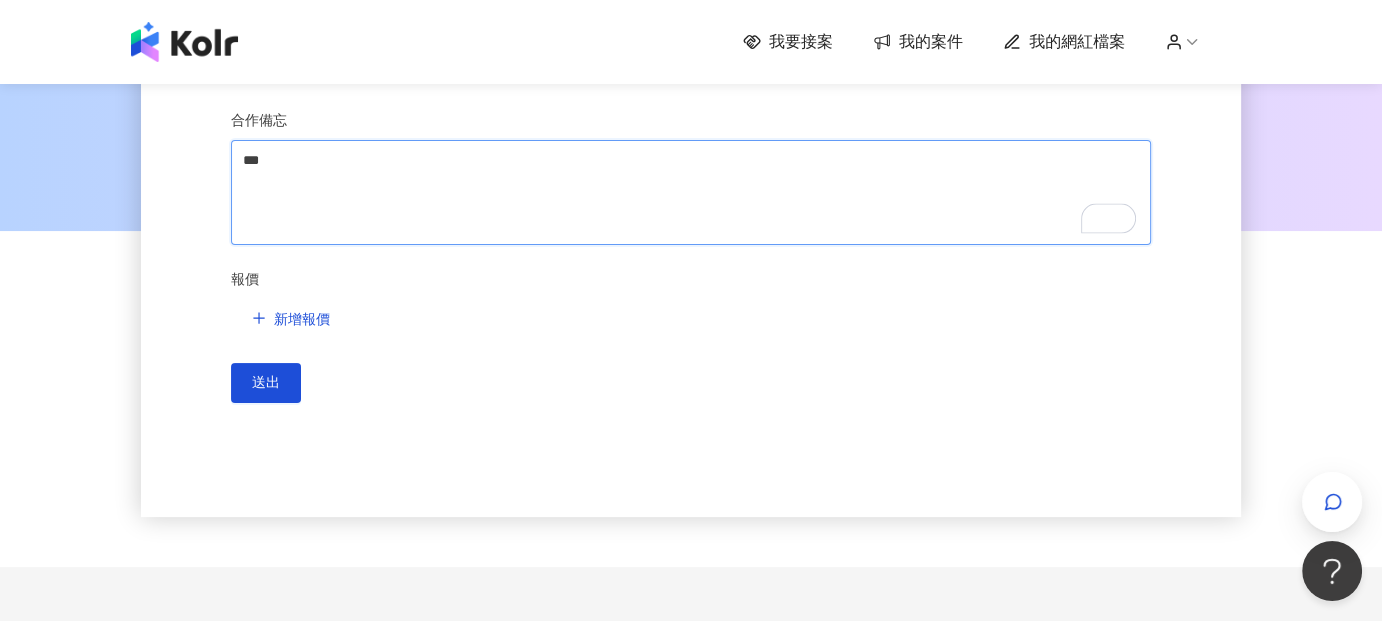 type 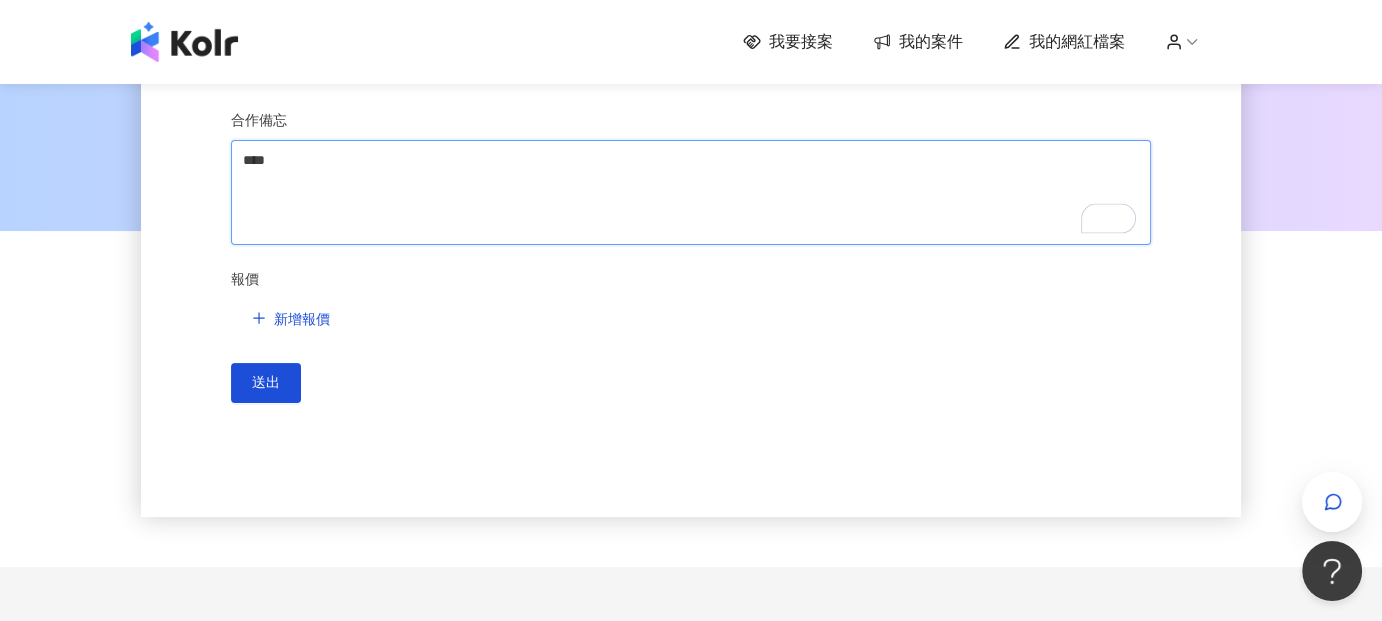 type 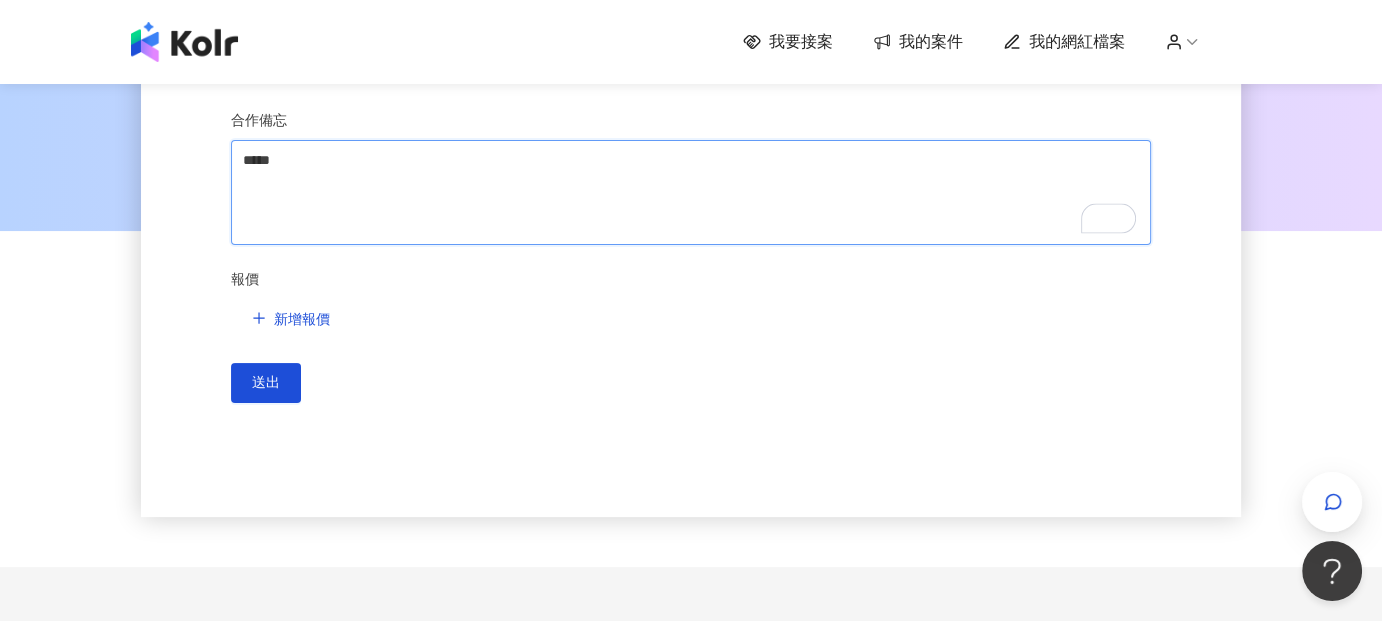 type 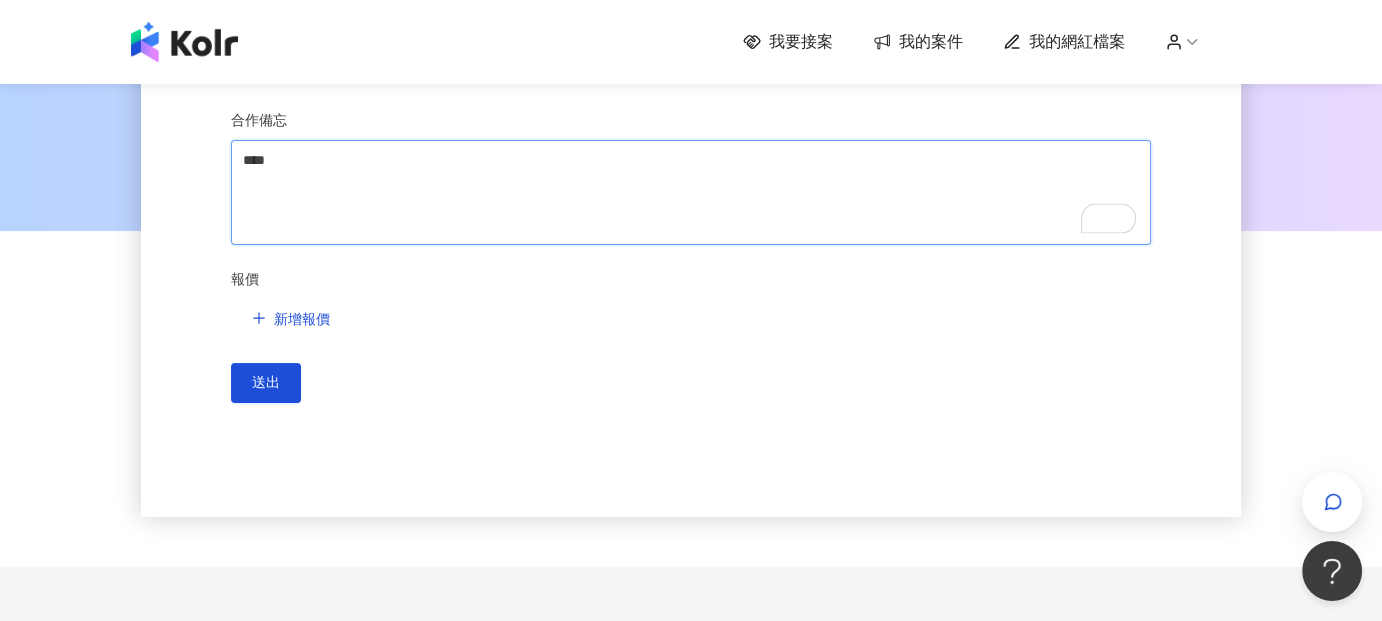 type 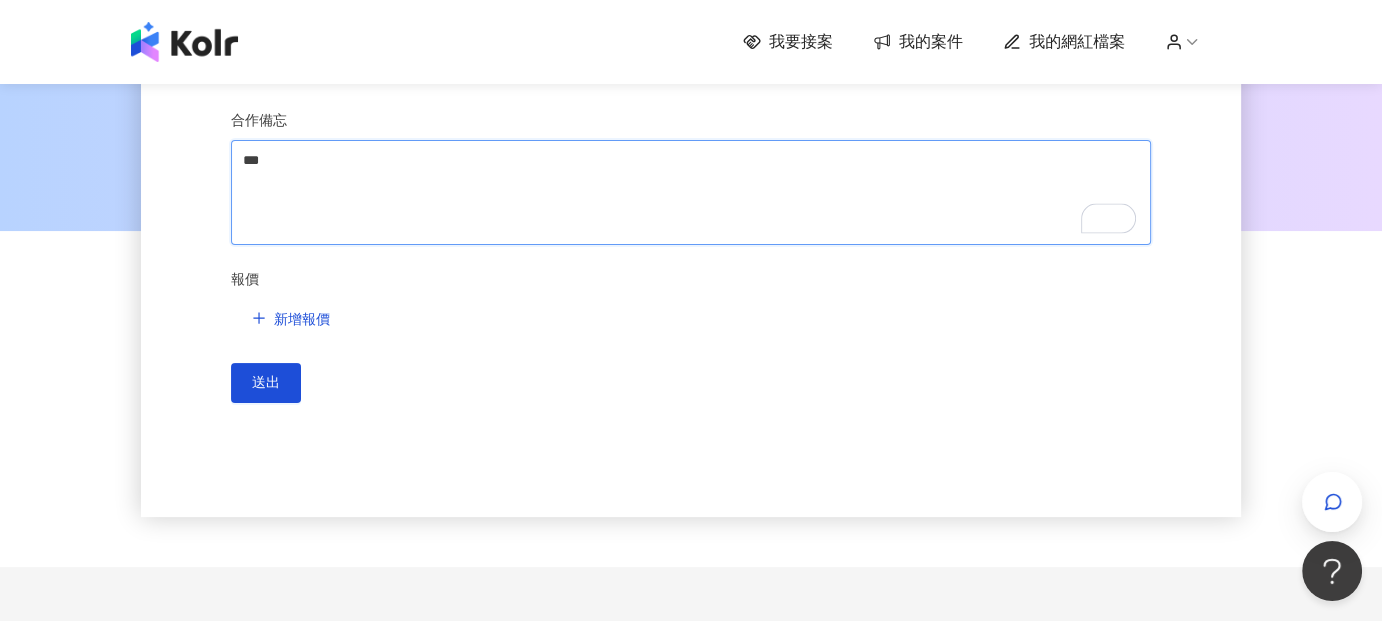 type 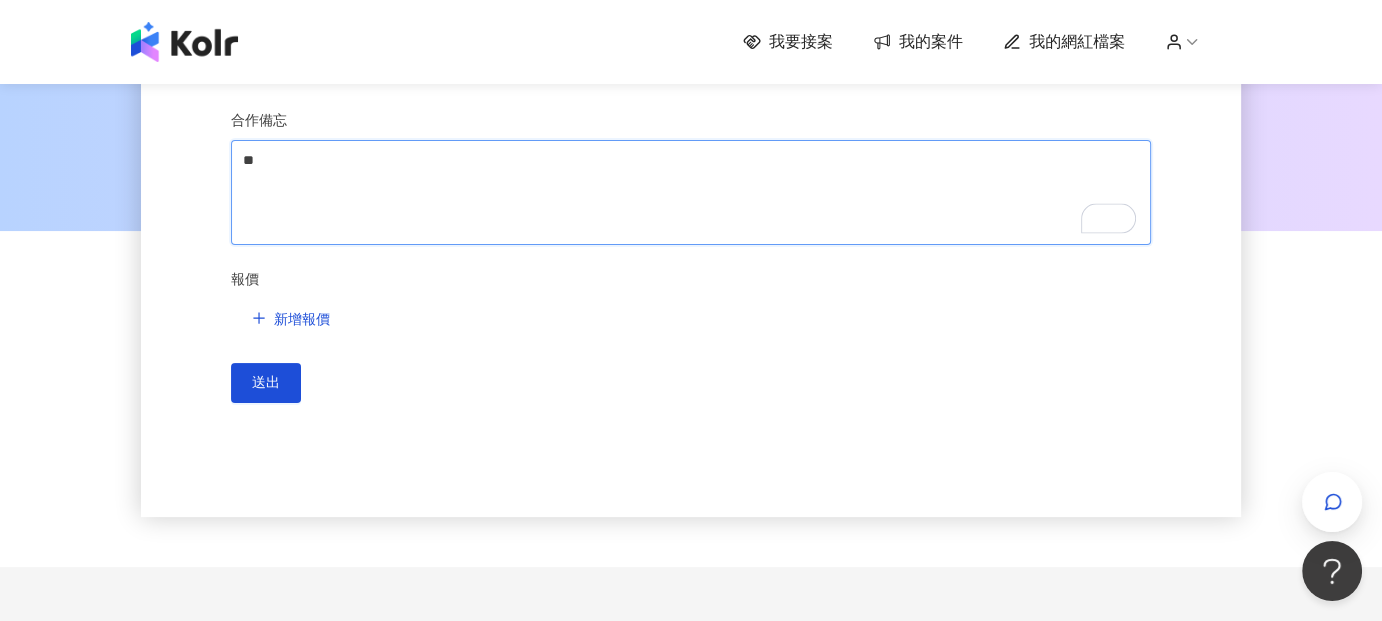 type 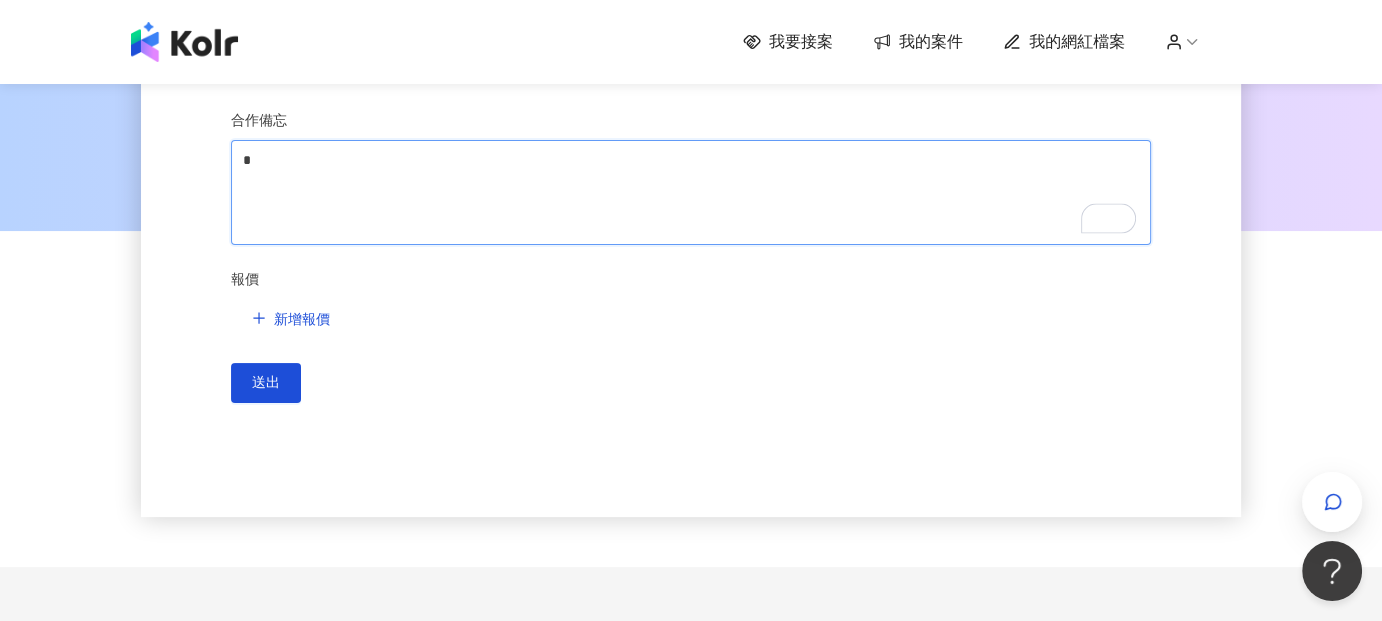 type 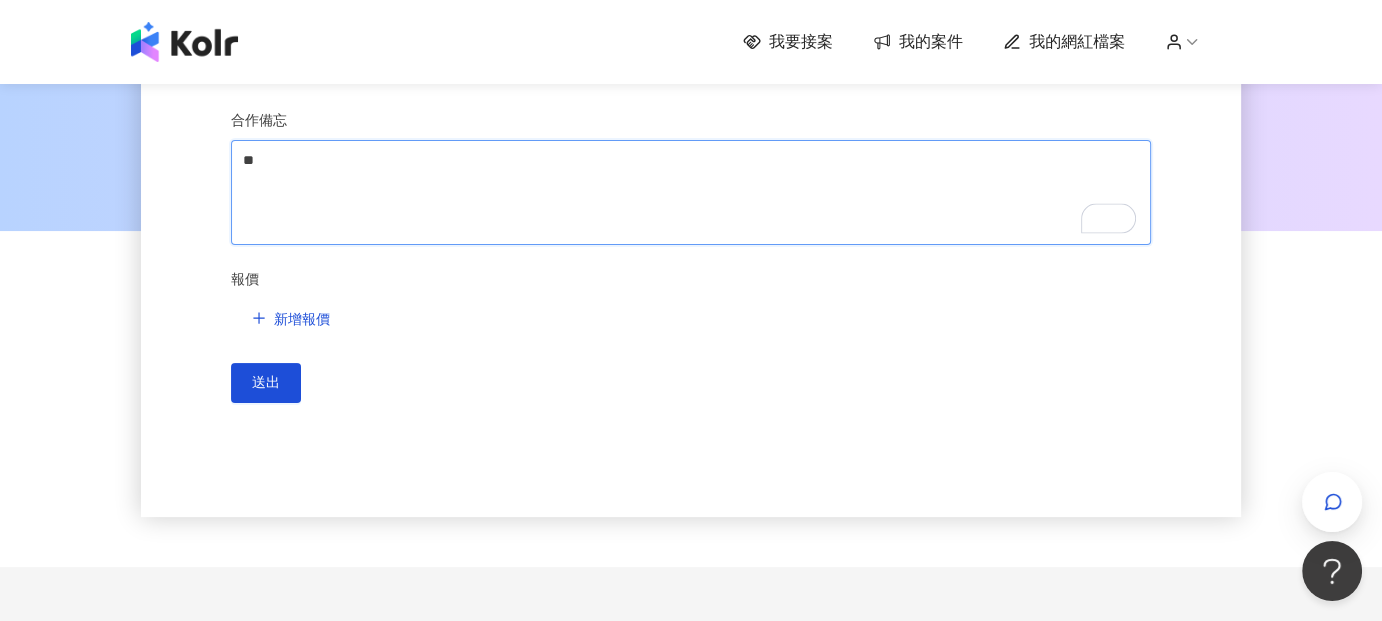 type 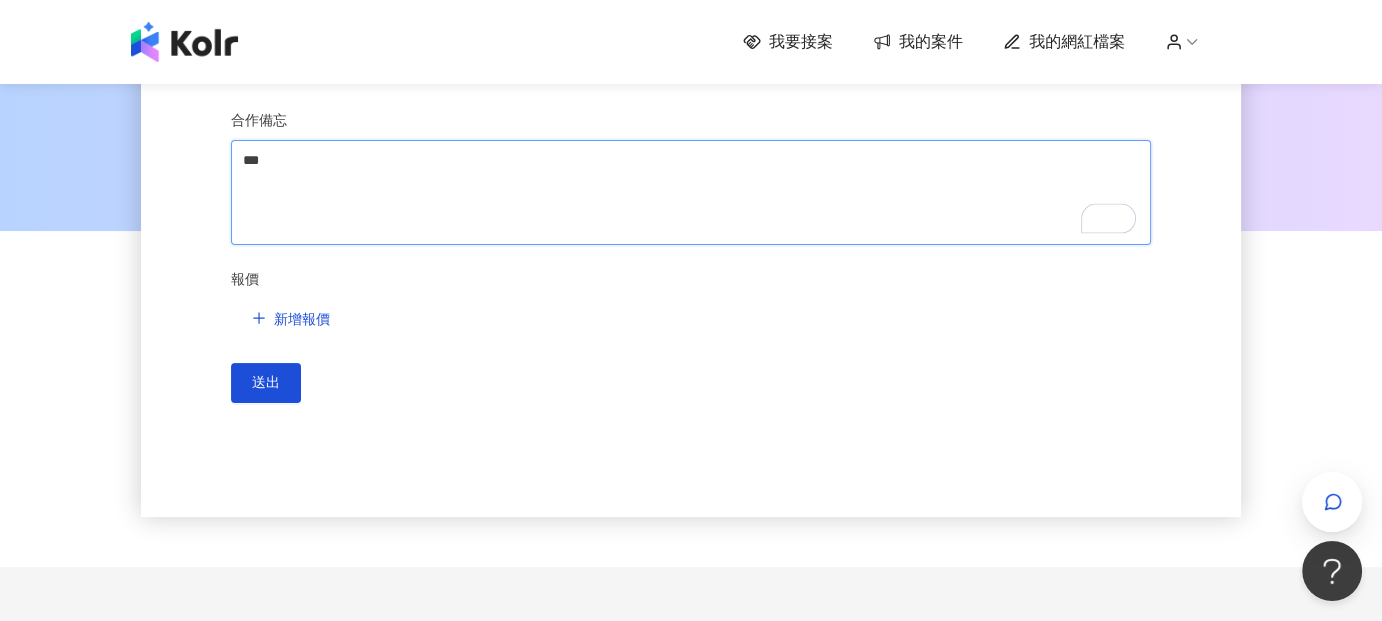 type 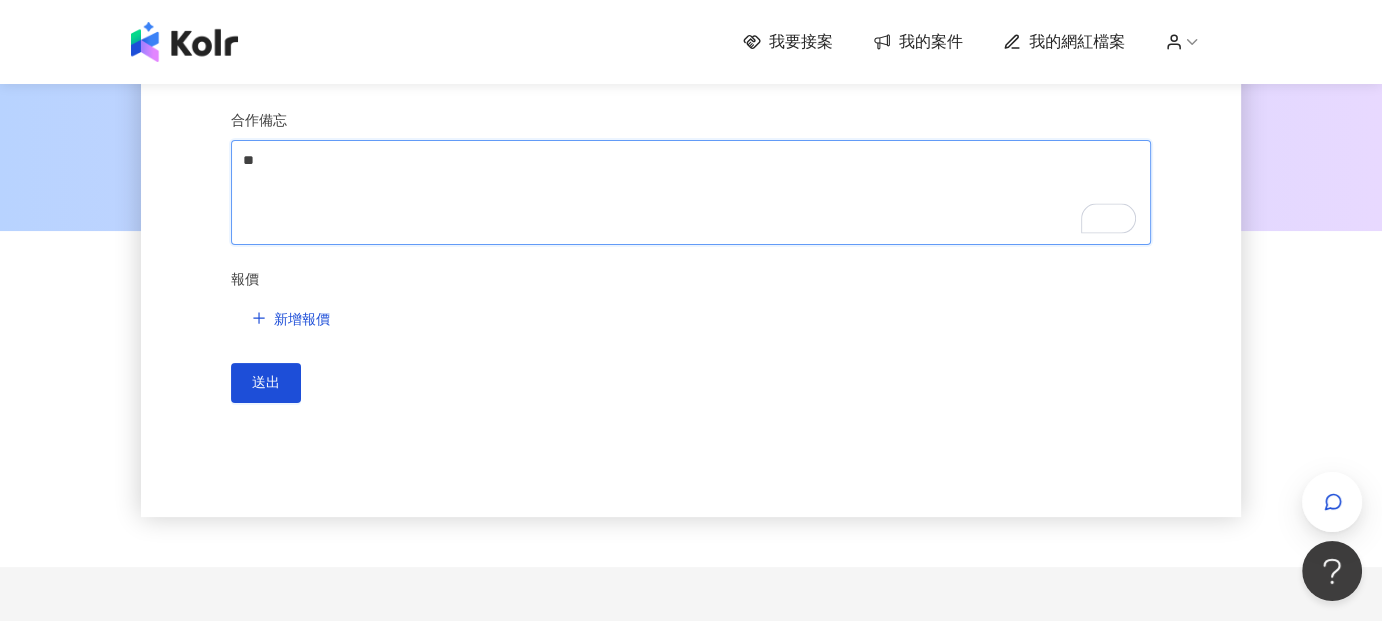 type 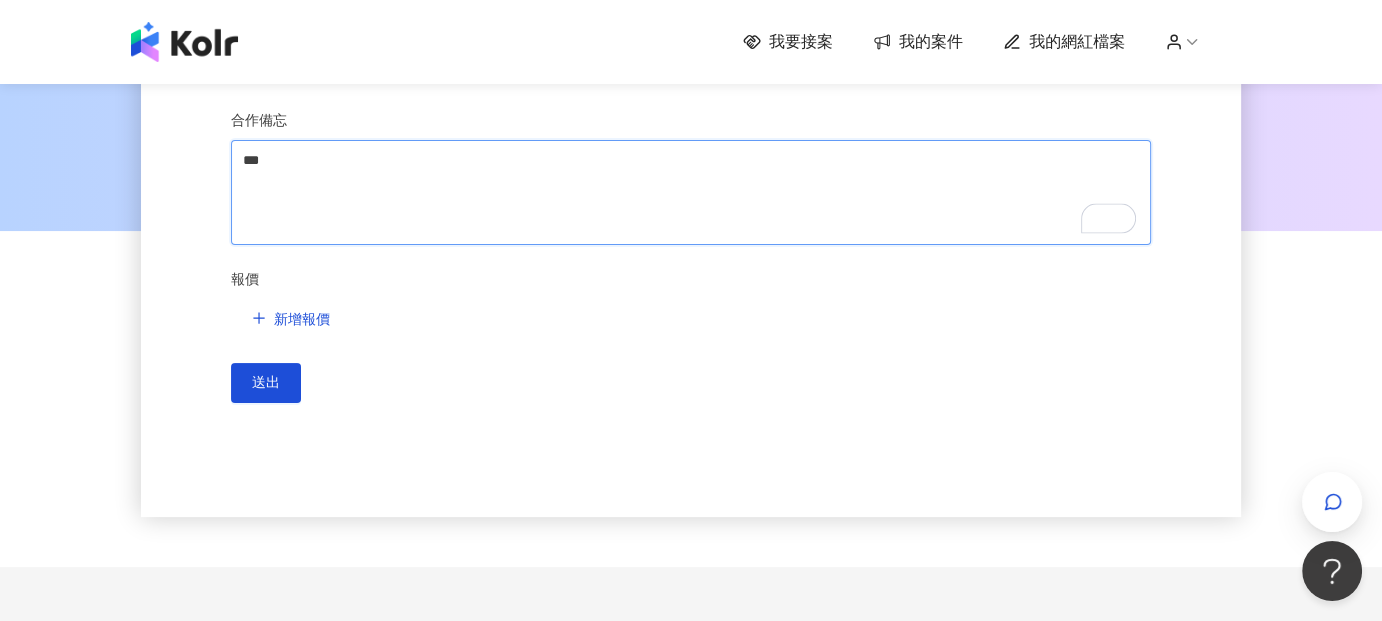 type 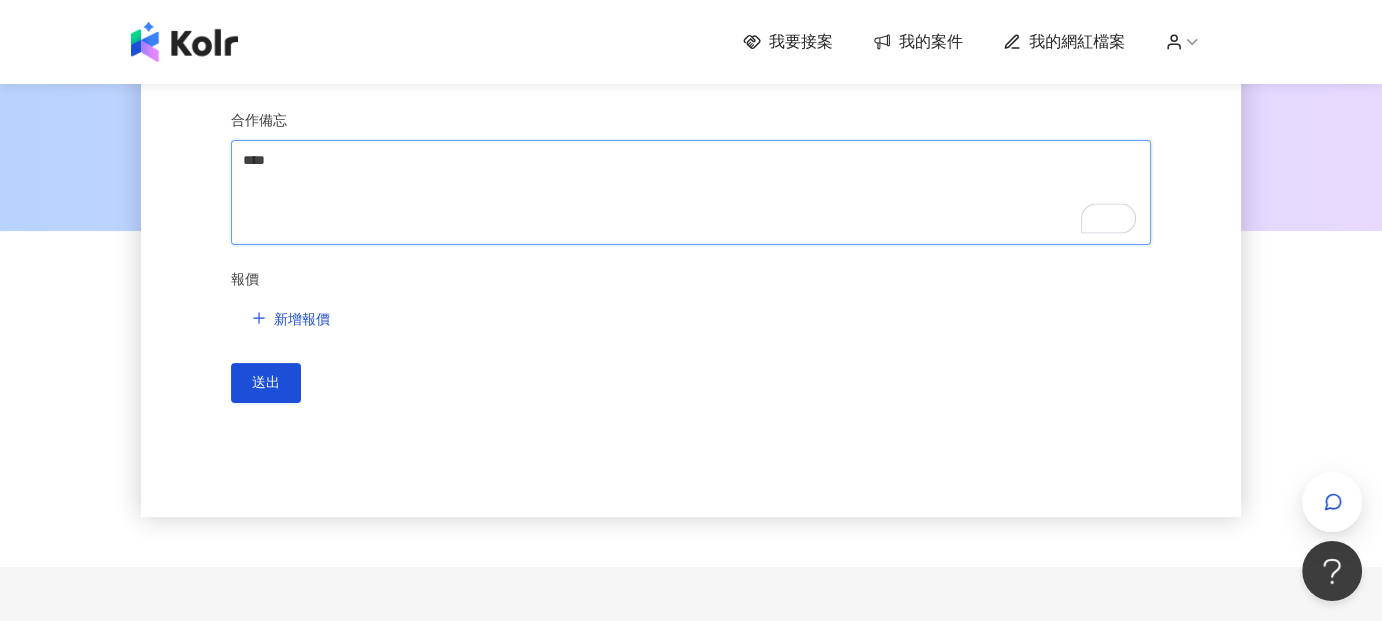 type on "*****" 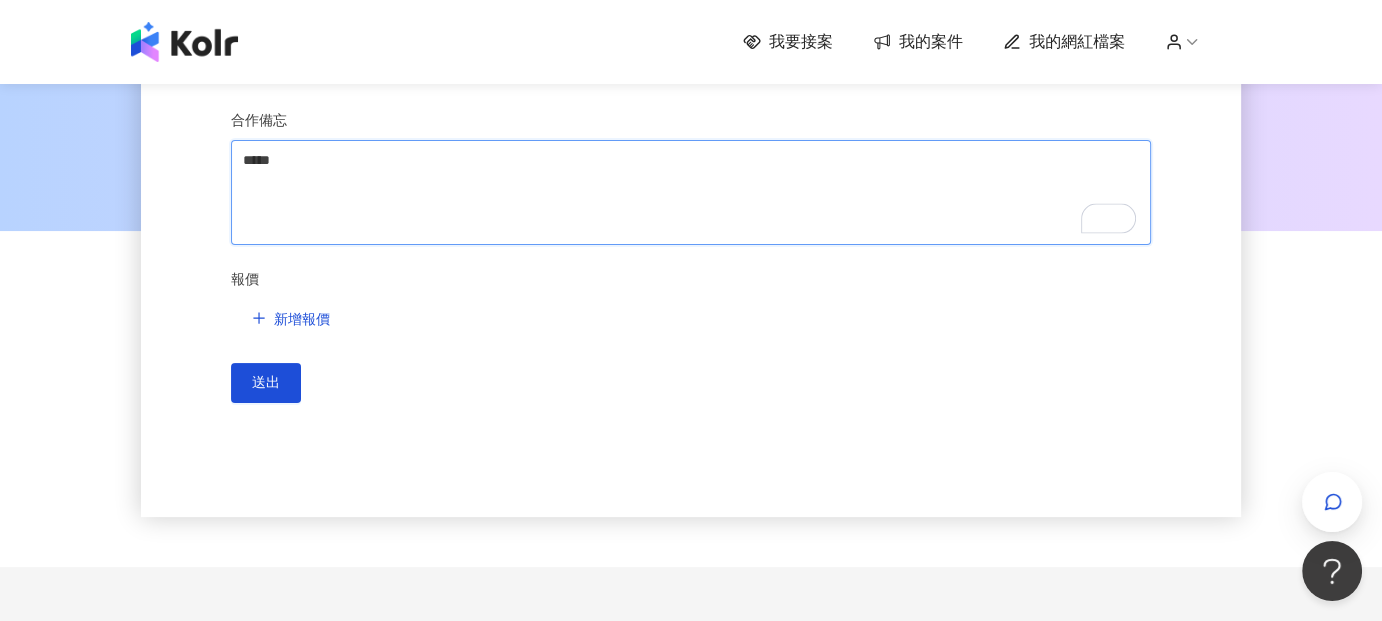 type 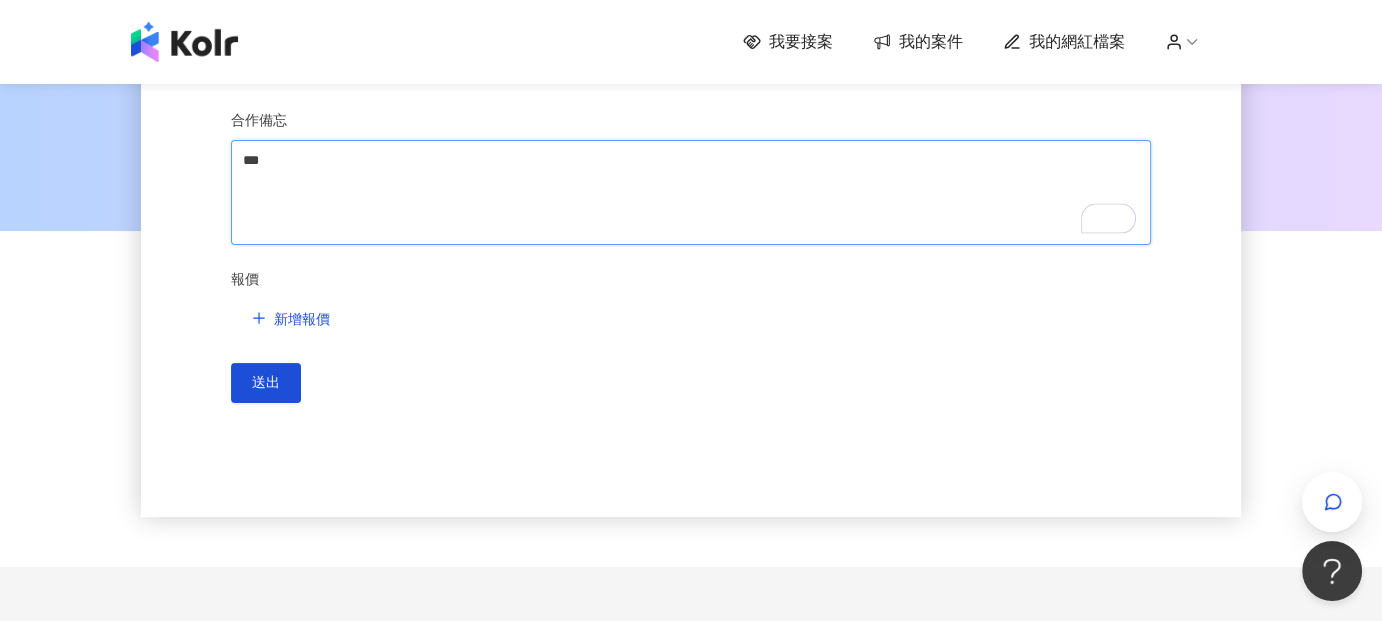 type 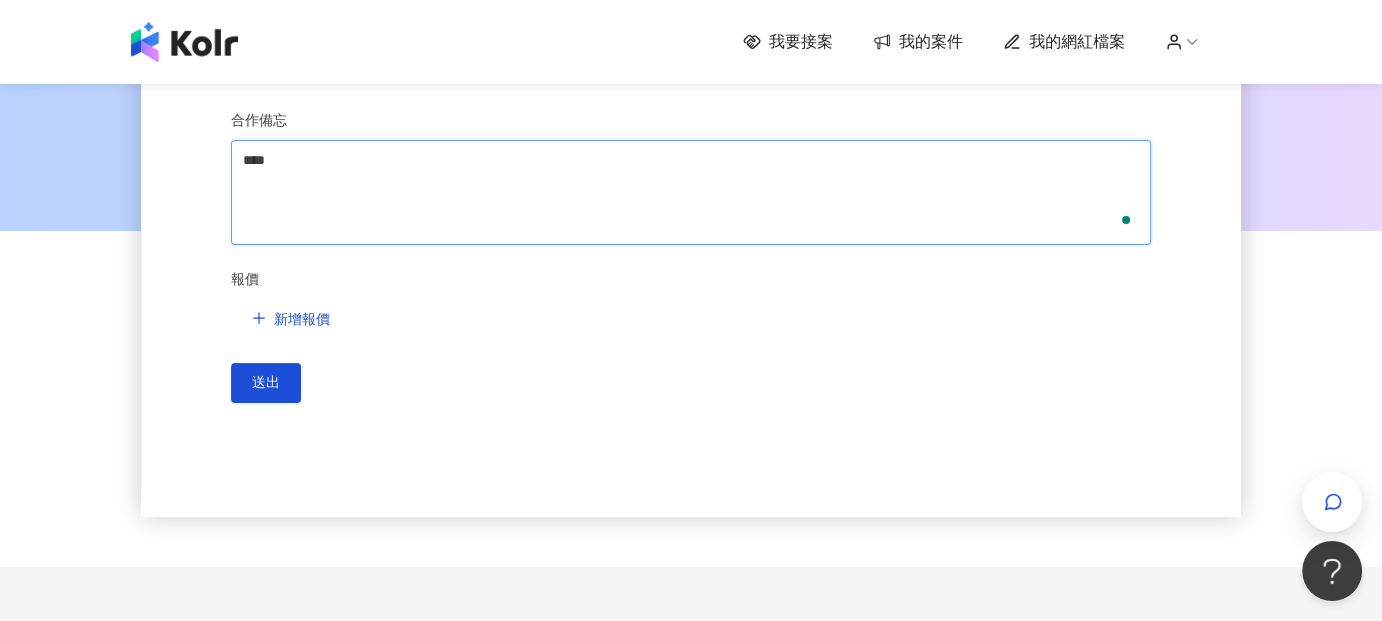 type 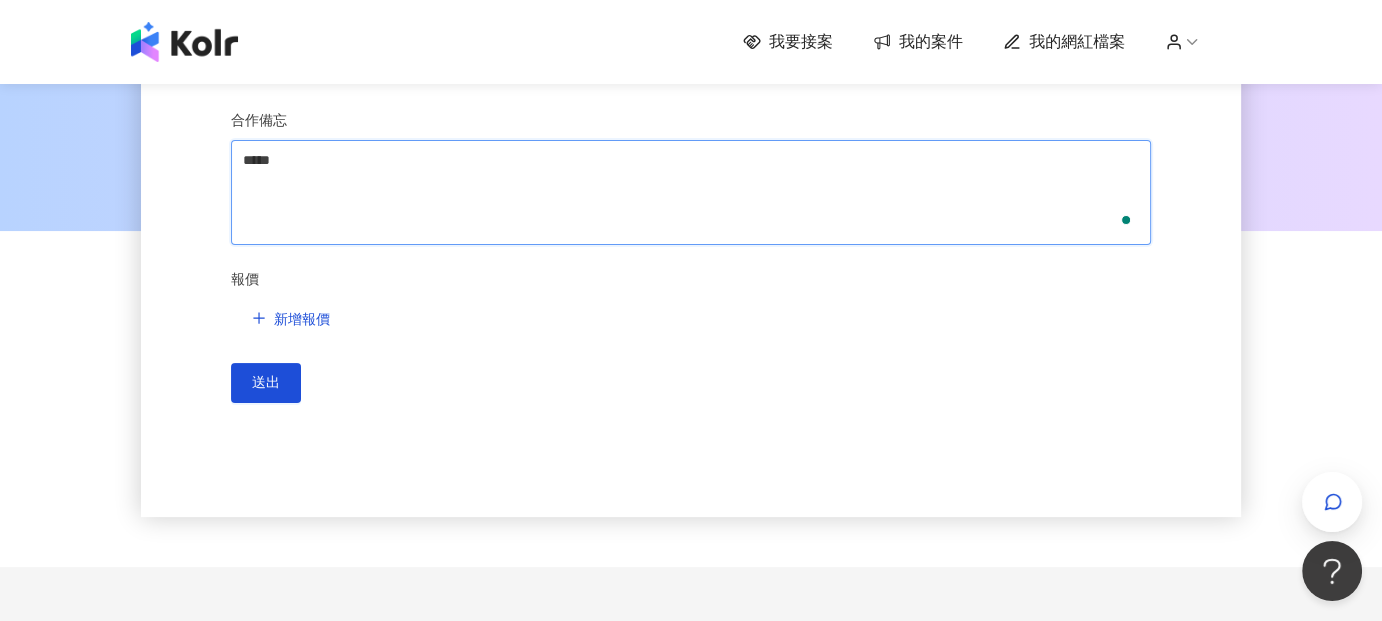 type 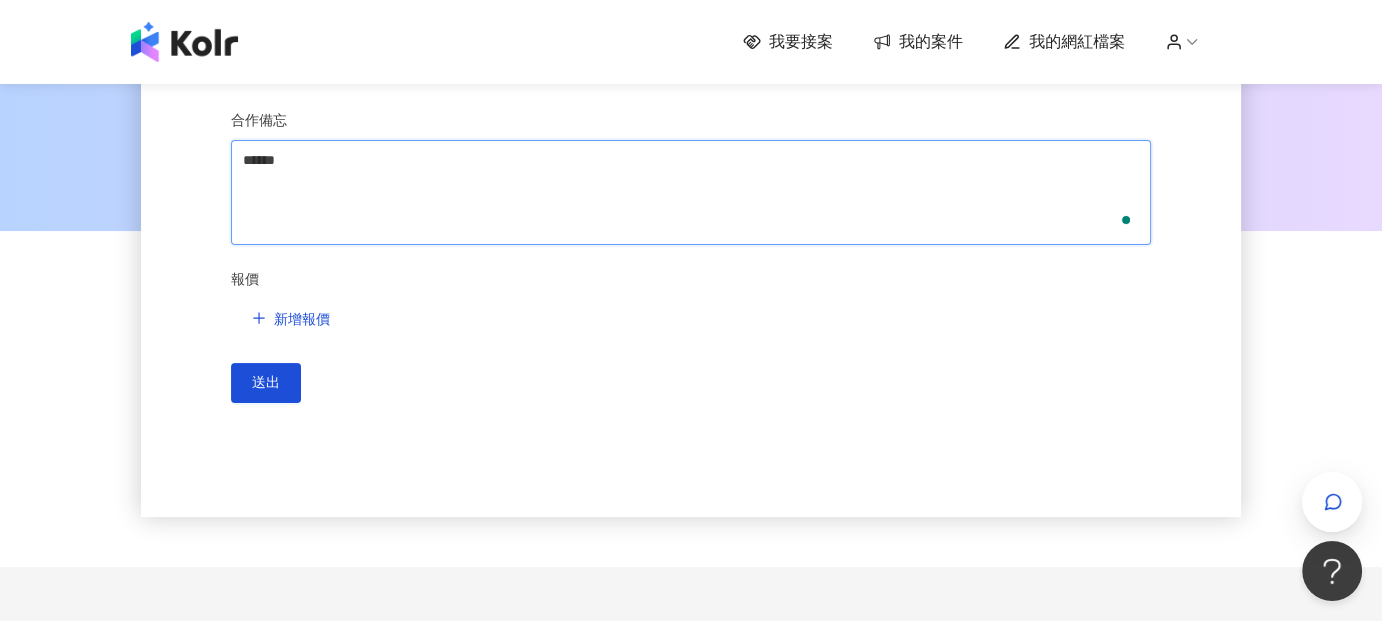 type 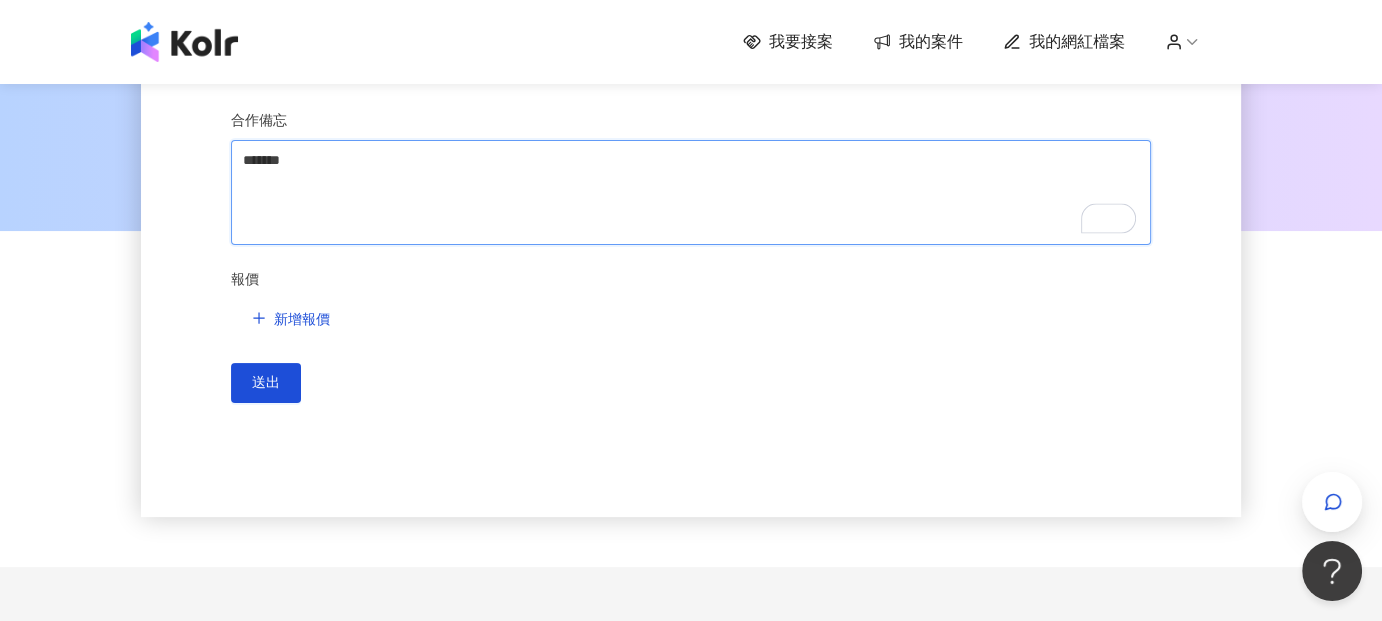 type 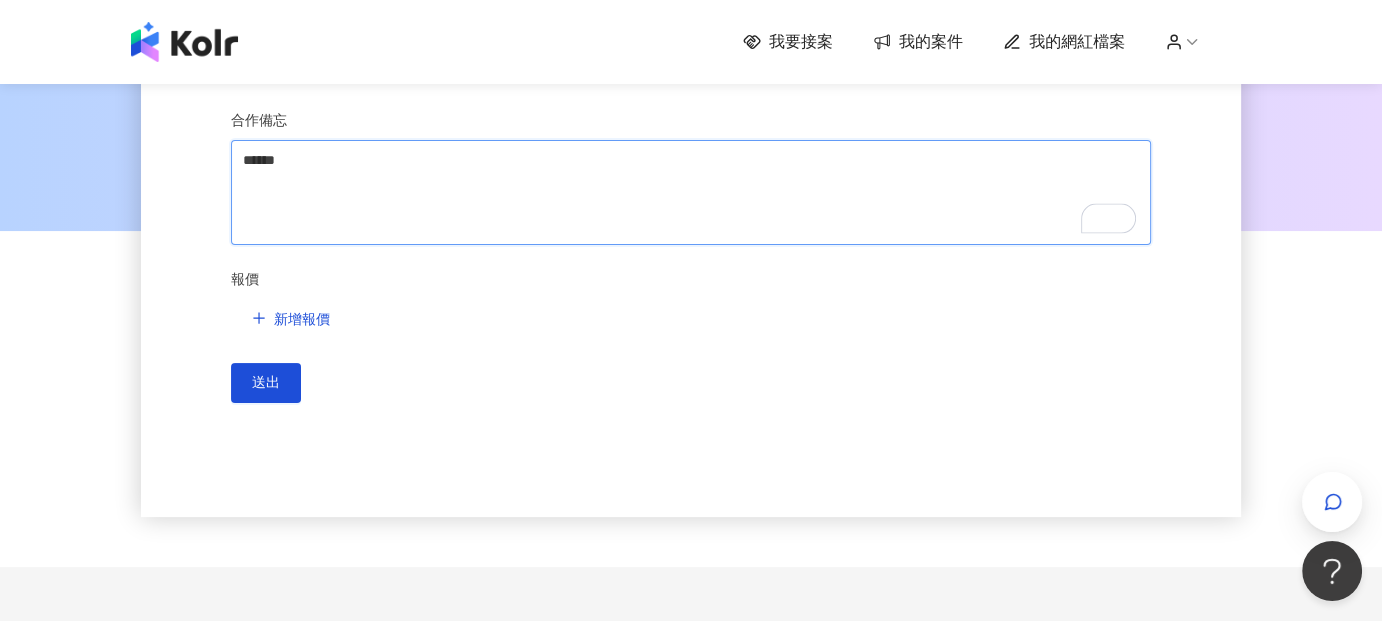 type 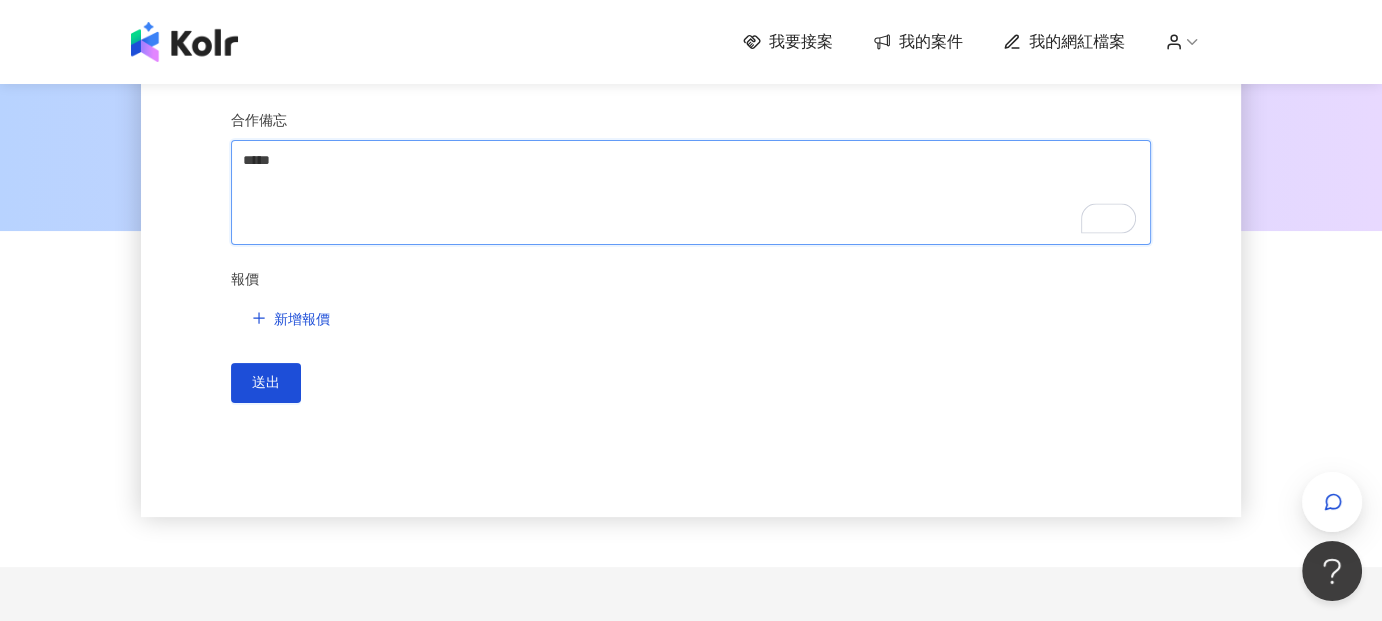 type 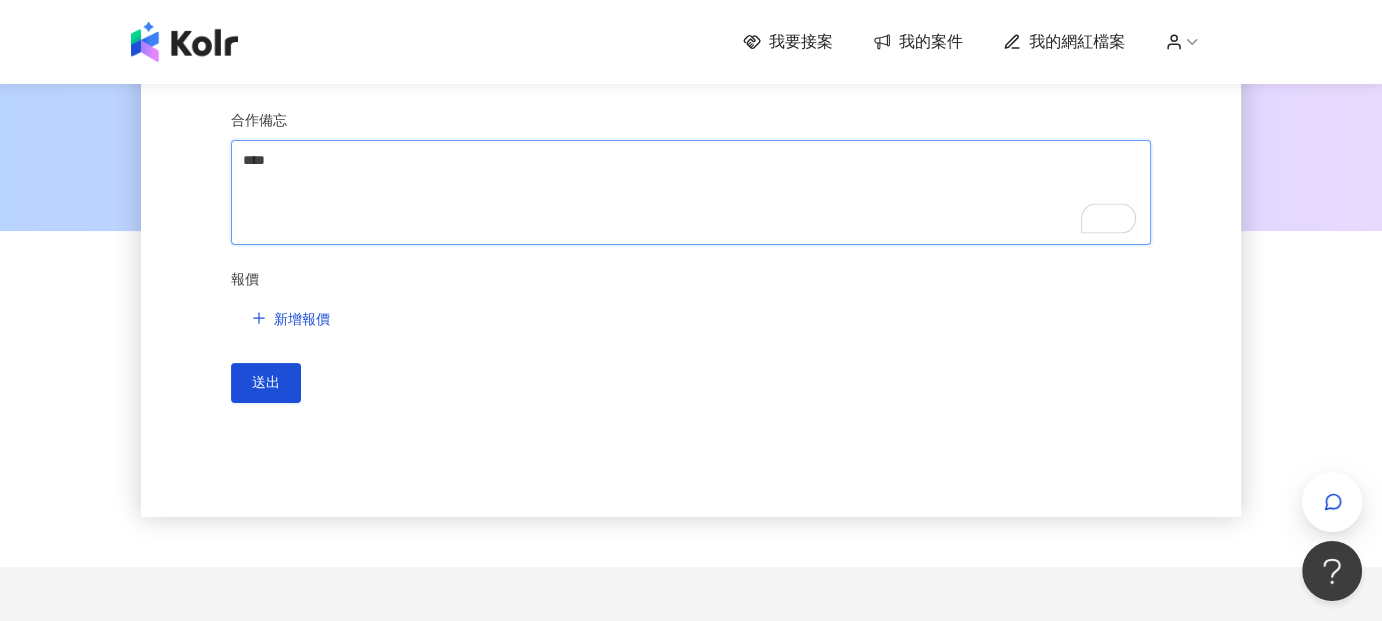 type 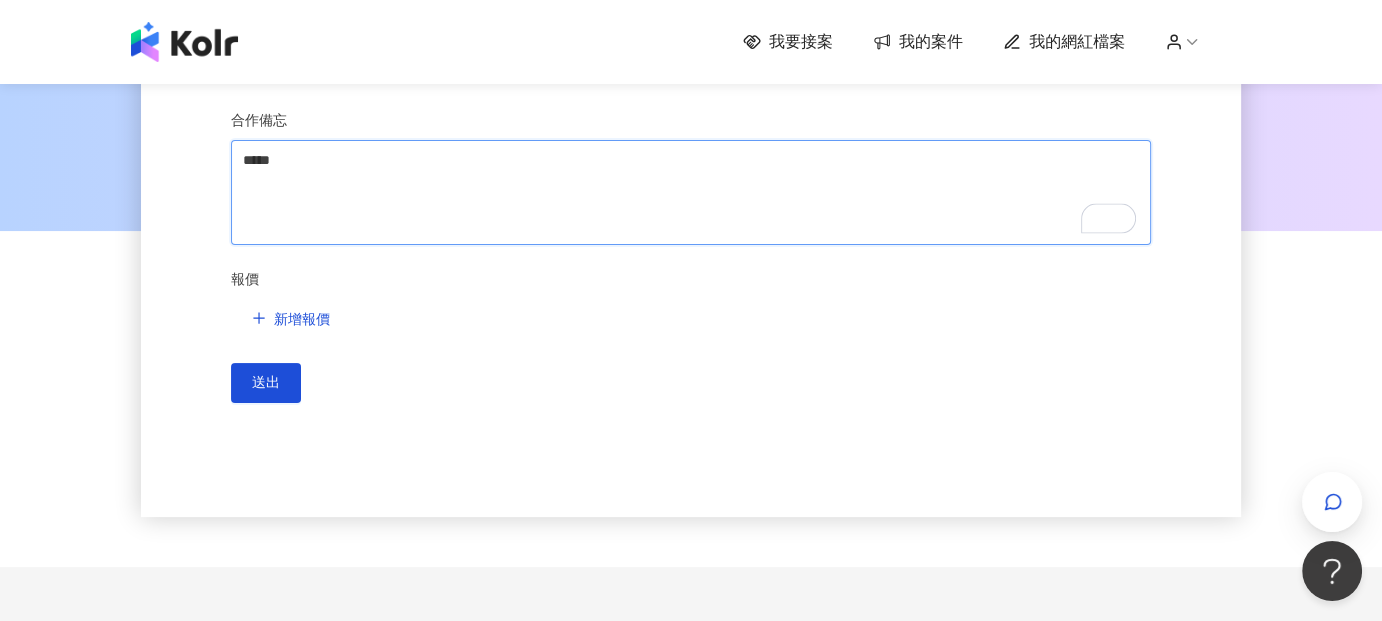 type 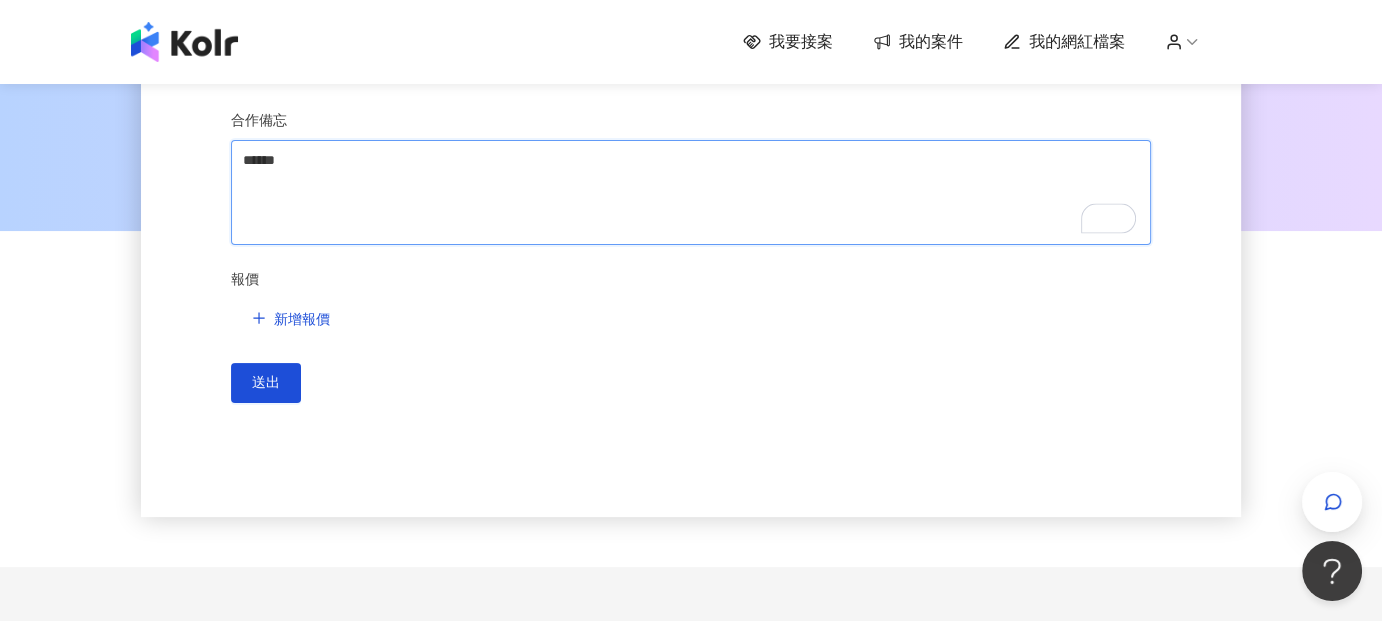 type 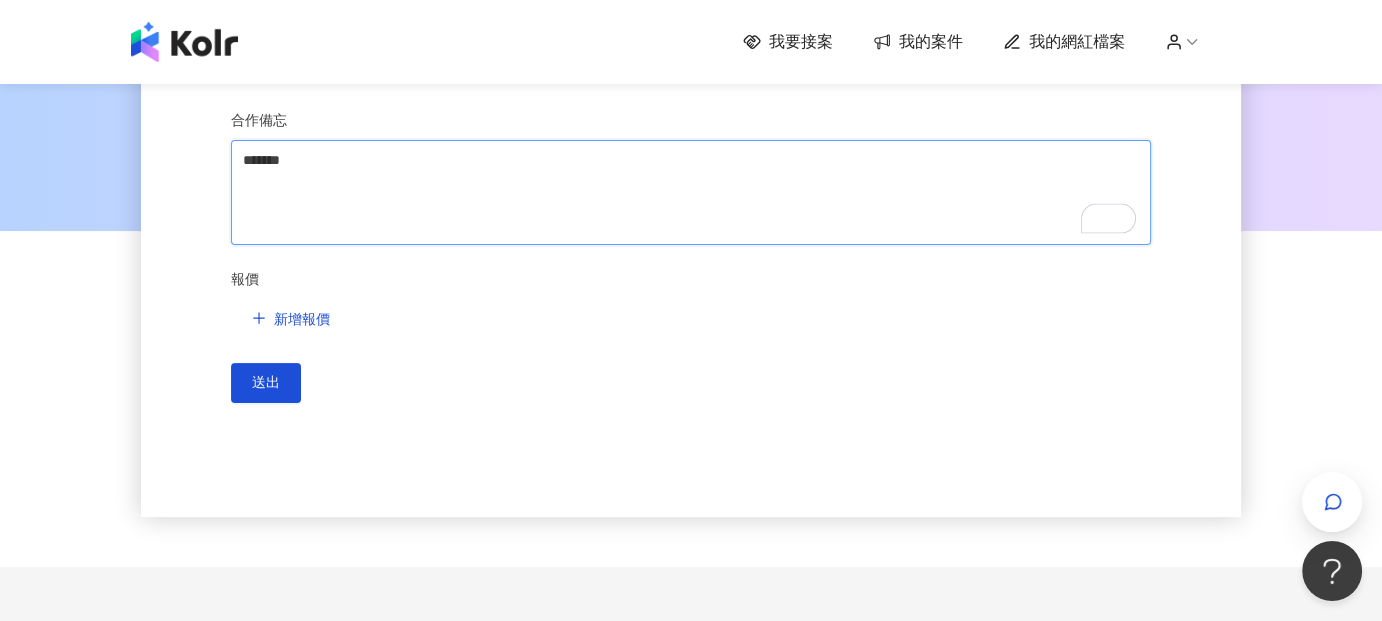 type 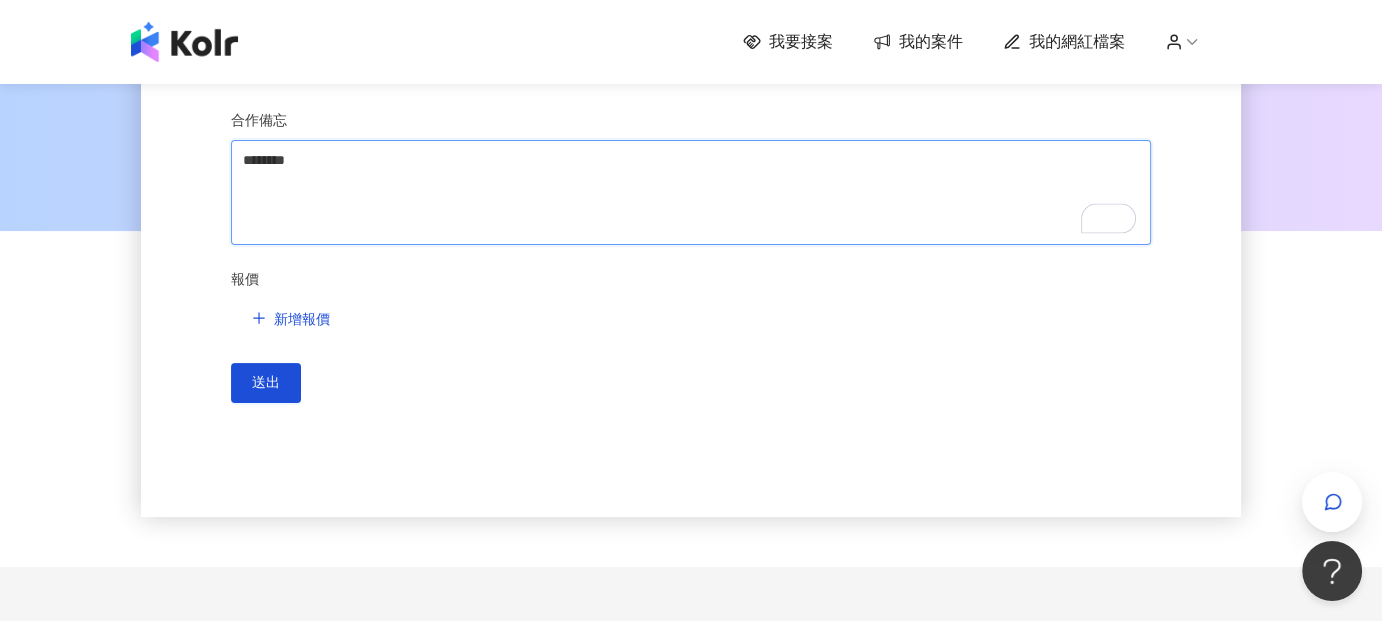 type 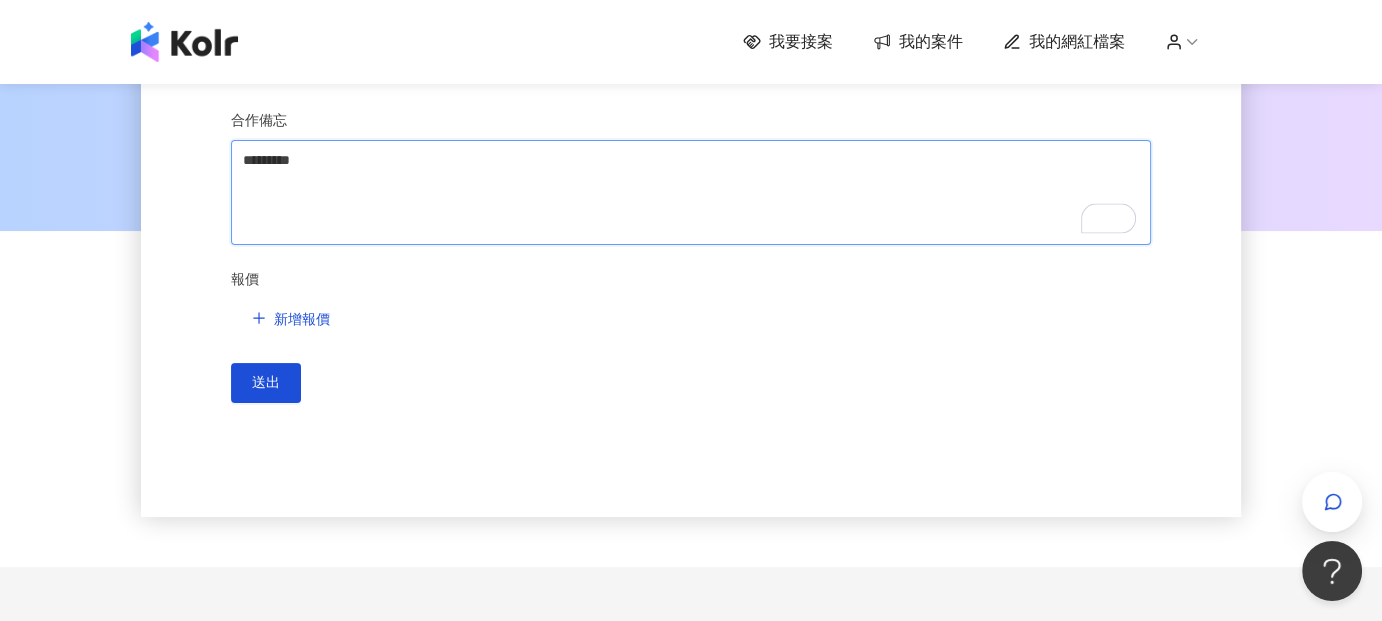 type 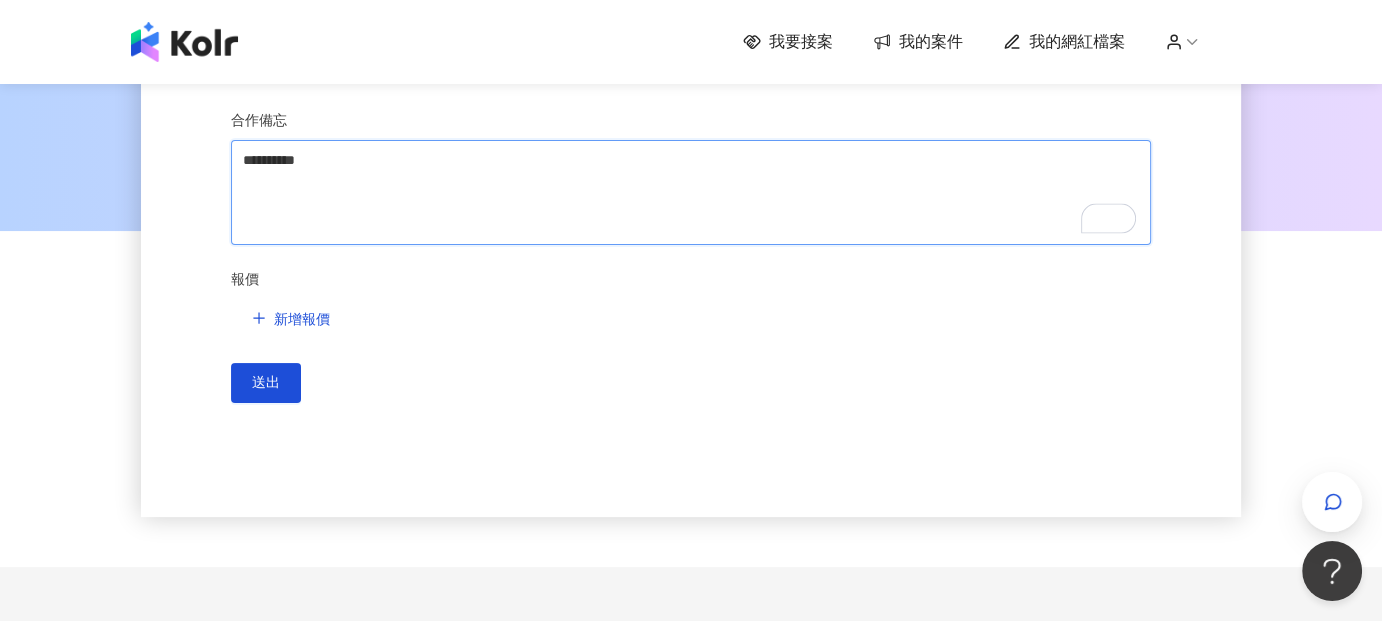 type 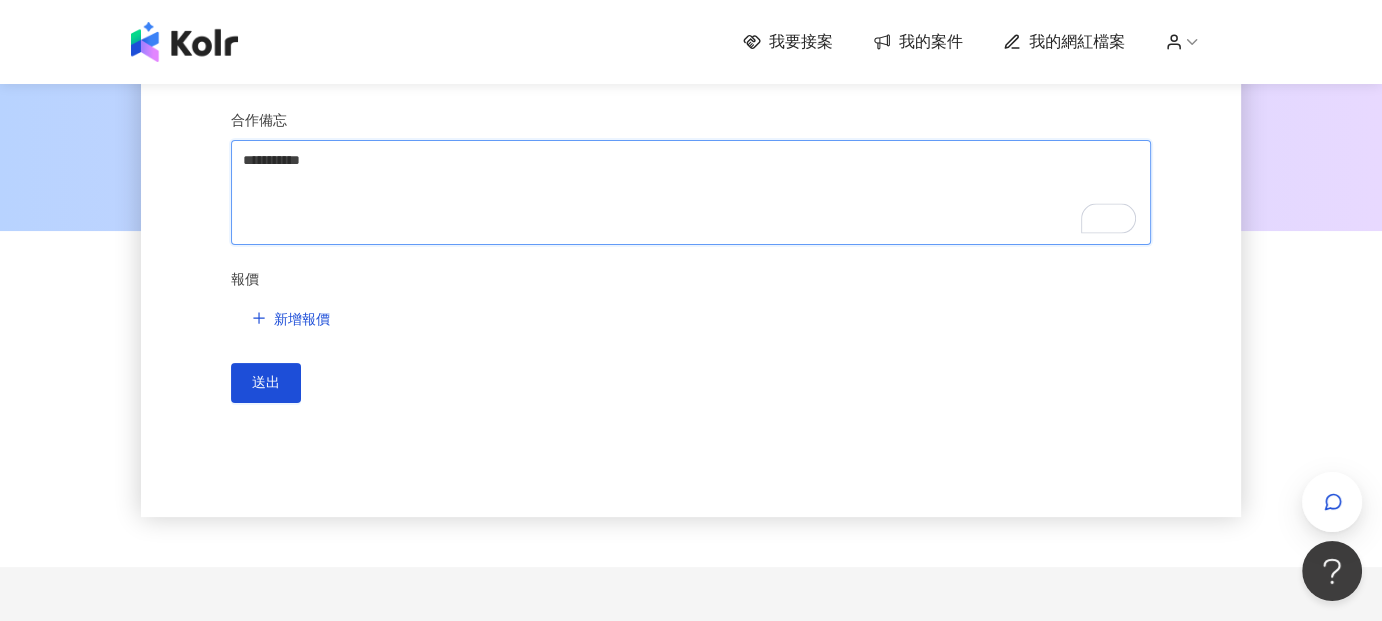 type 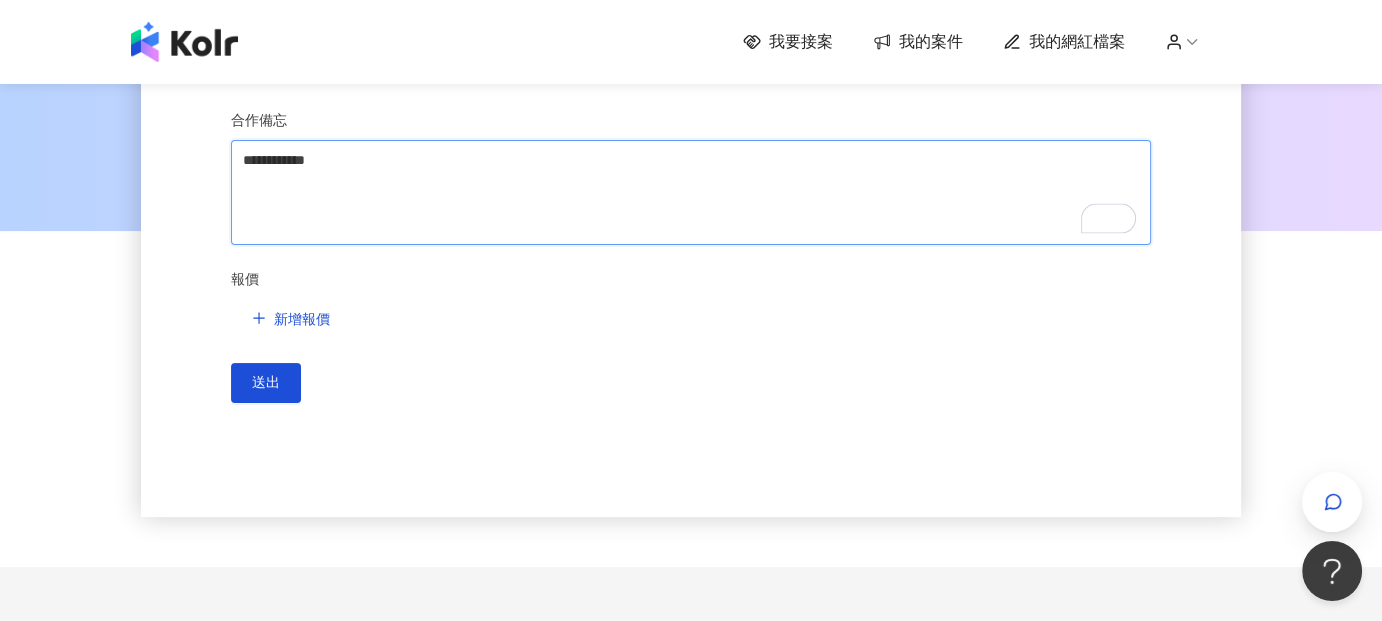 type 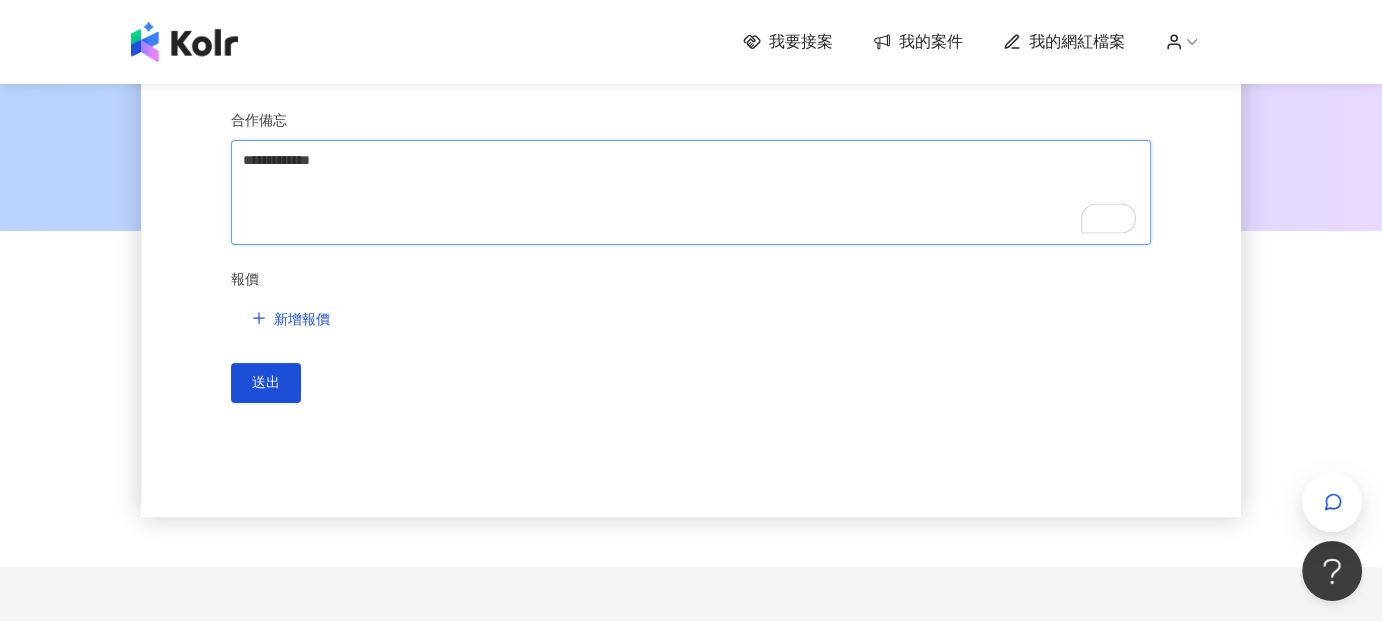 type 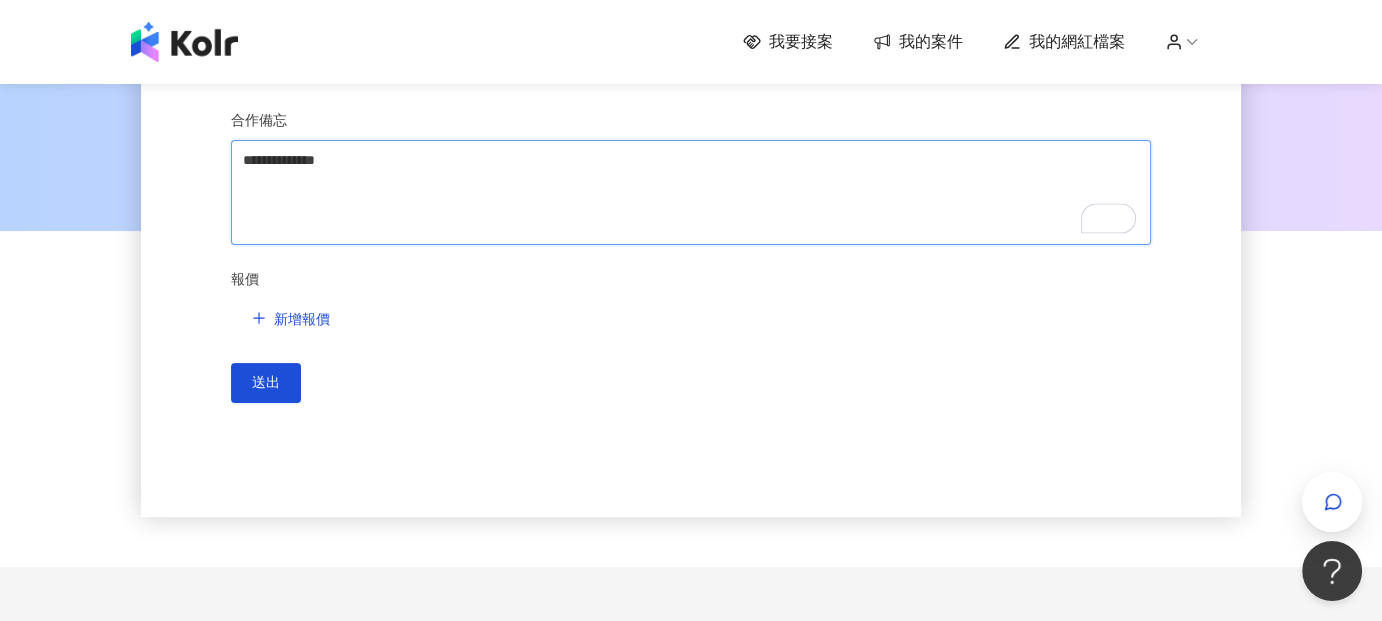 type 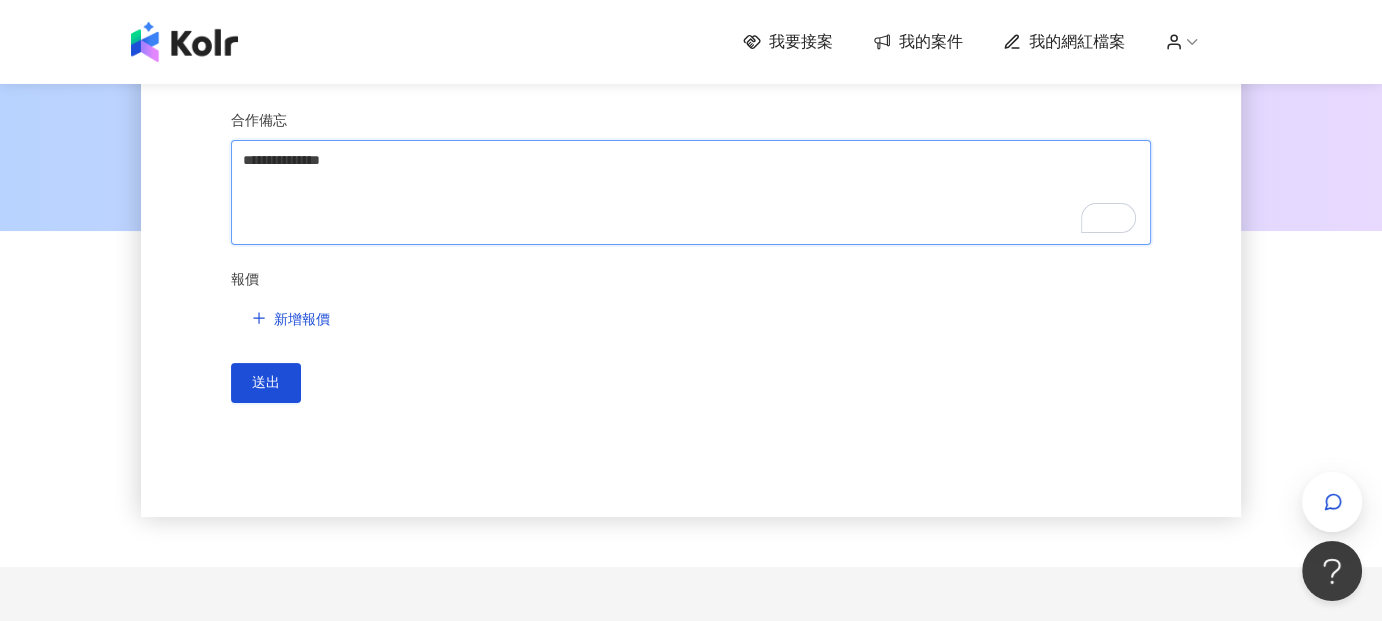 type 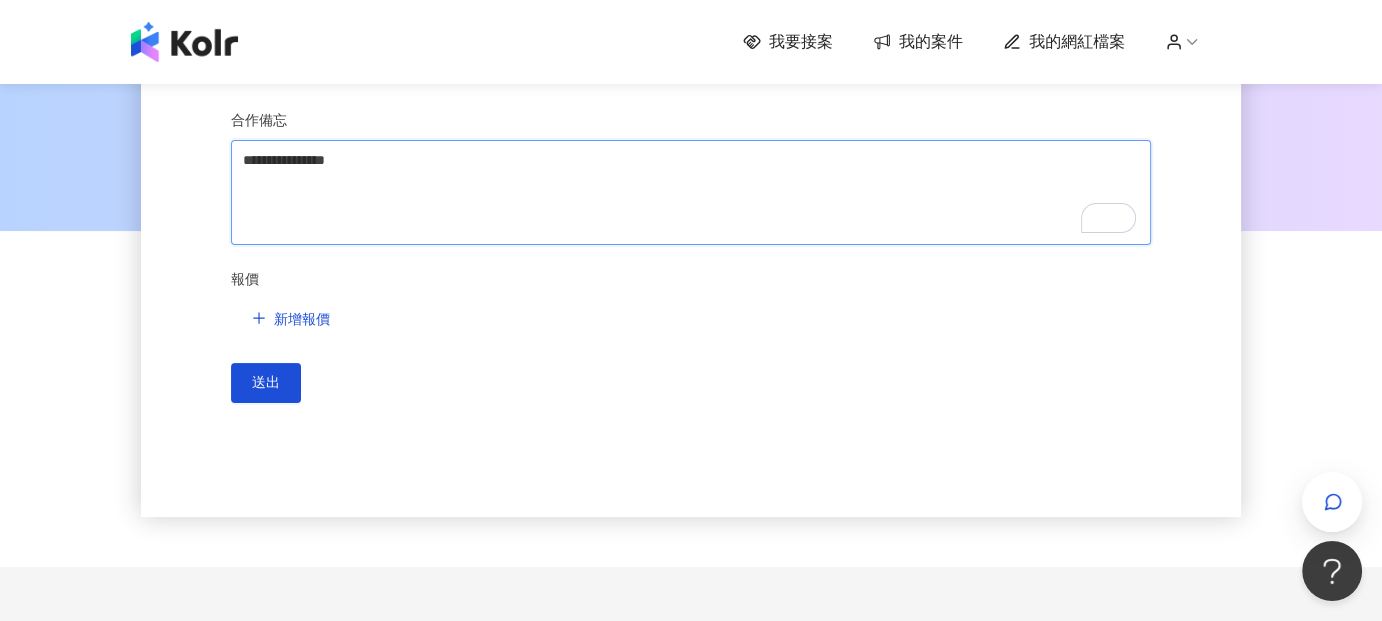 type 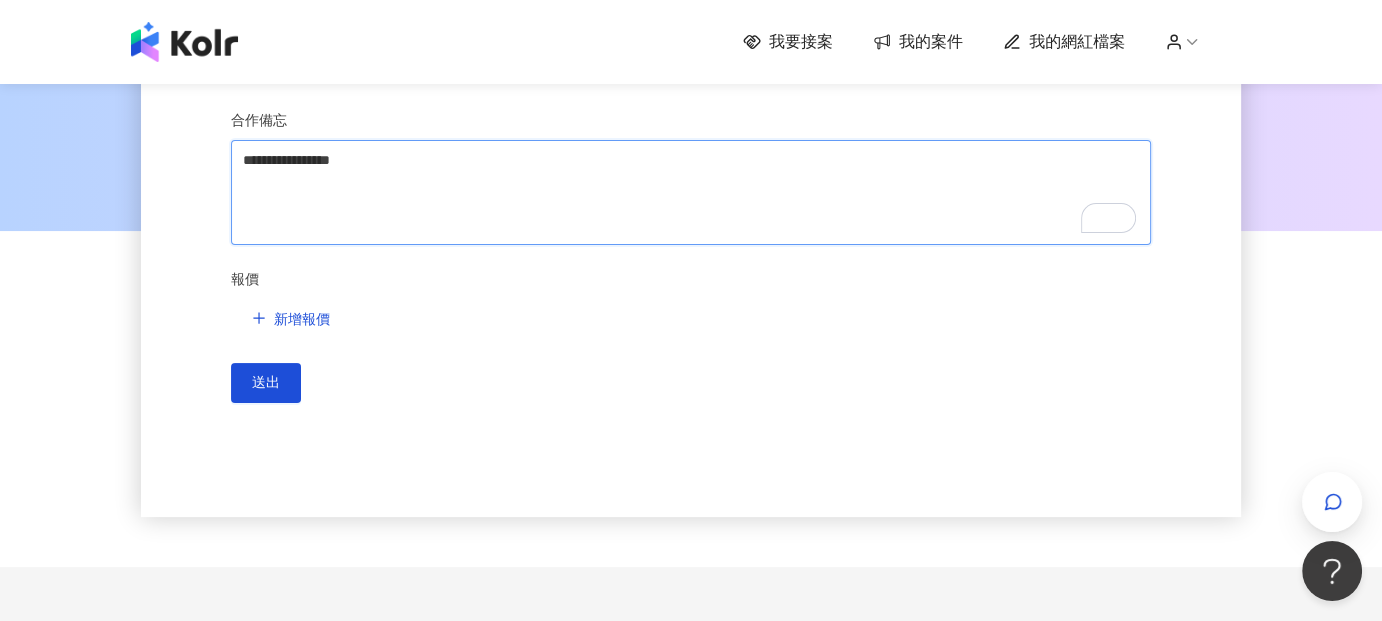 type 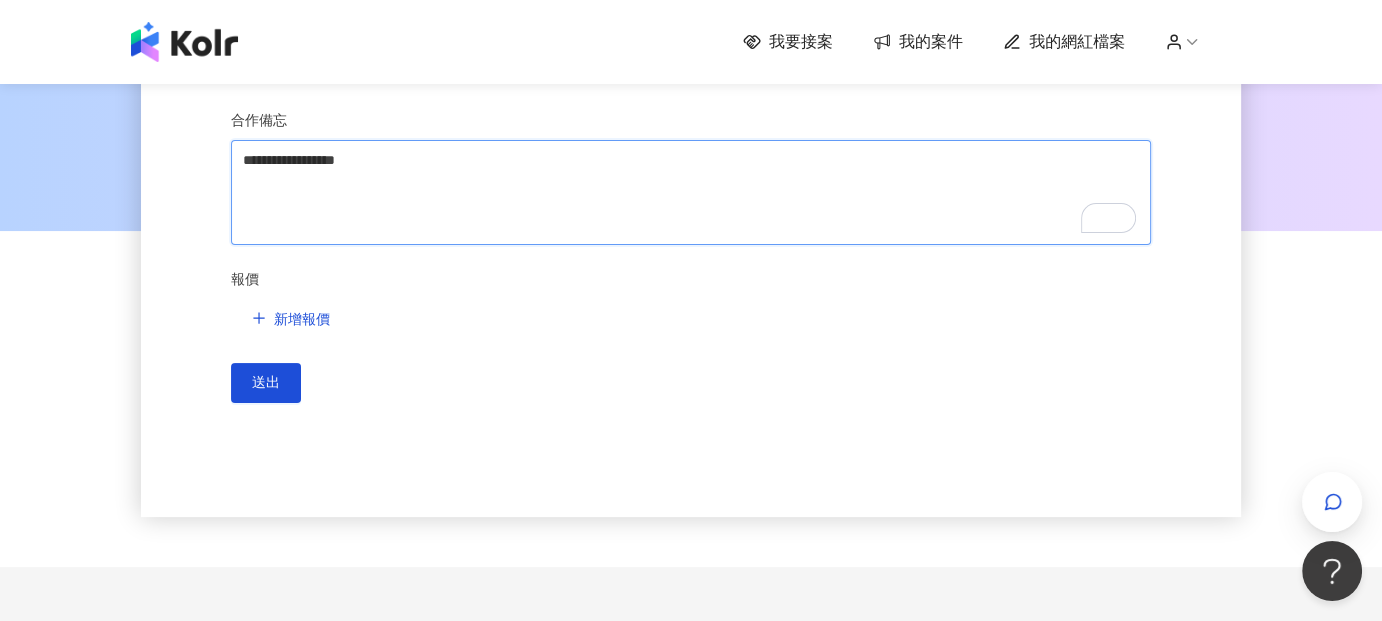 type 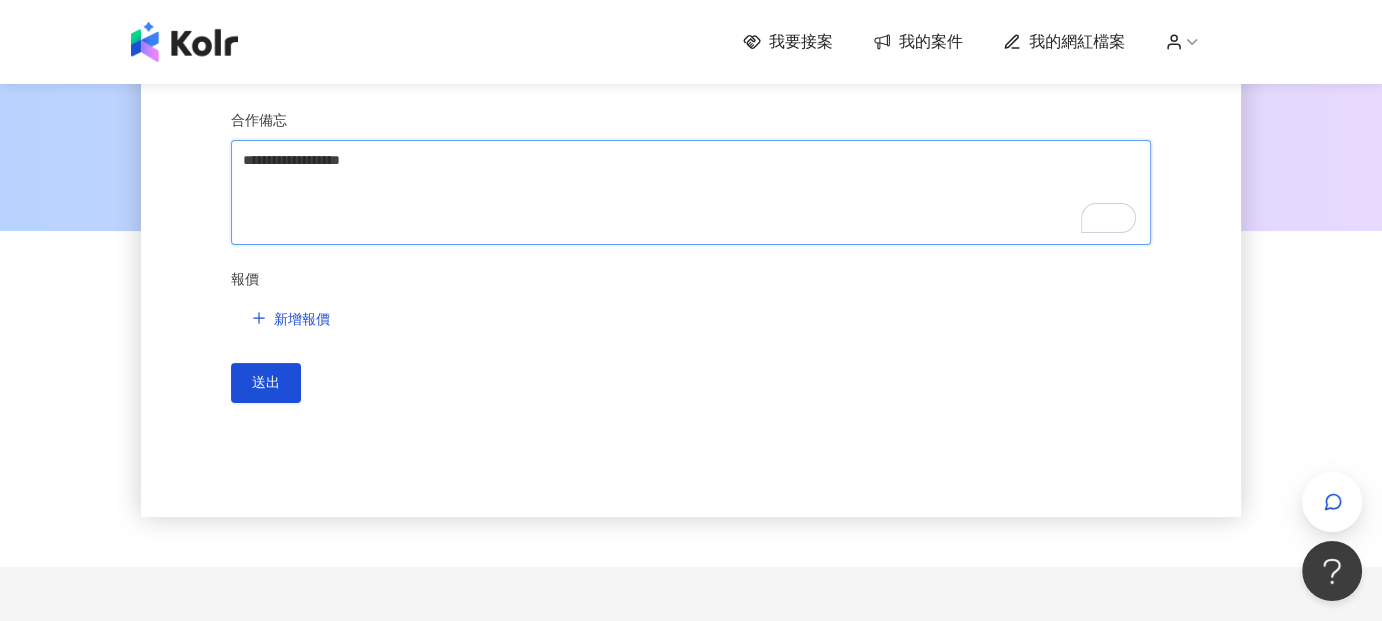 type 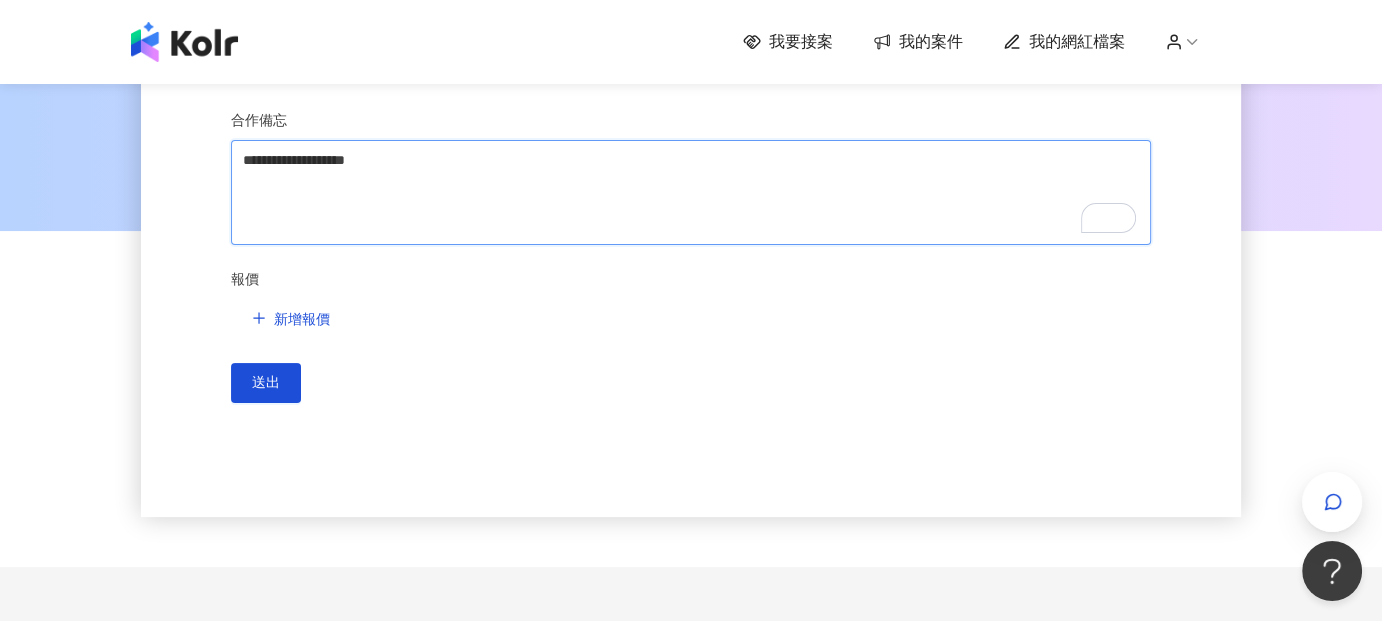 type 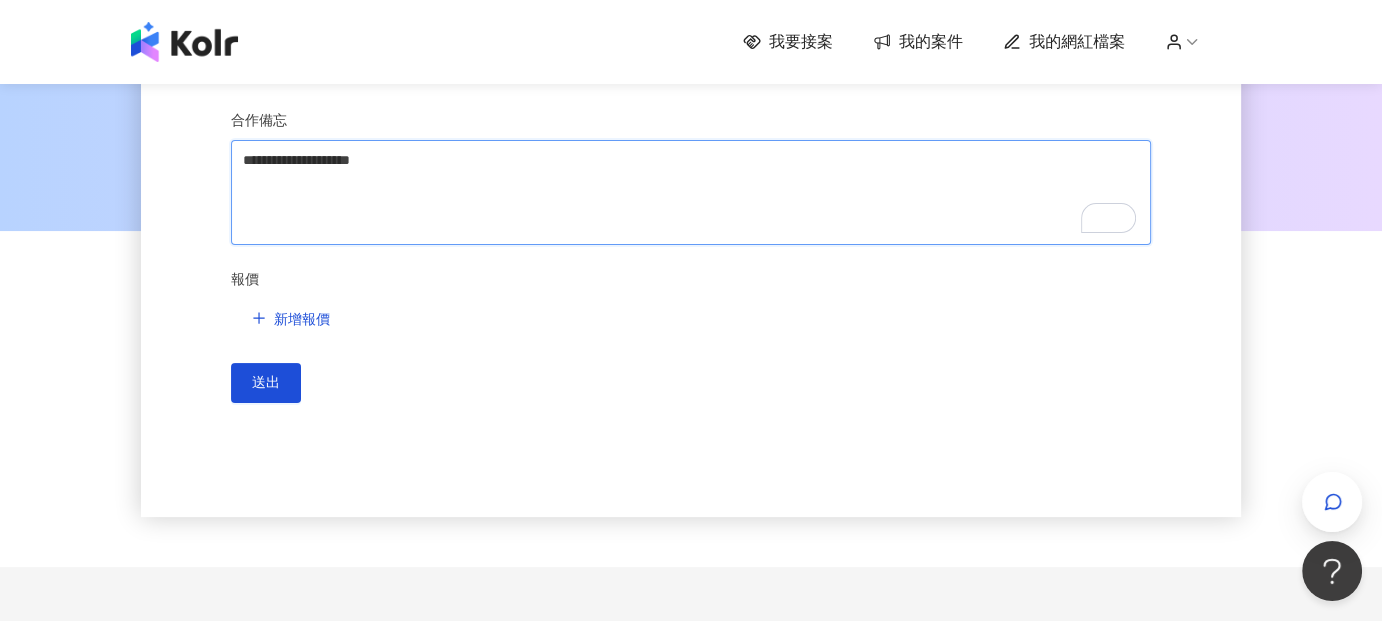 type 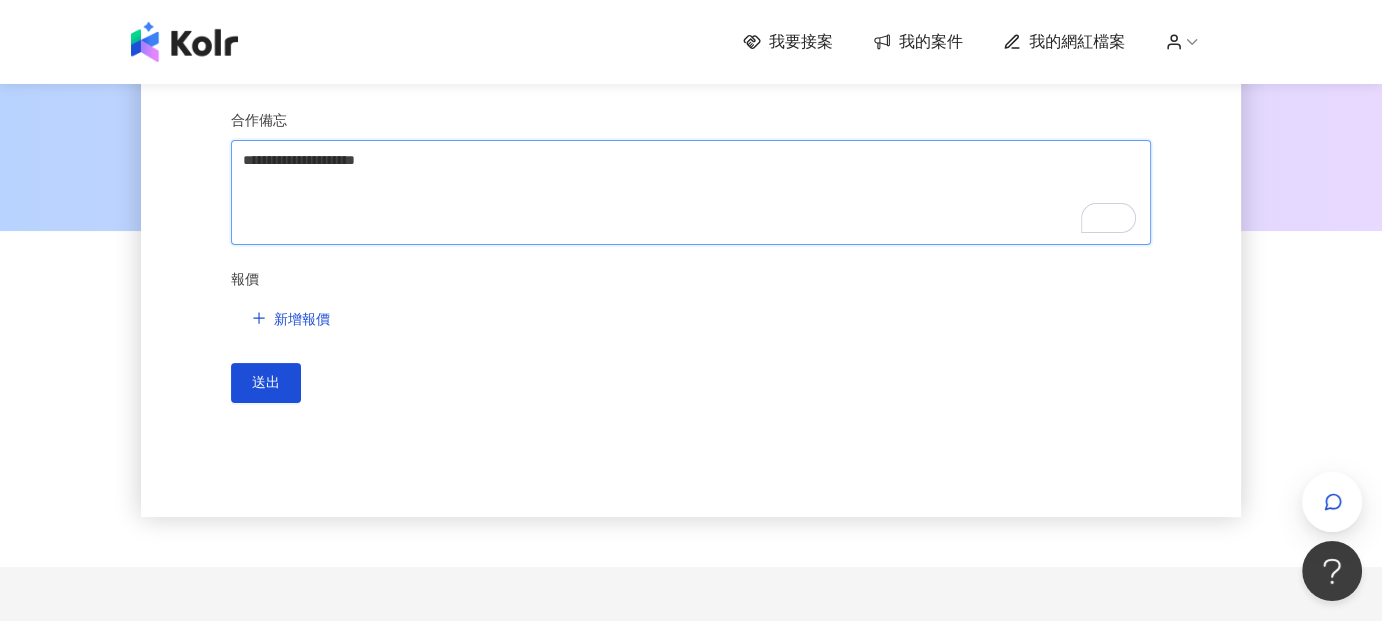 type 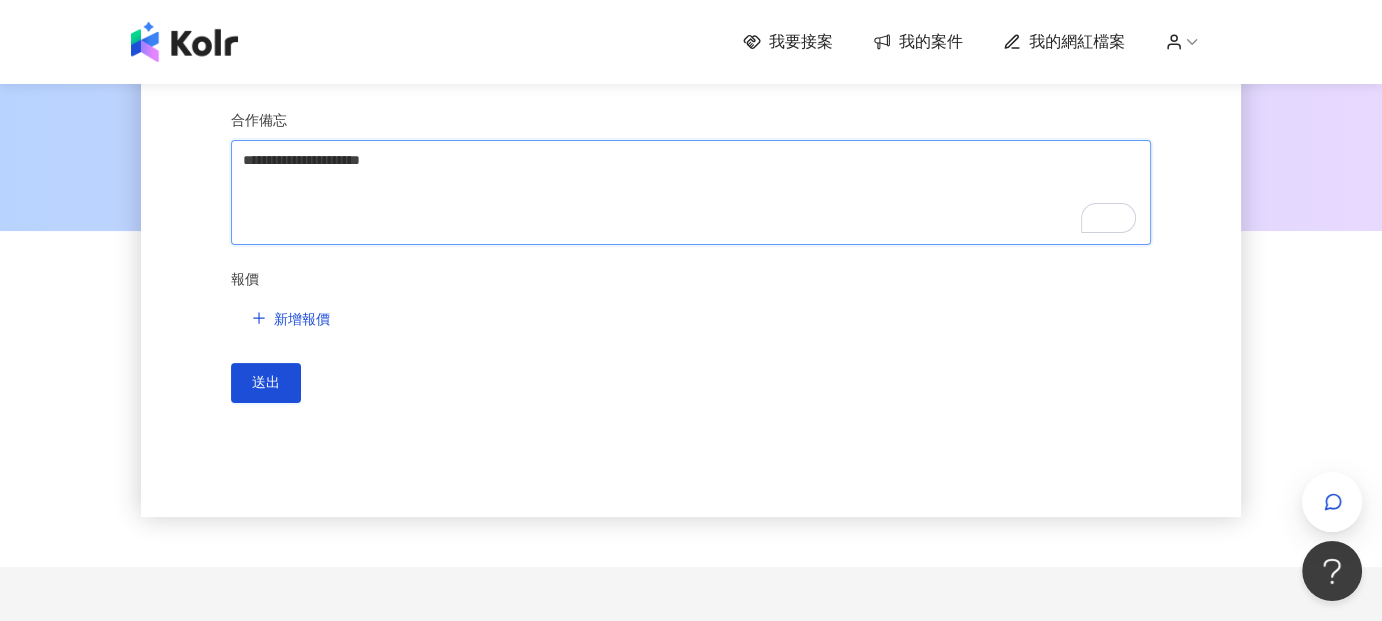 type 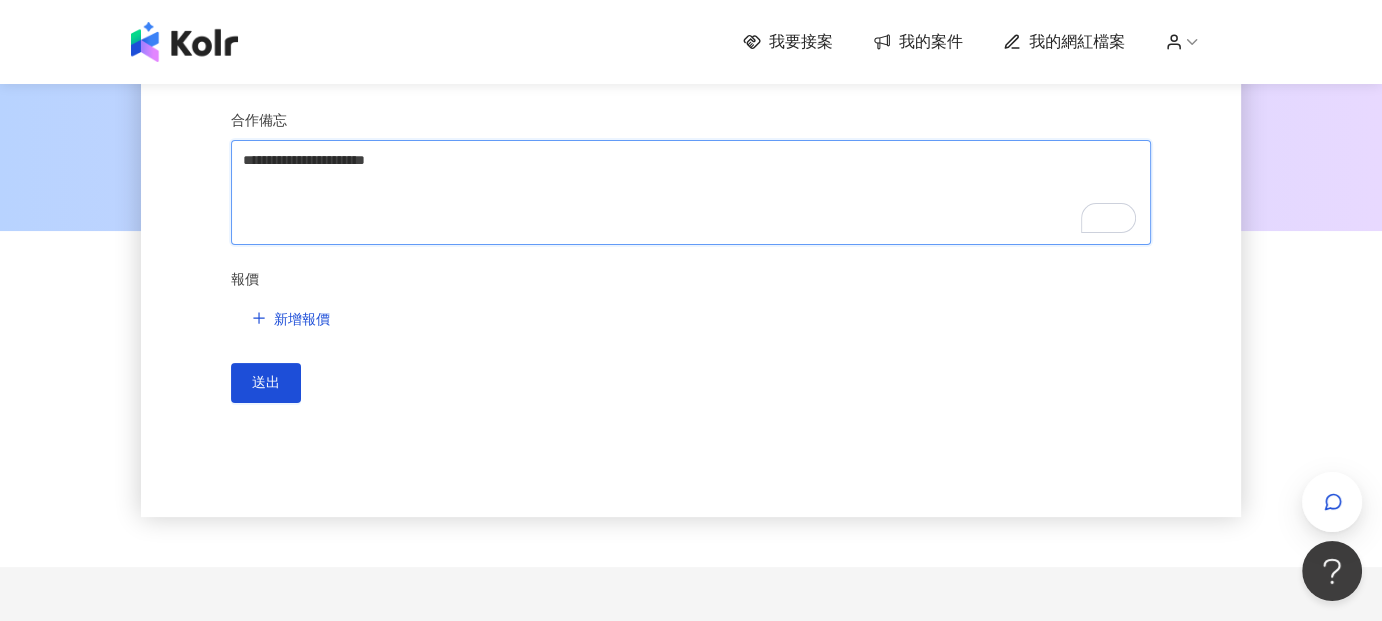 type 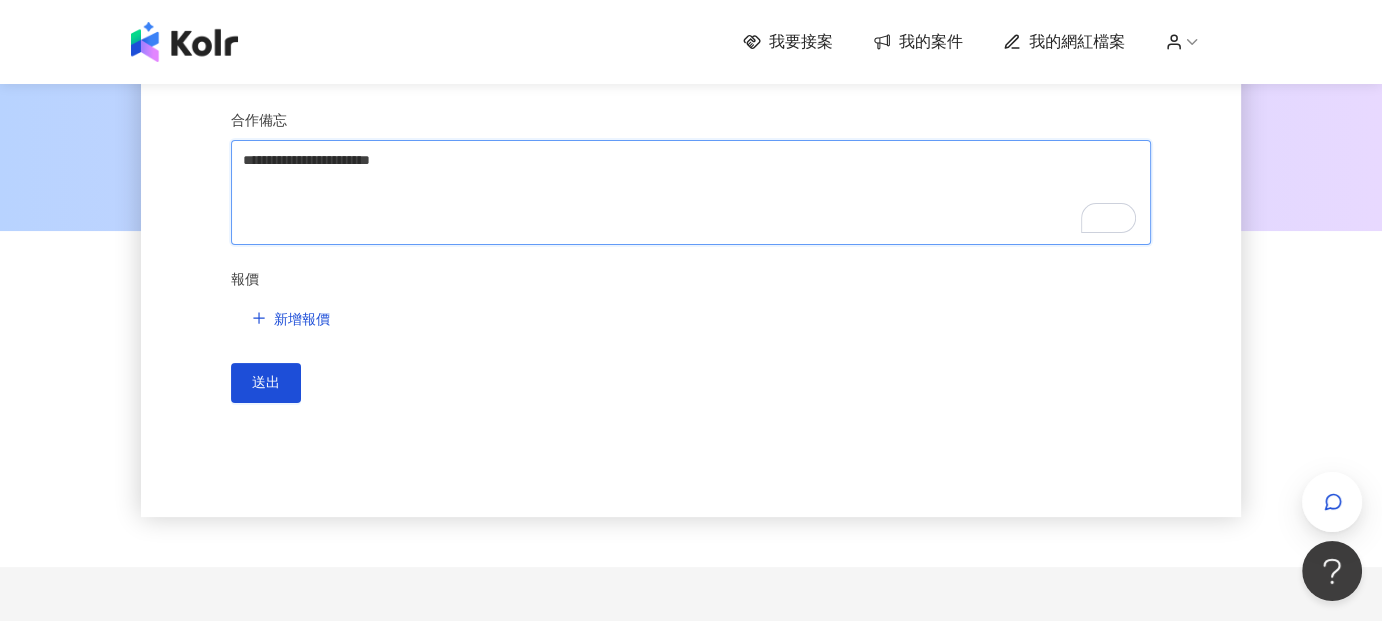 type 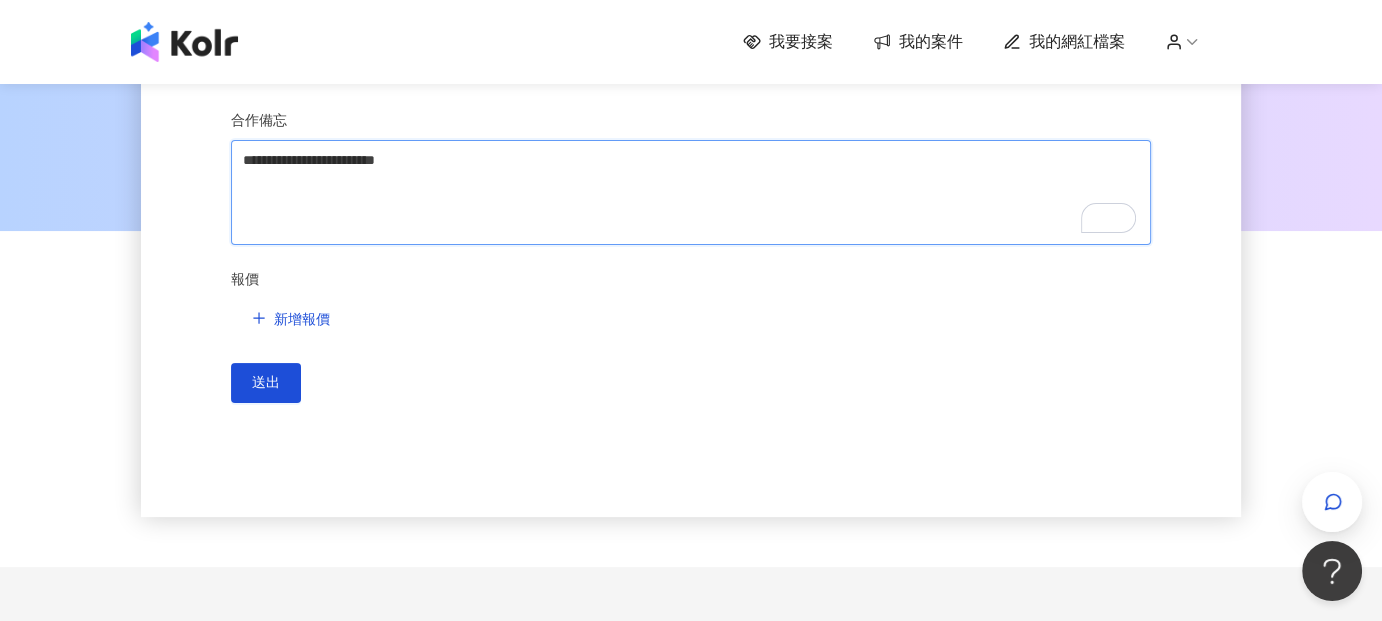 type 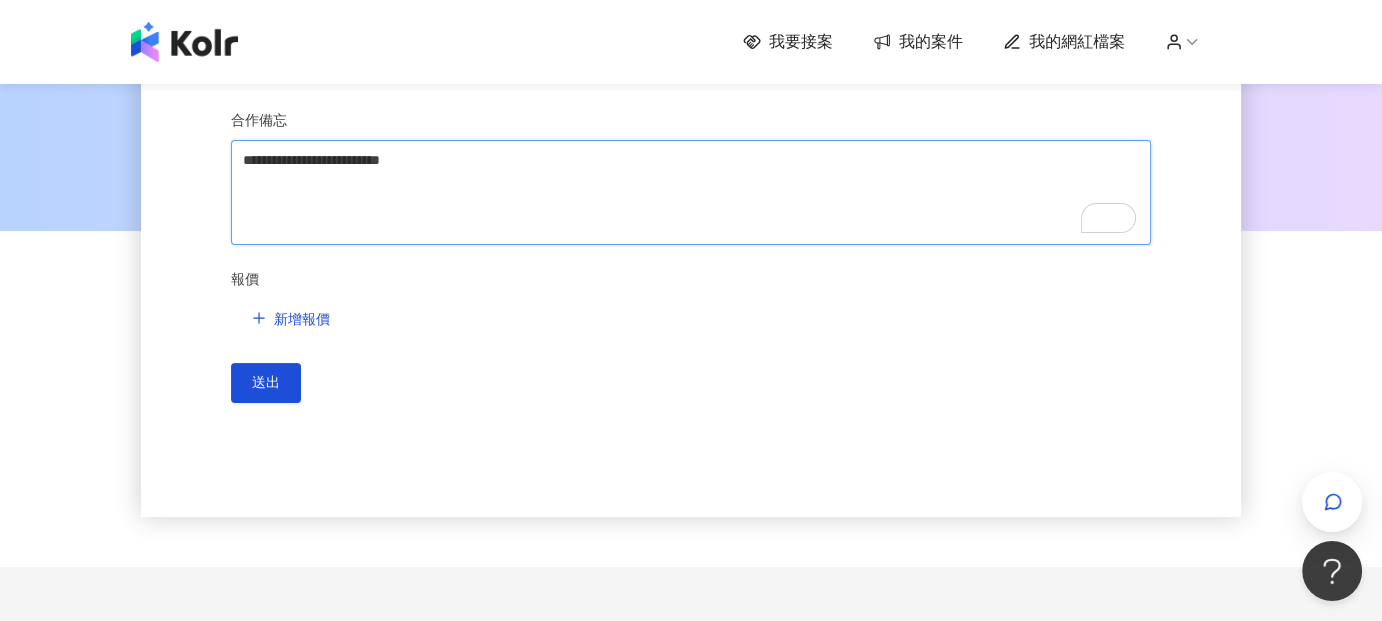 type 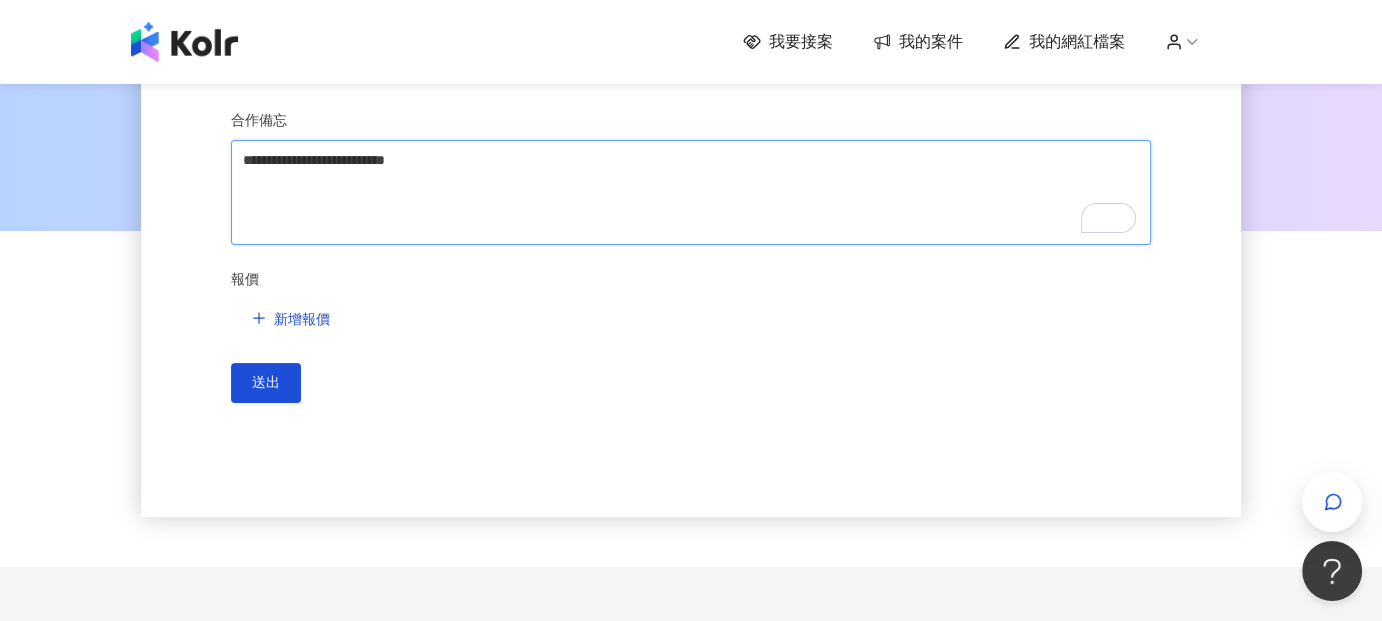 type 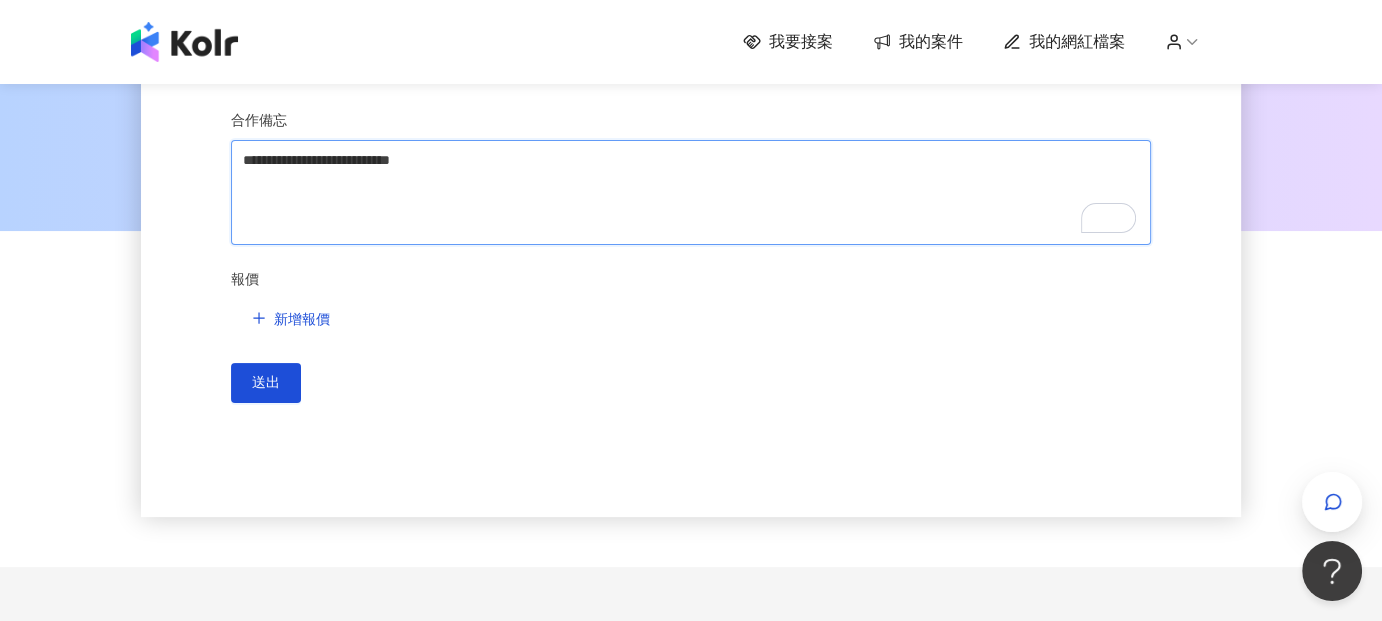 type 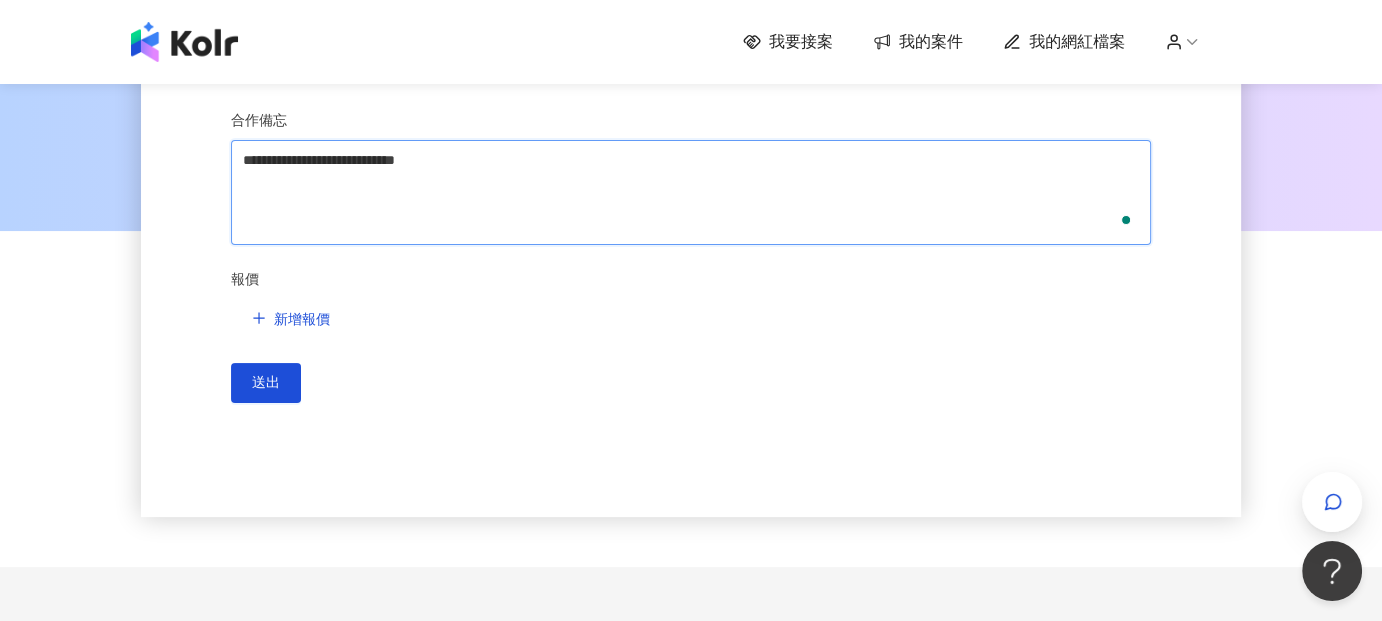 type 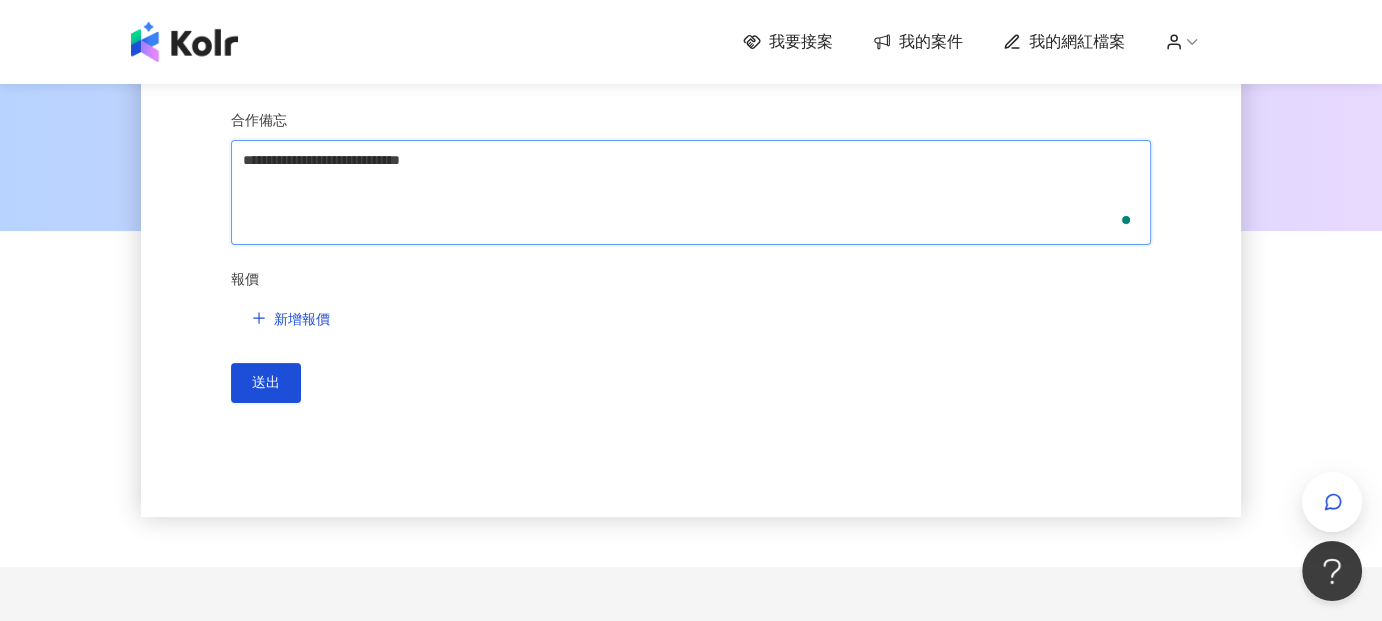 type 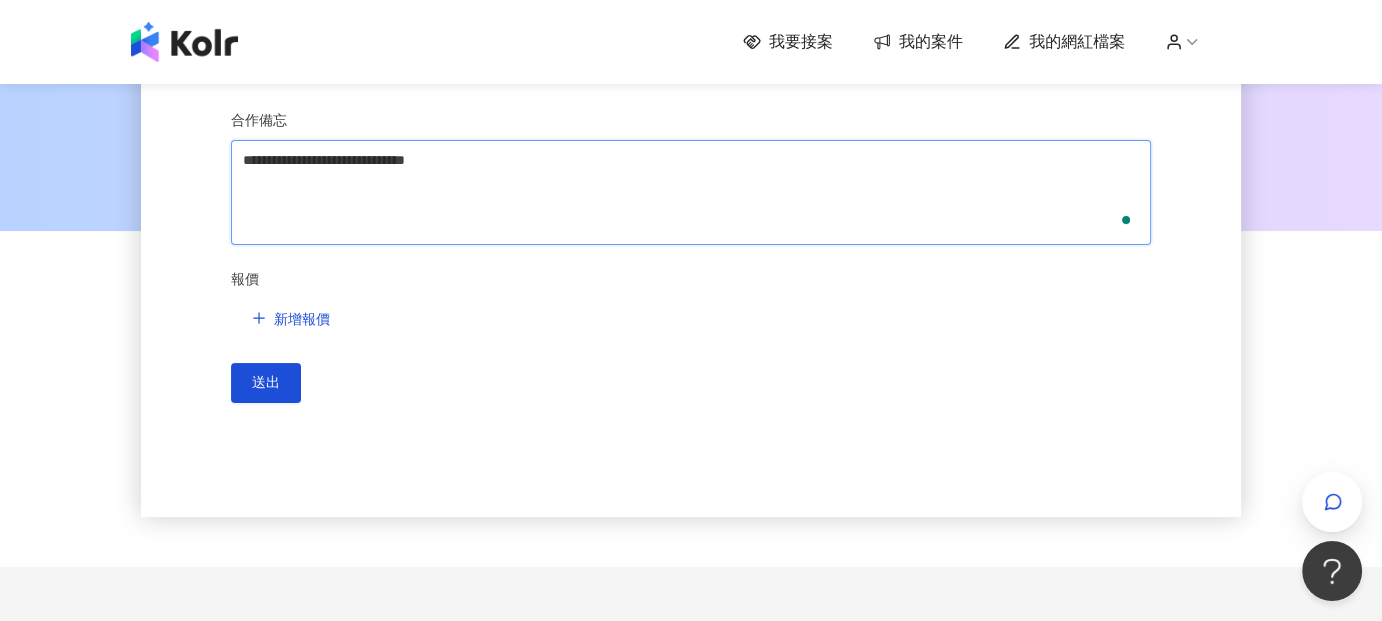 type 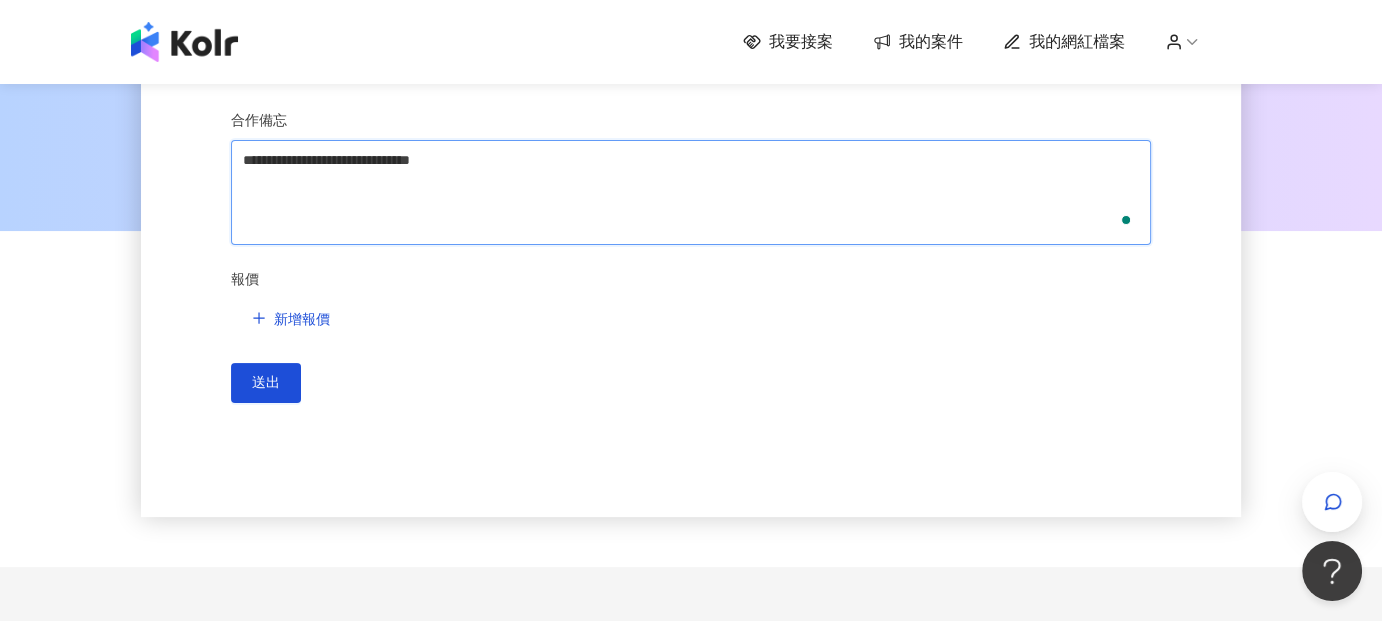 type 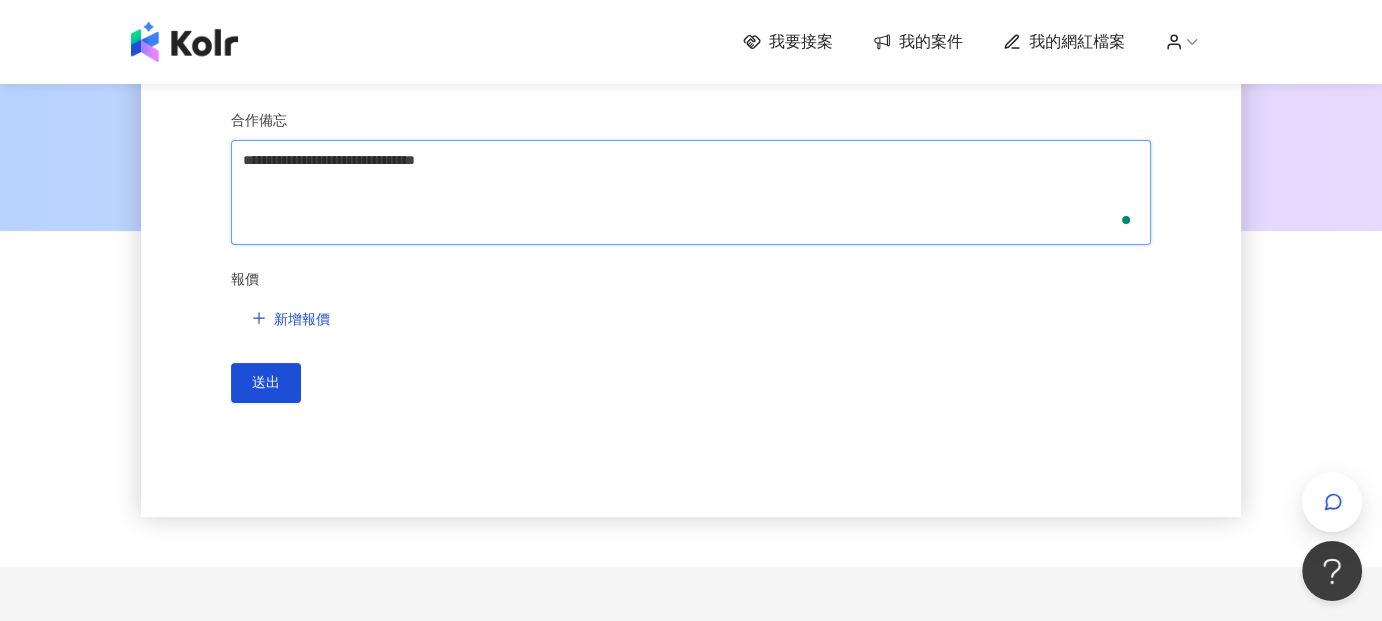 type 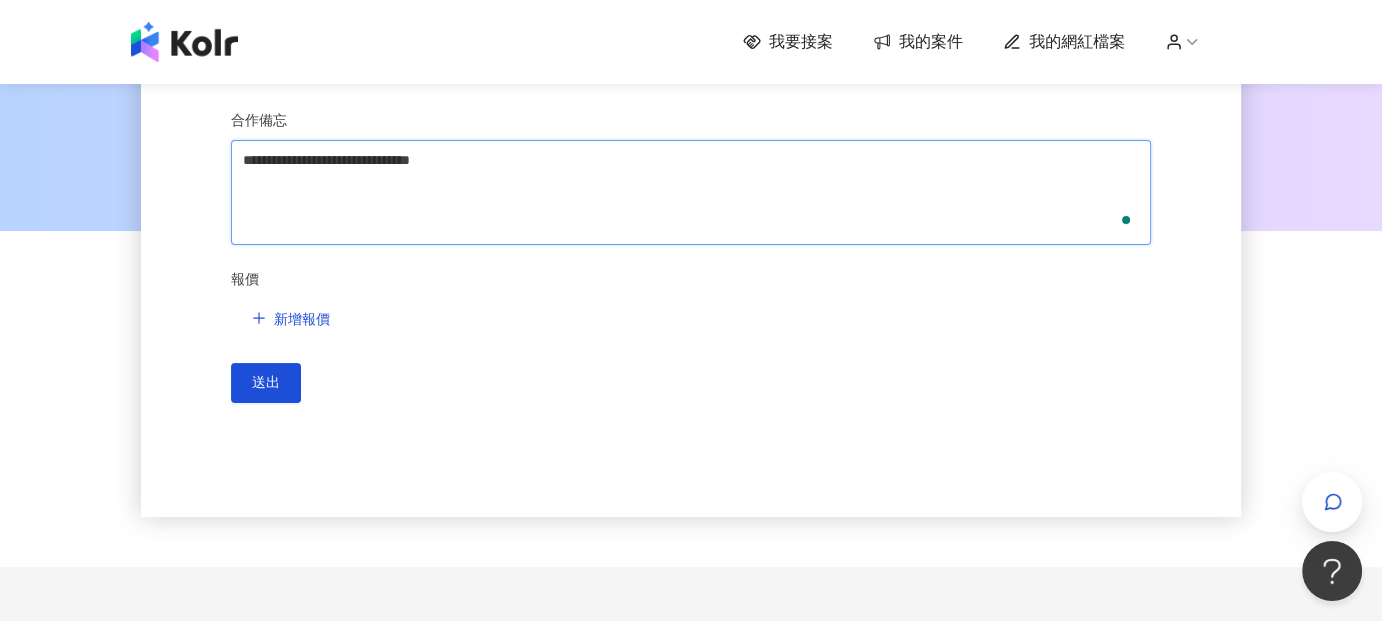 type 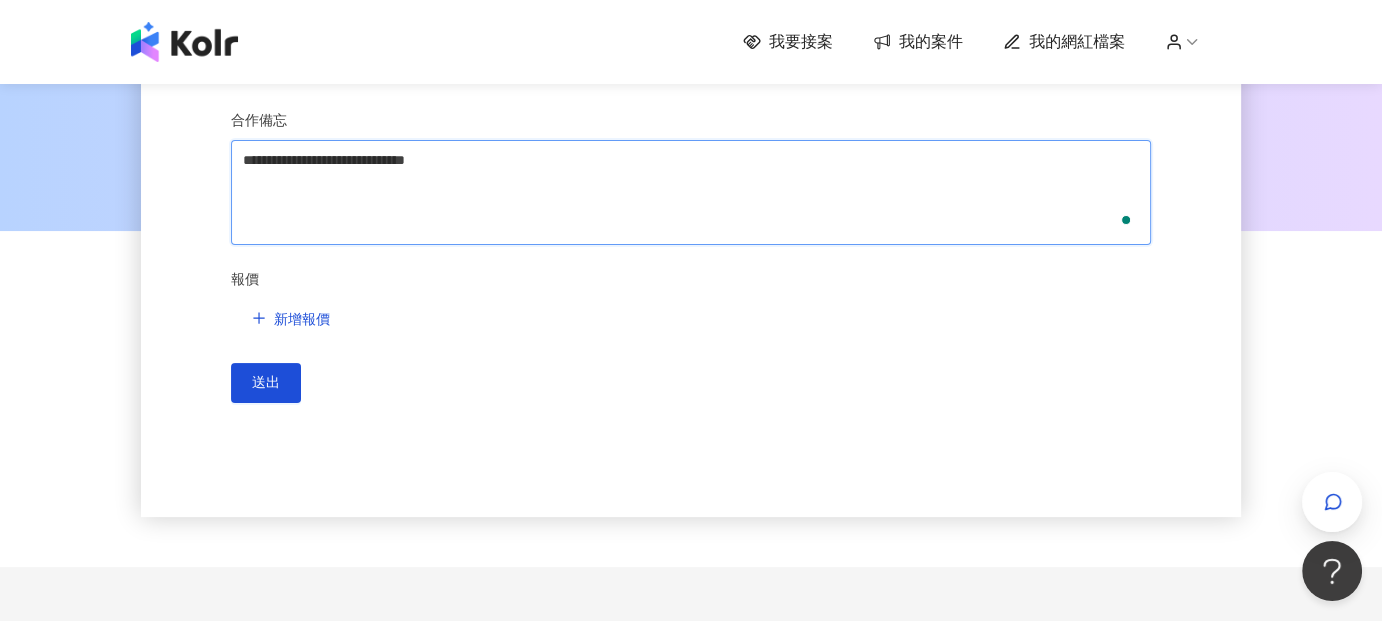 type 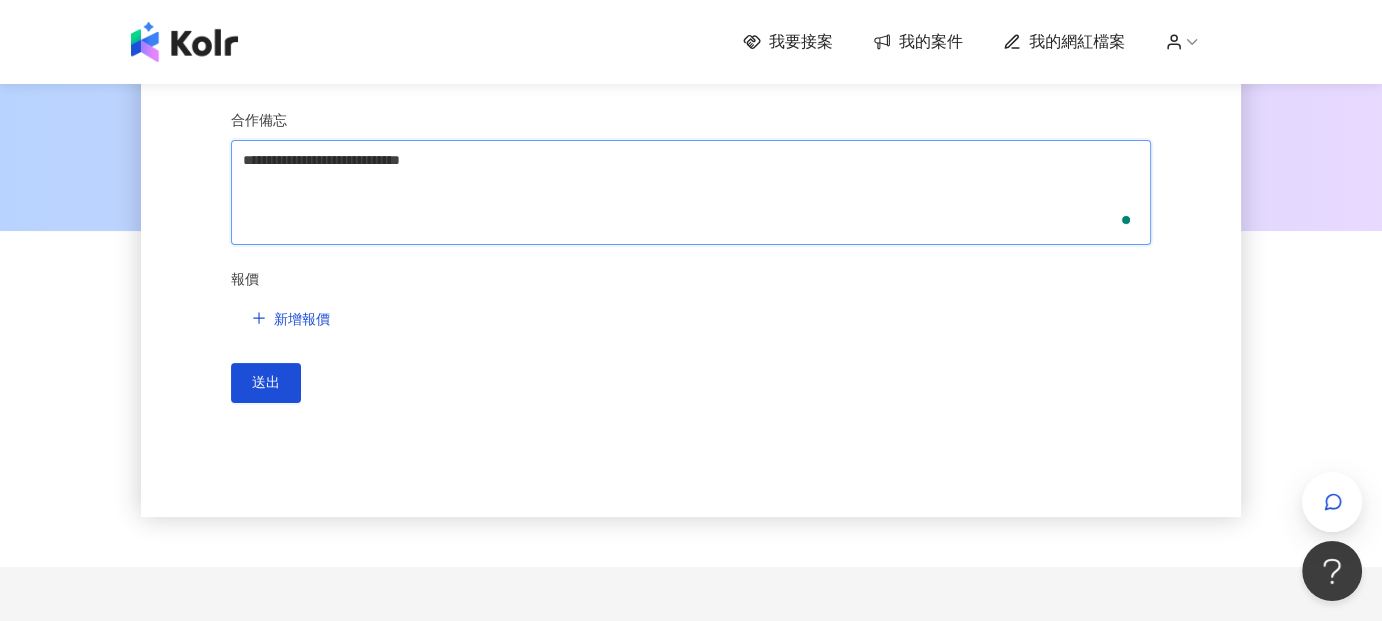 type 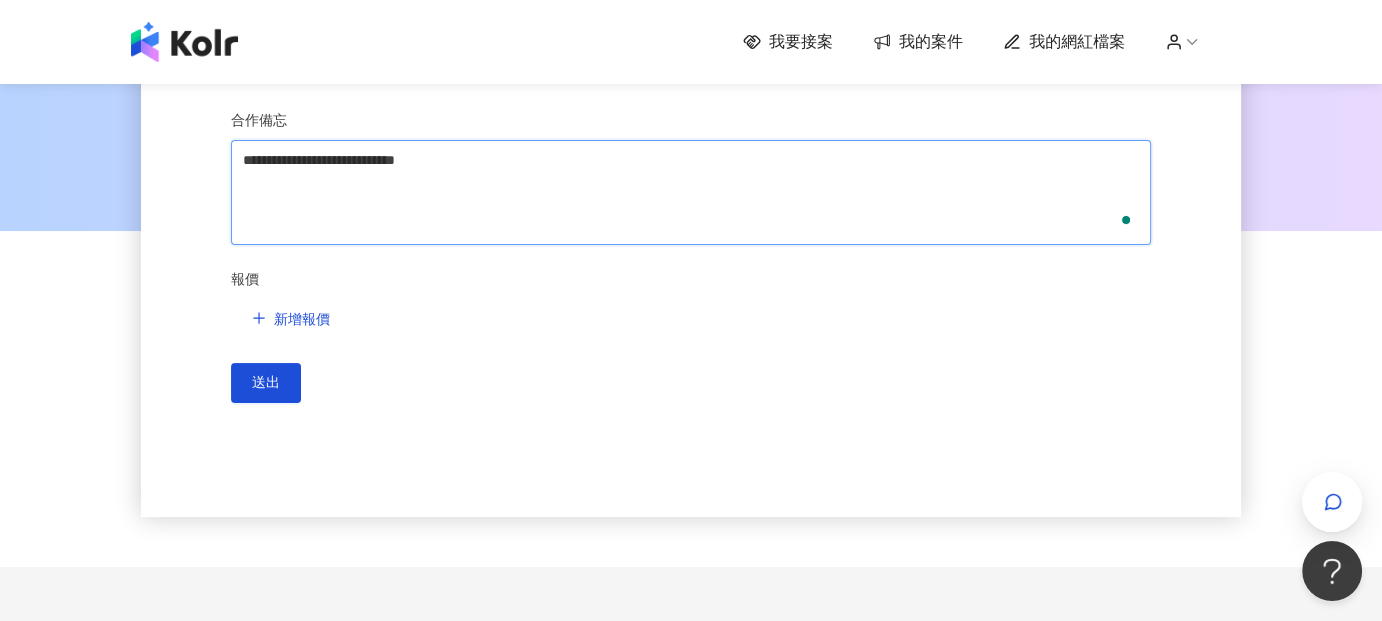 type 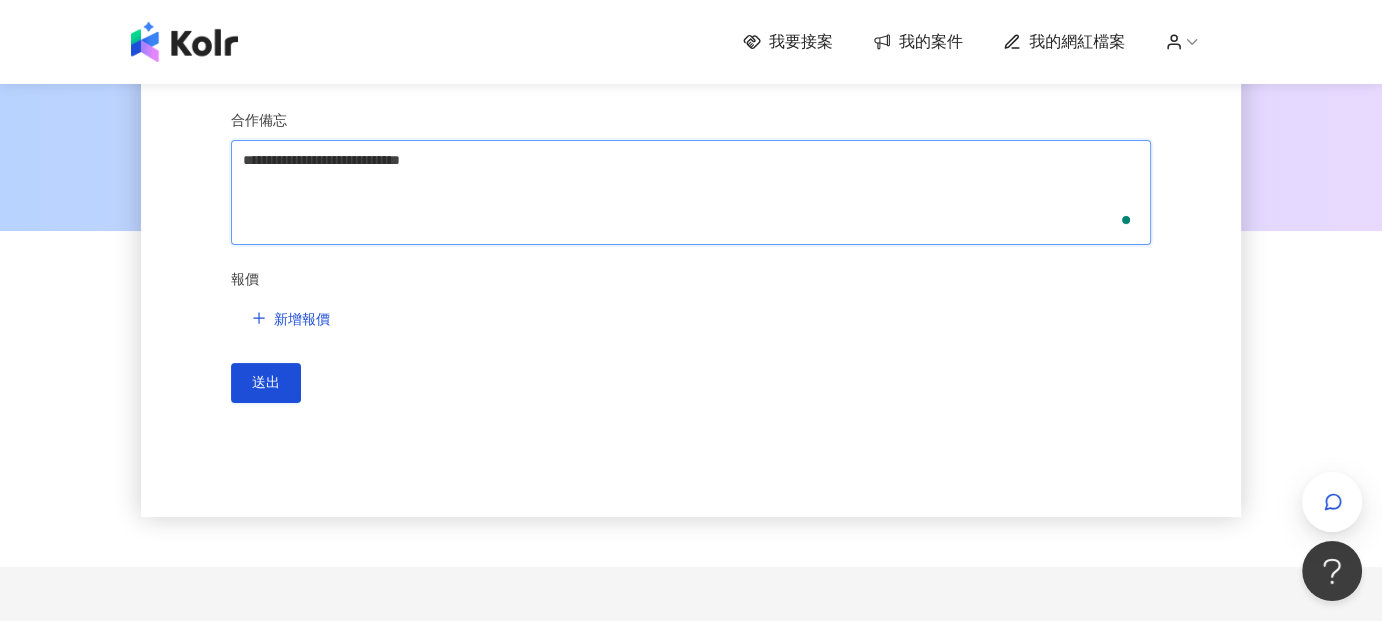 type 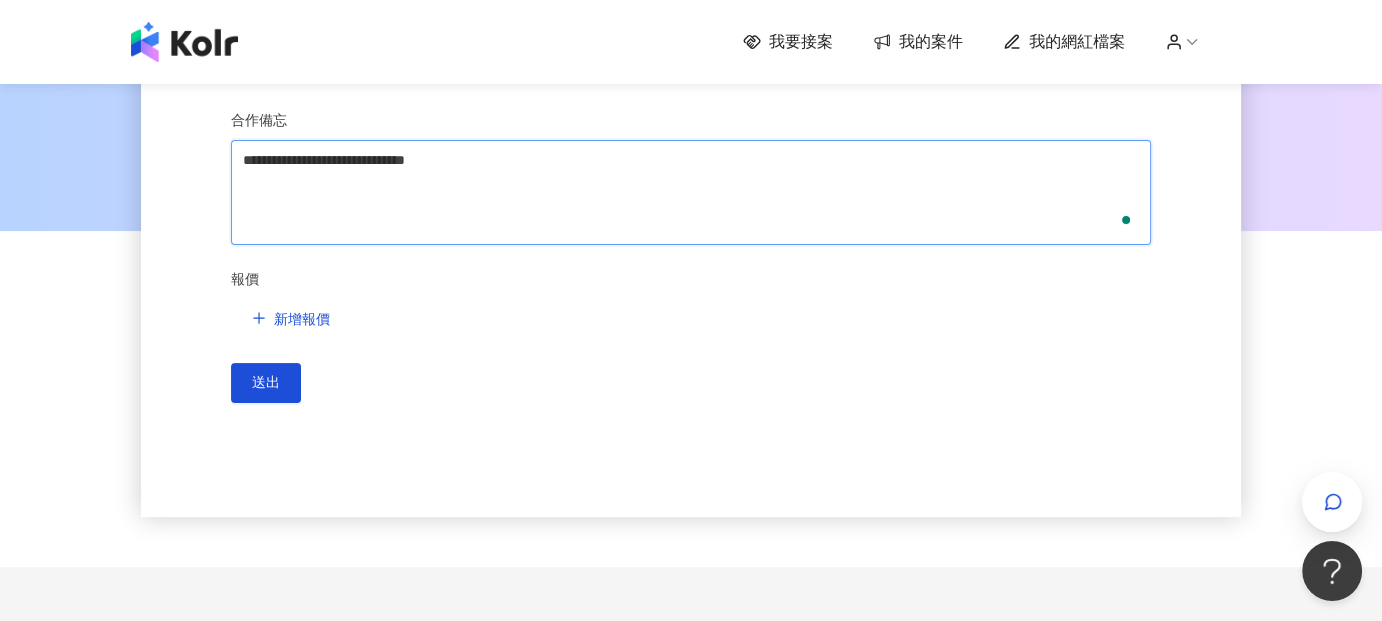 type 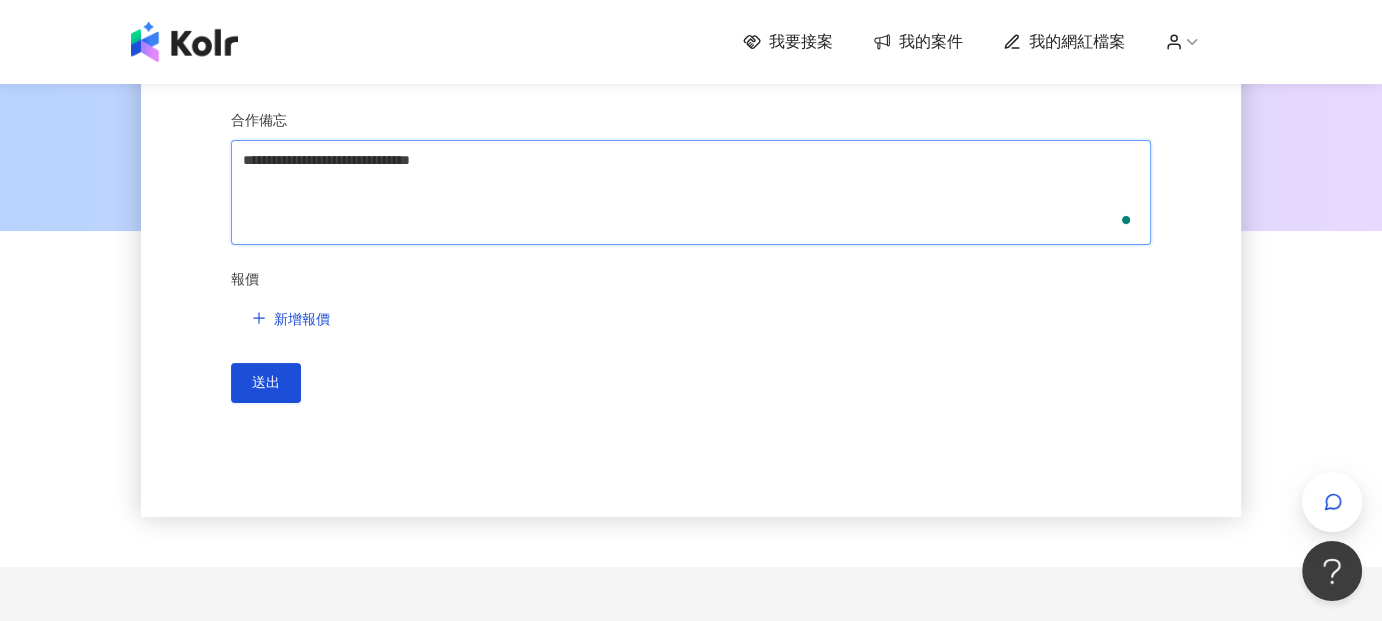 type 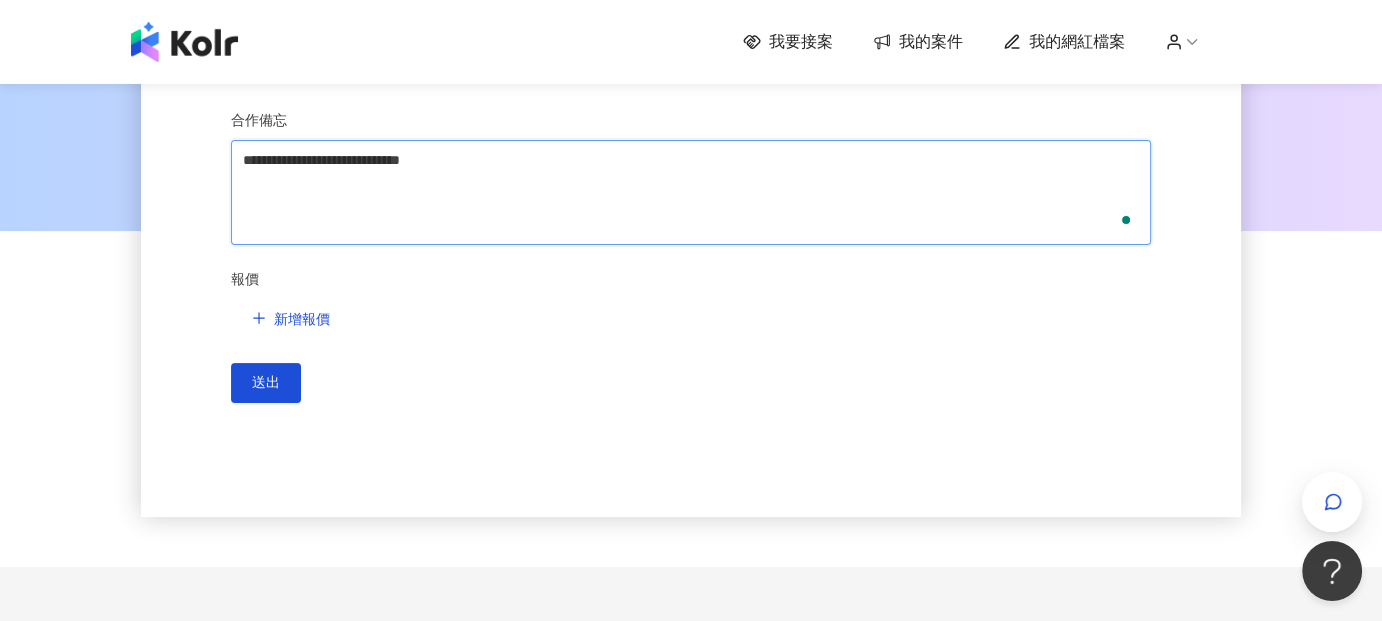 type 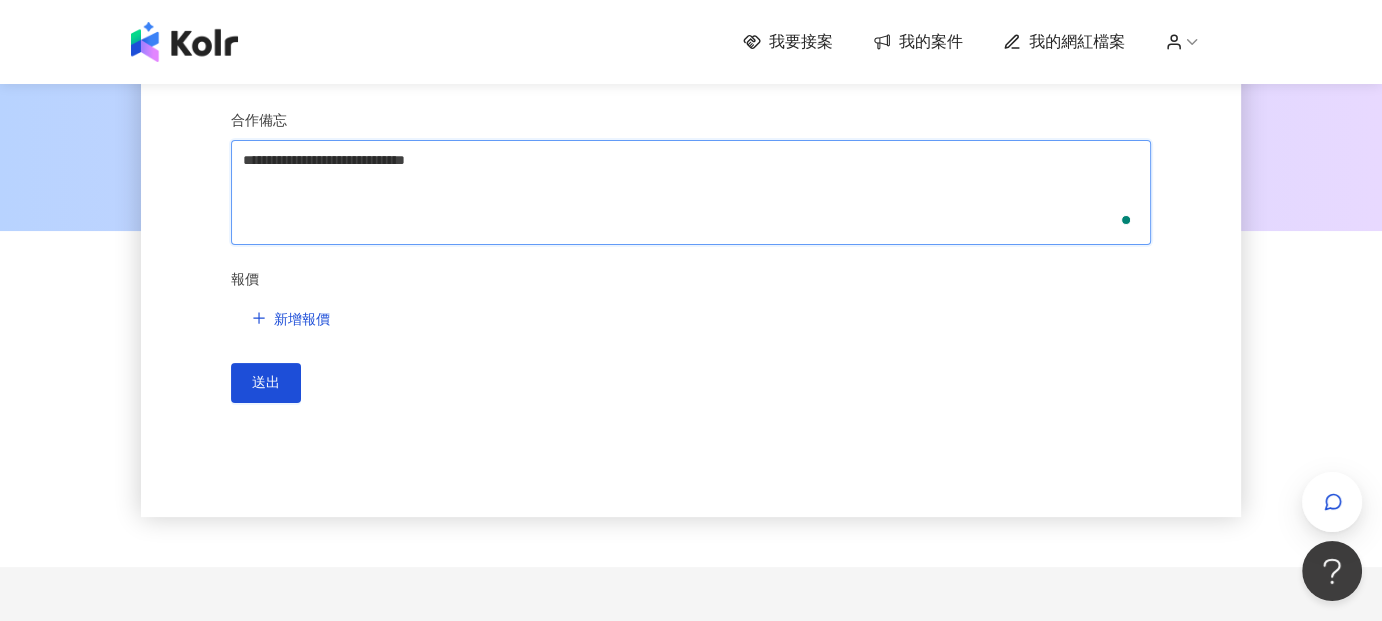 type 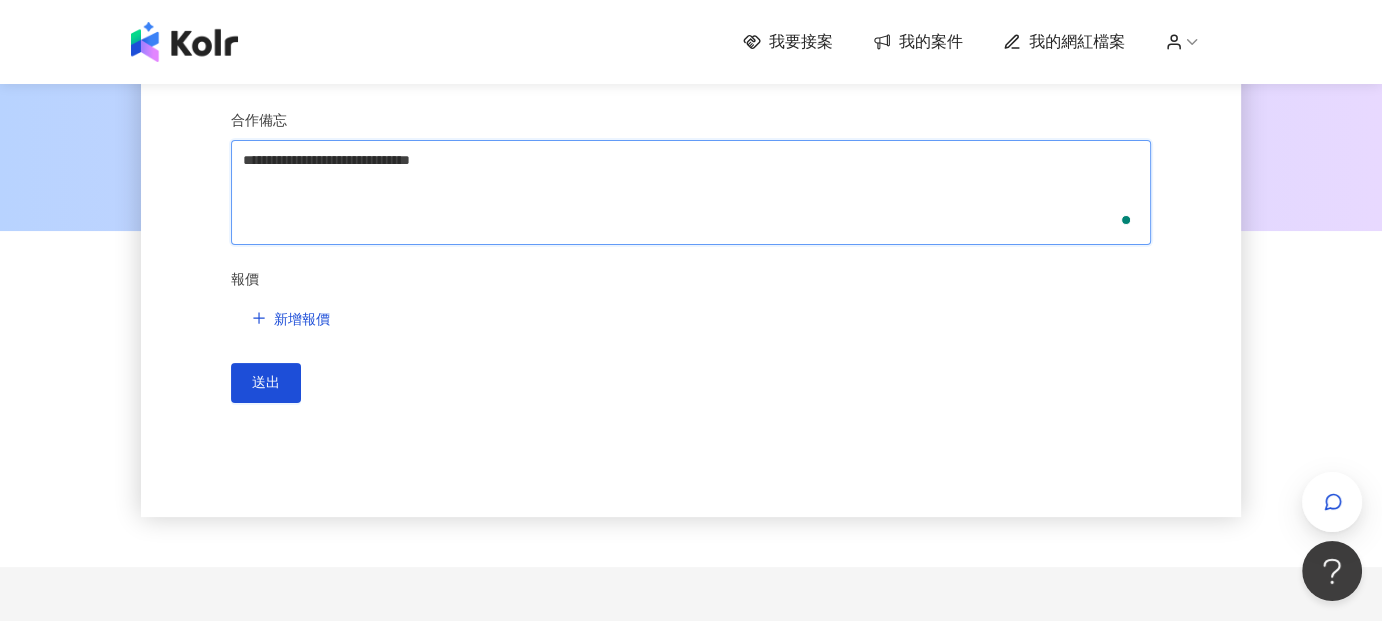 type 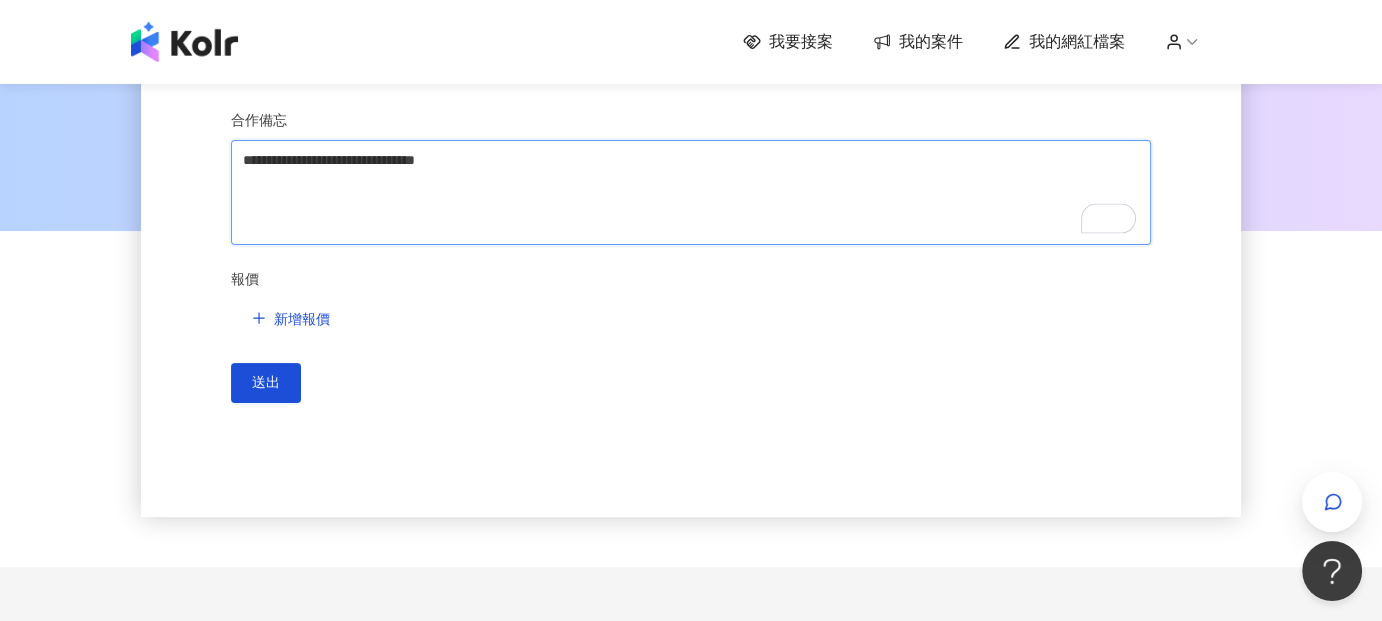 type 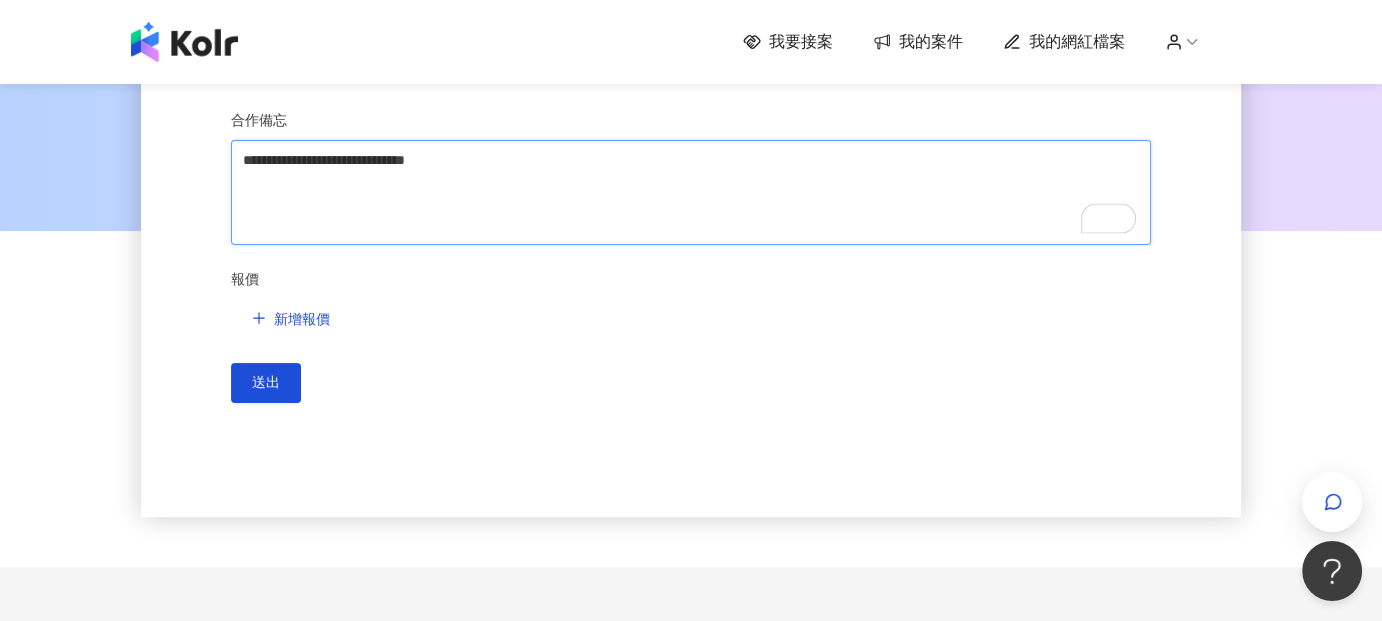 type 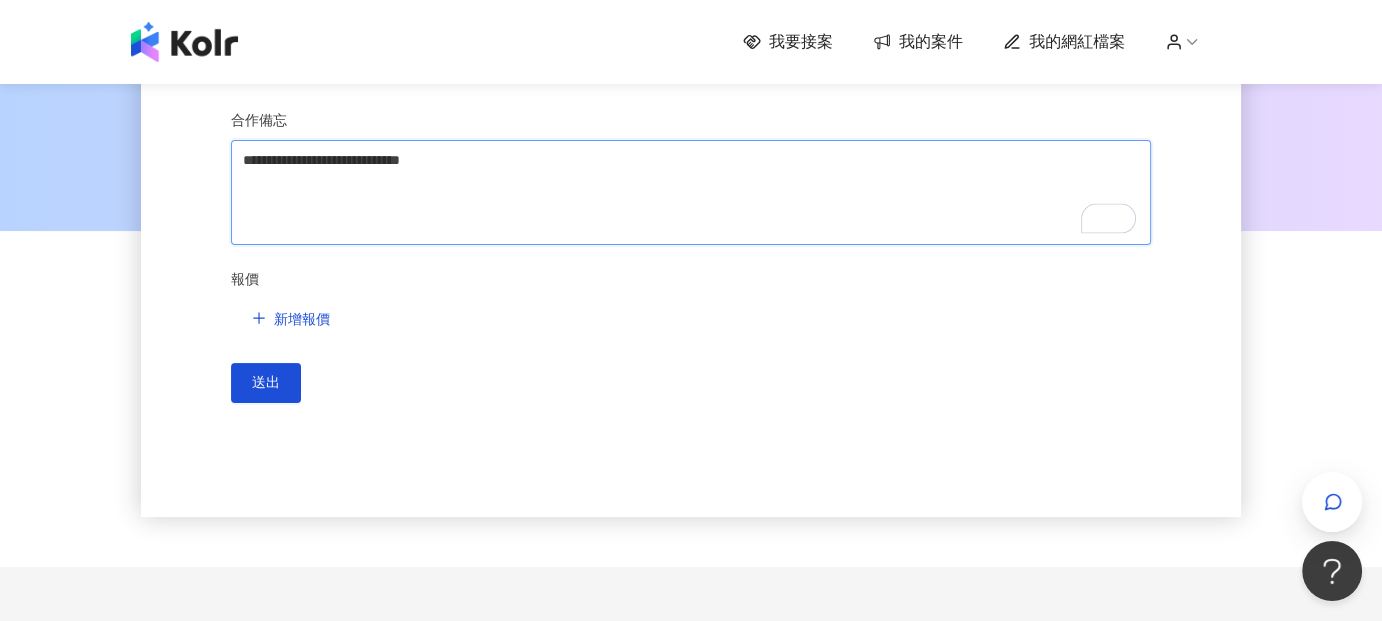 type 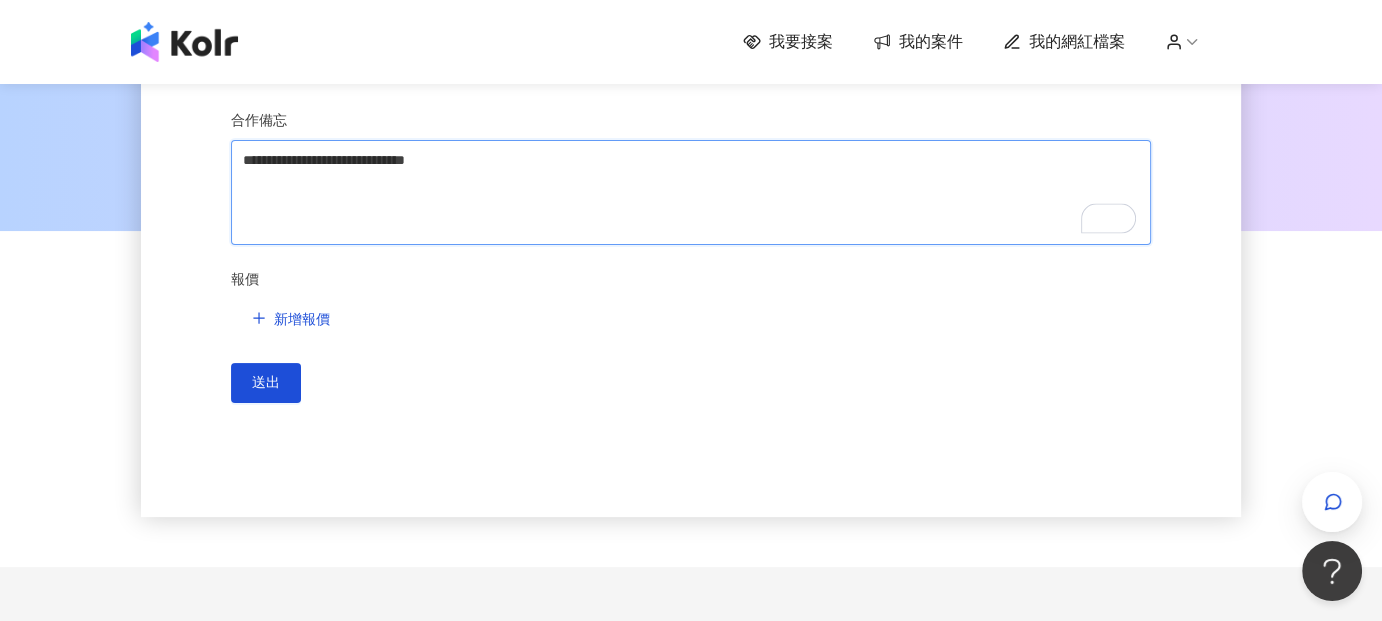 type 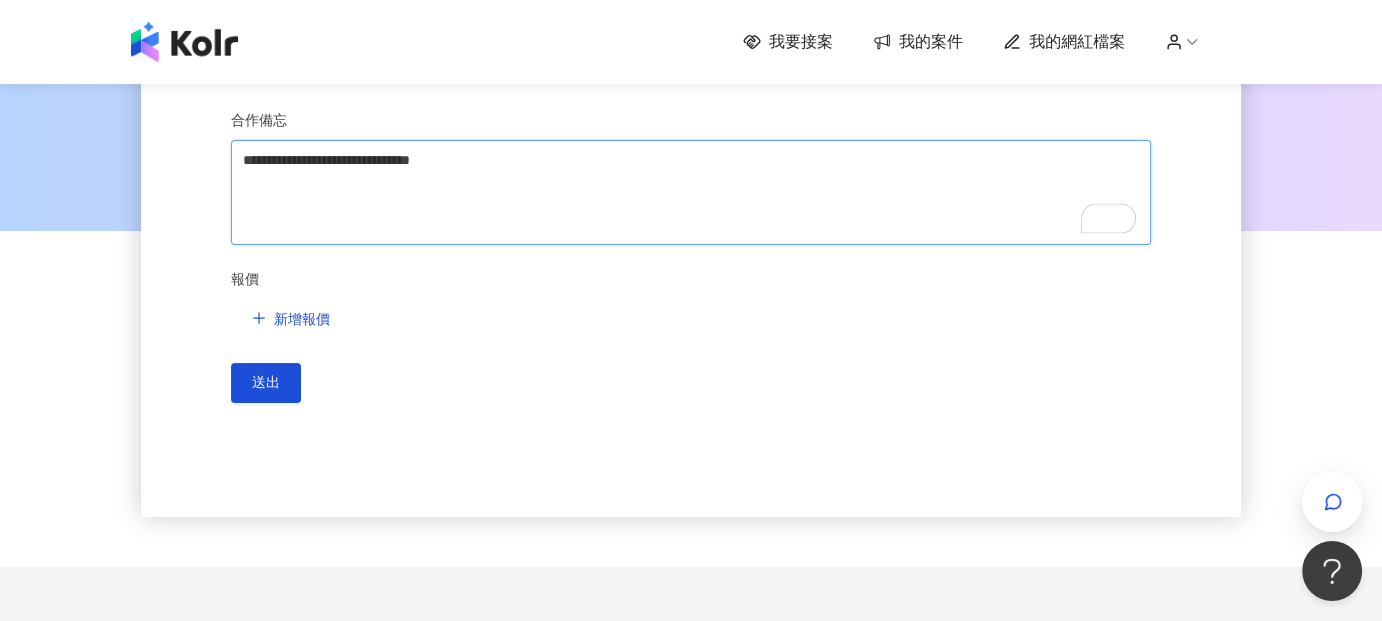 type 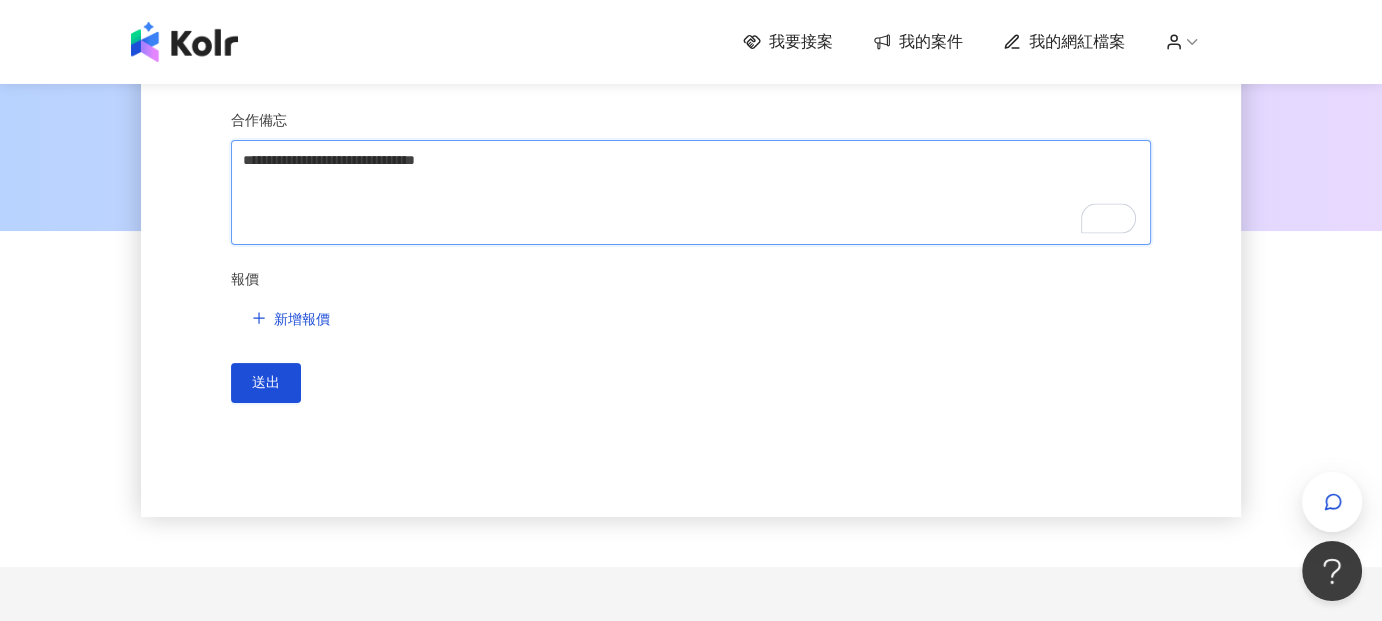 type 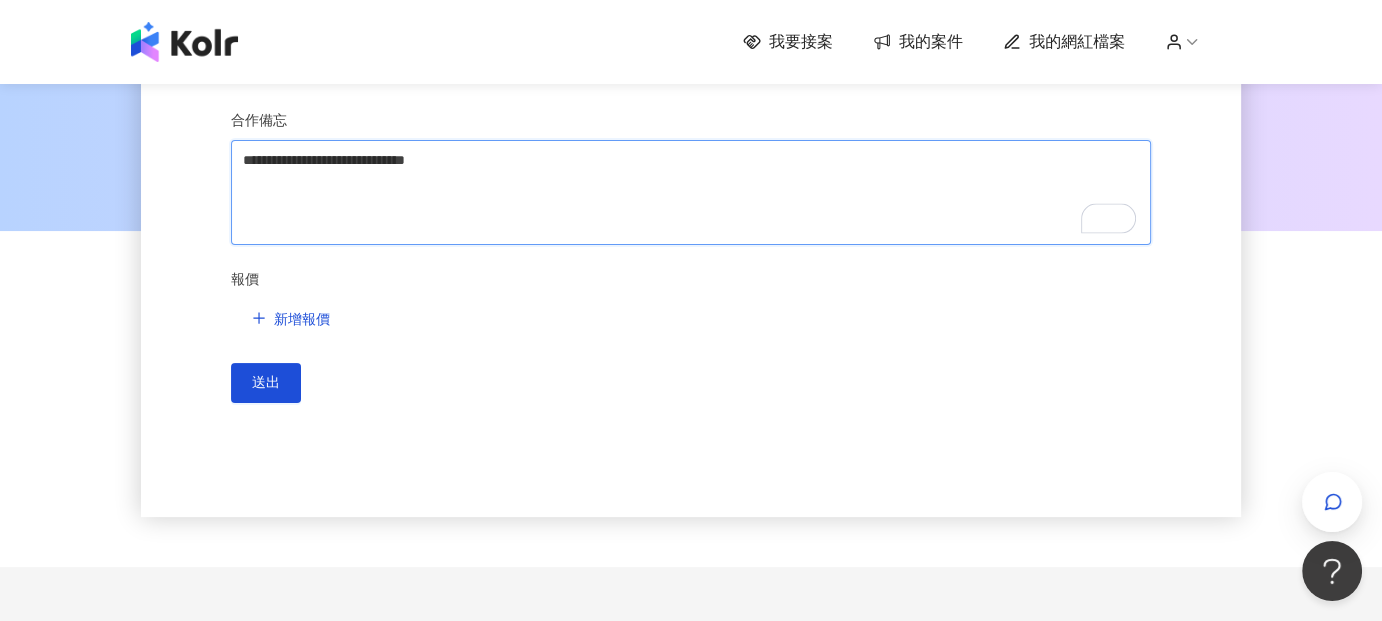 type 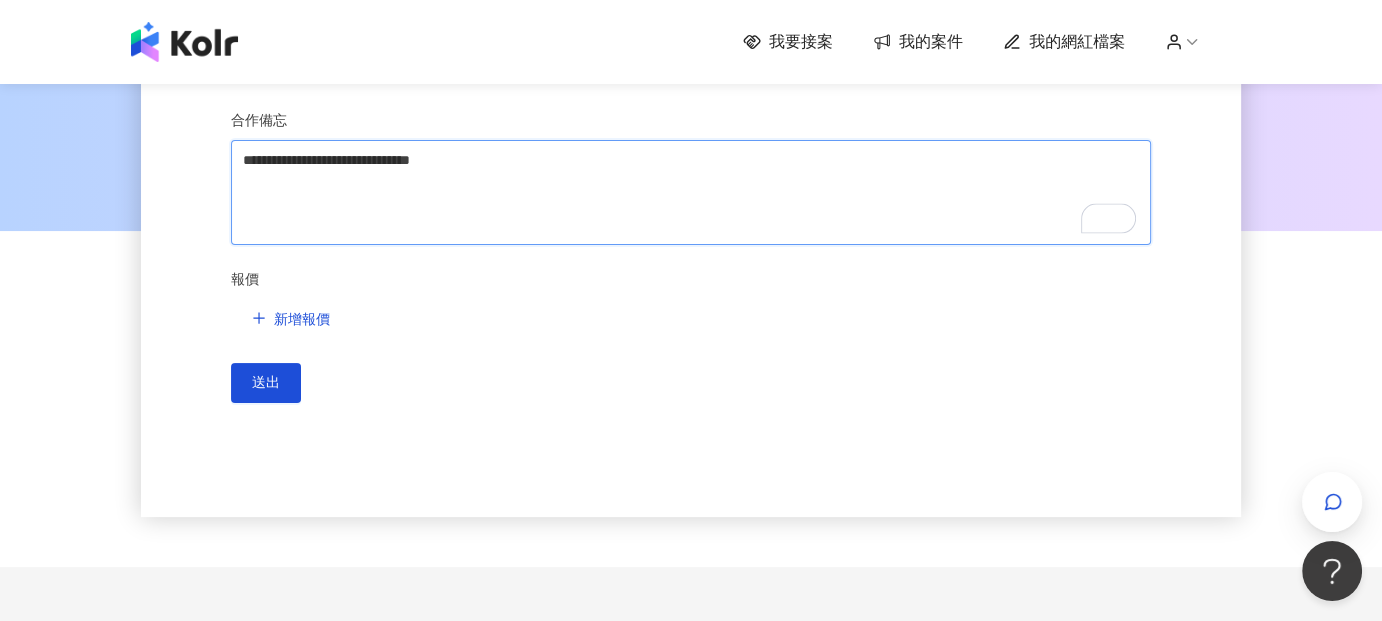 type 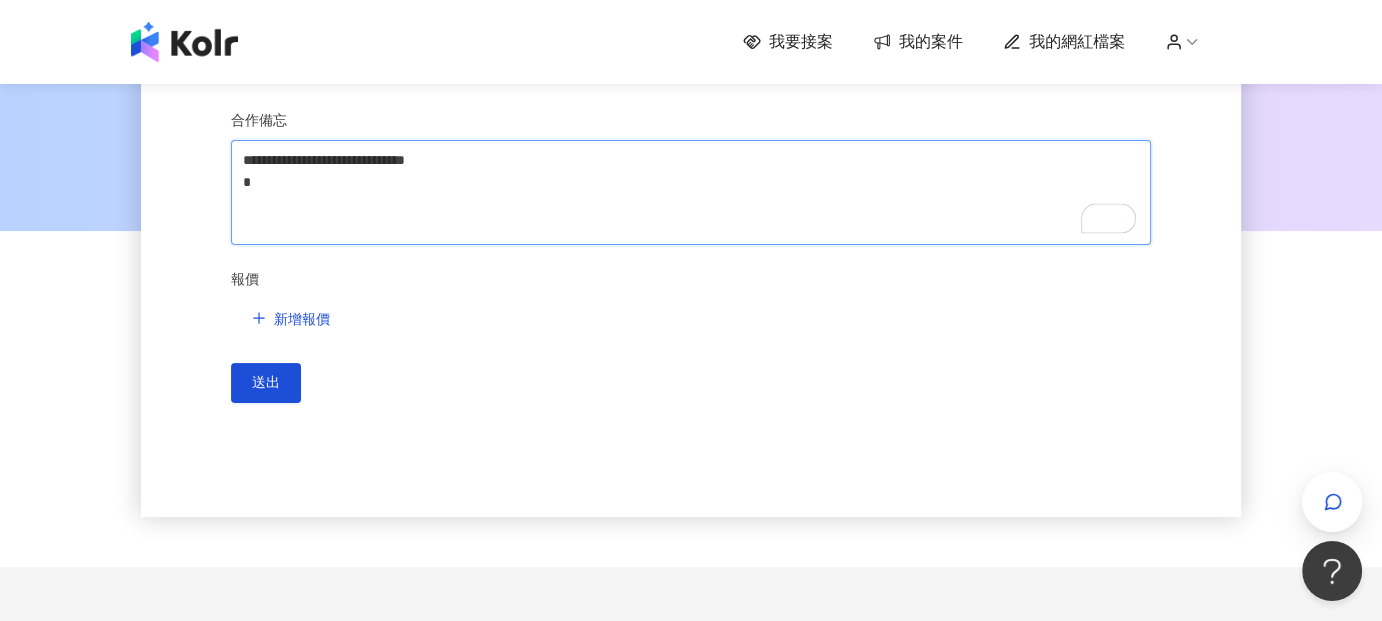 type 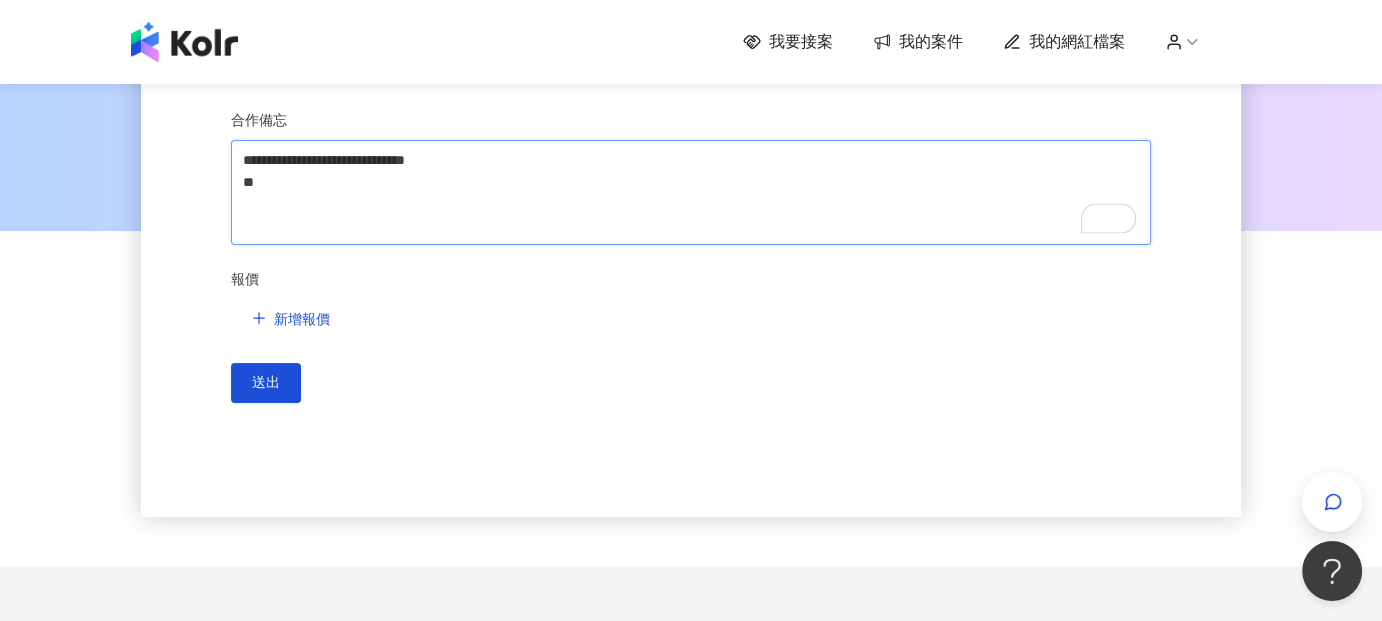 type 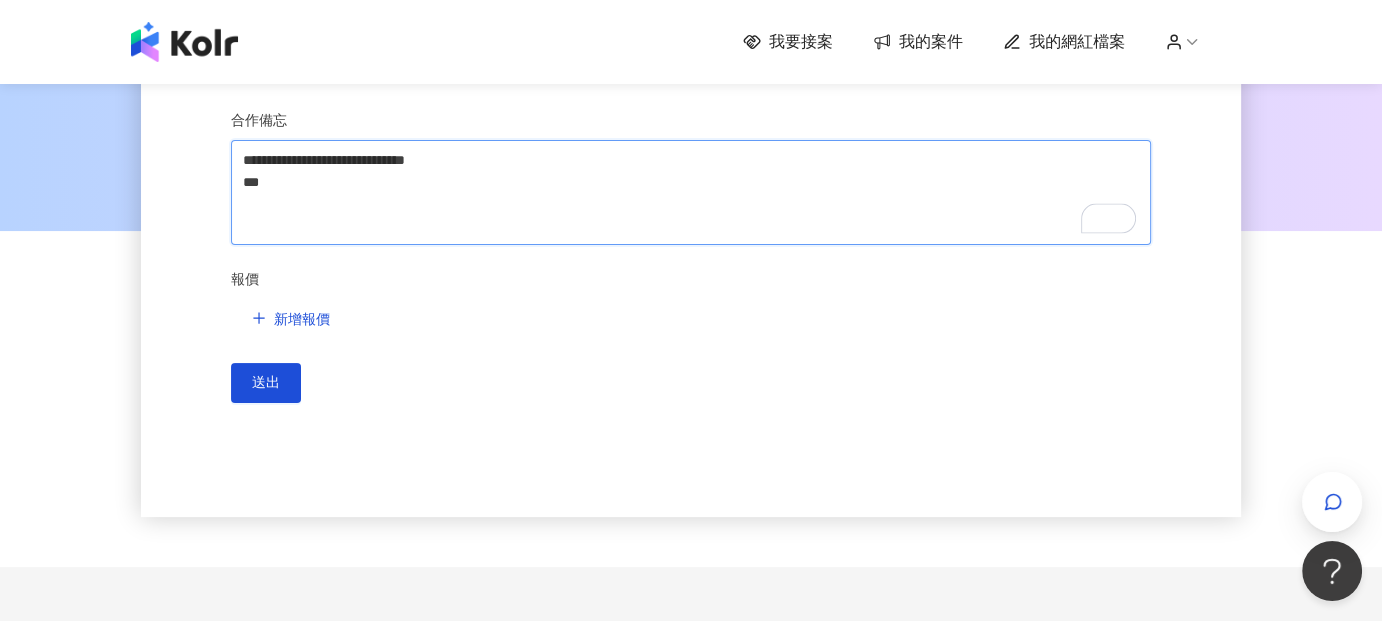 type 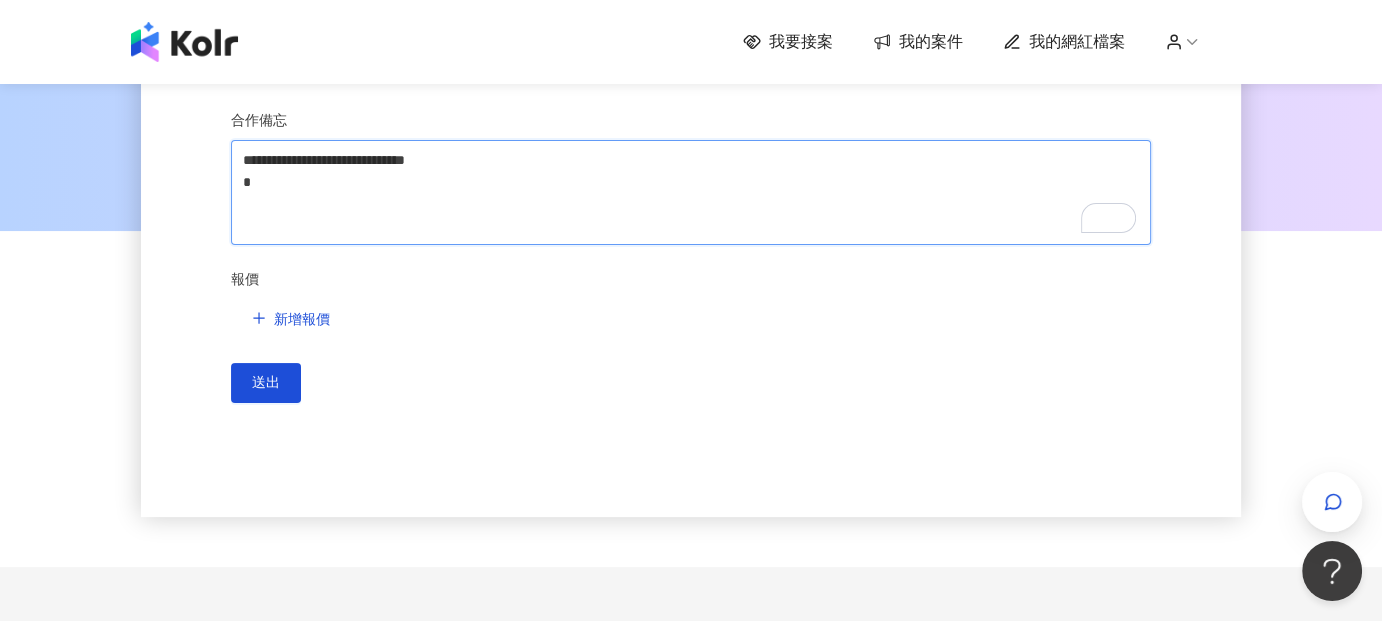 type 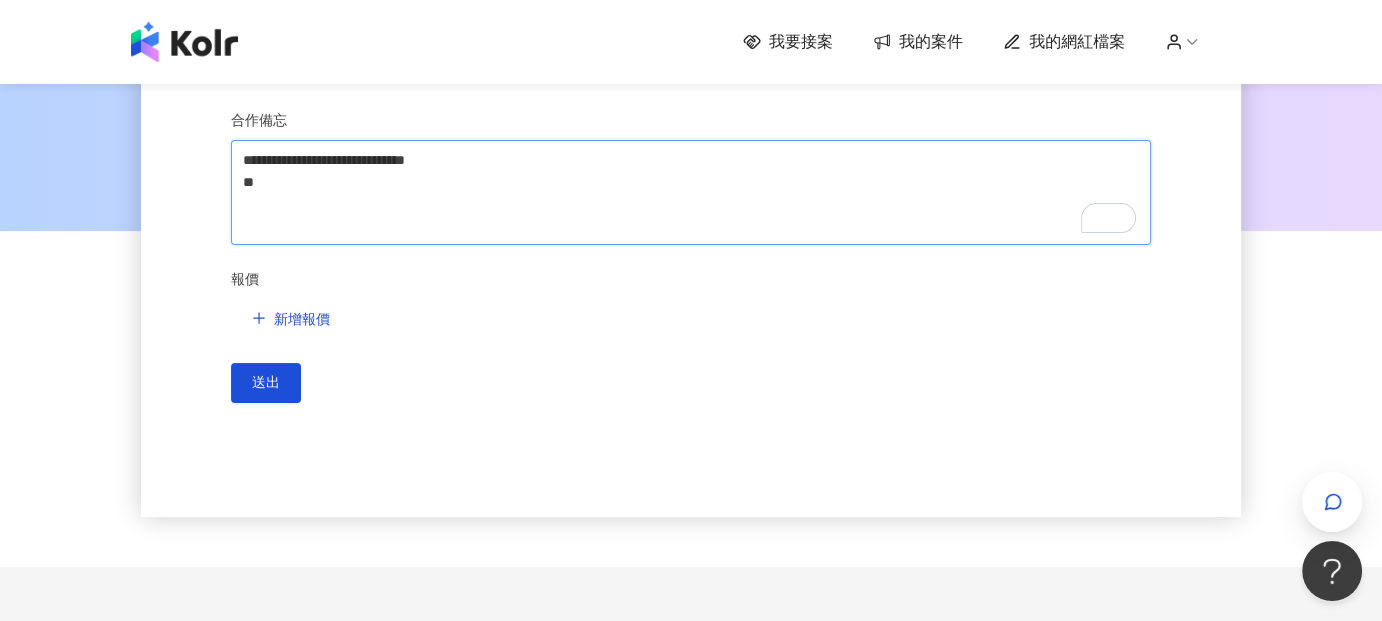 type 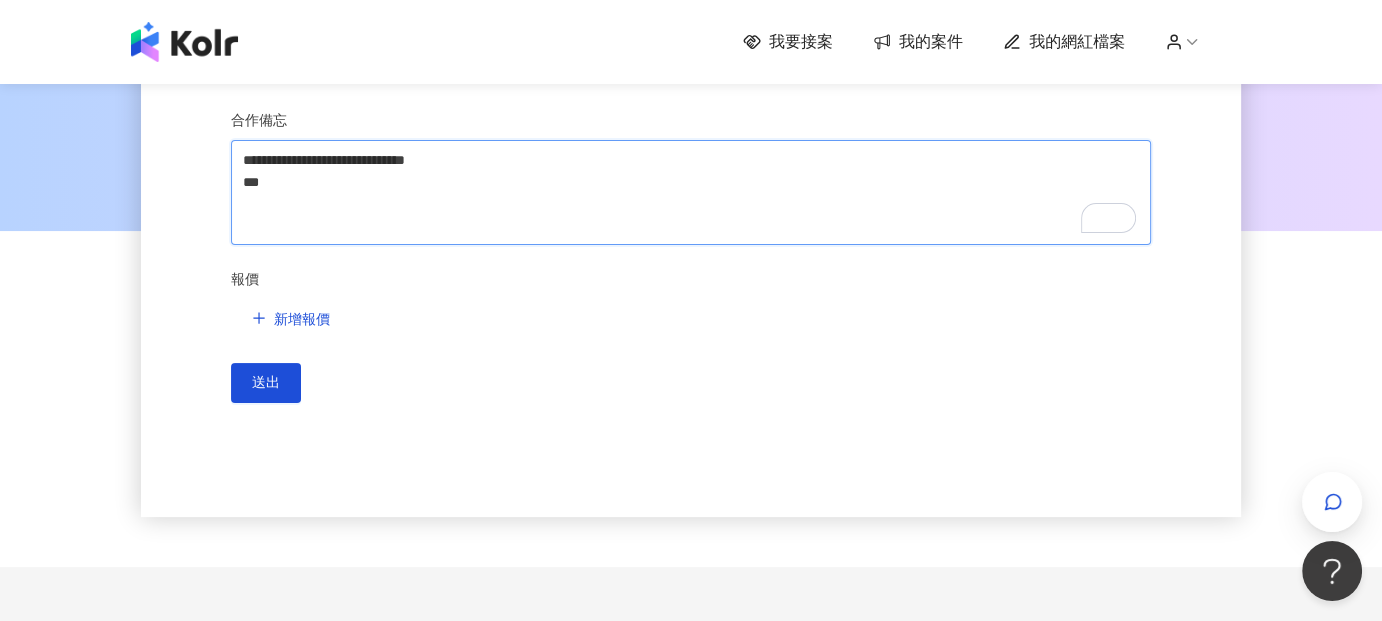type 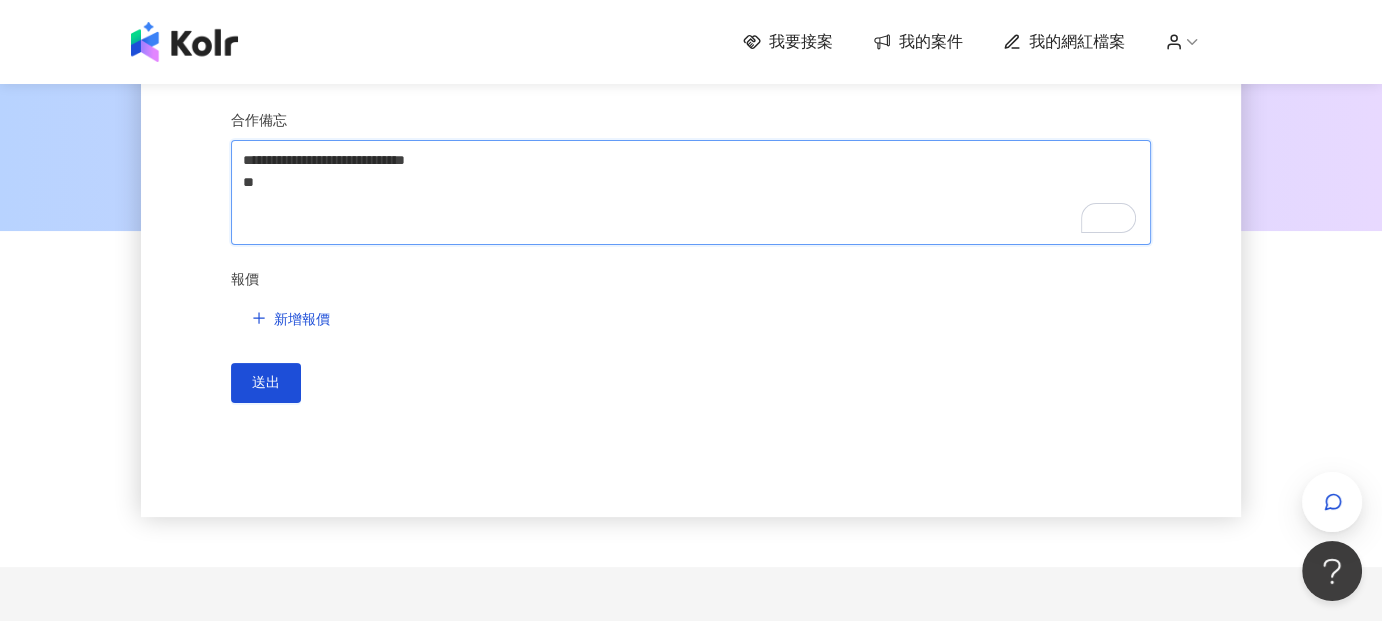 type 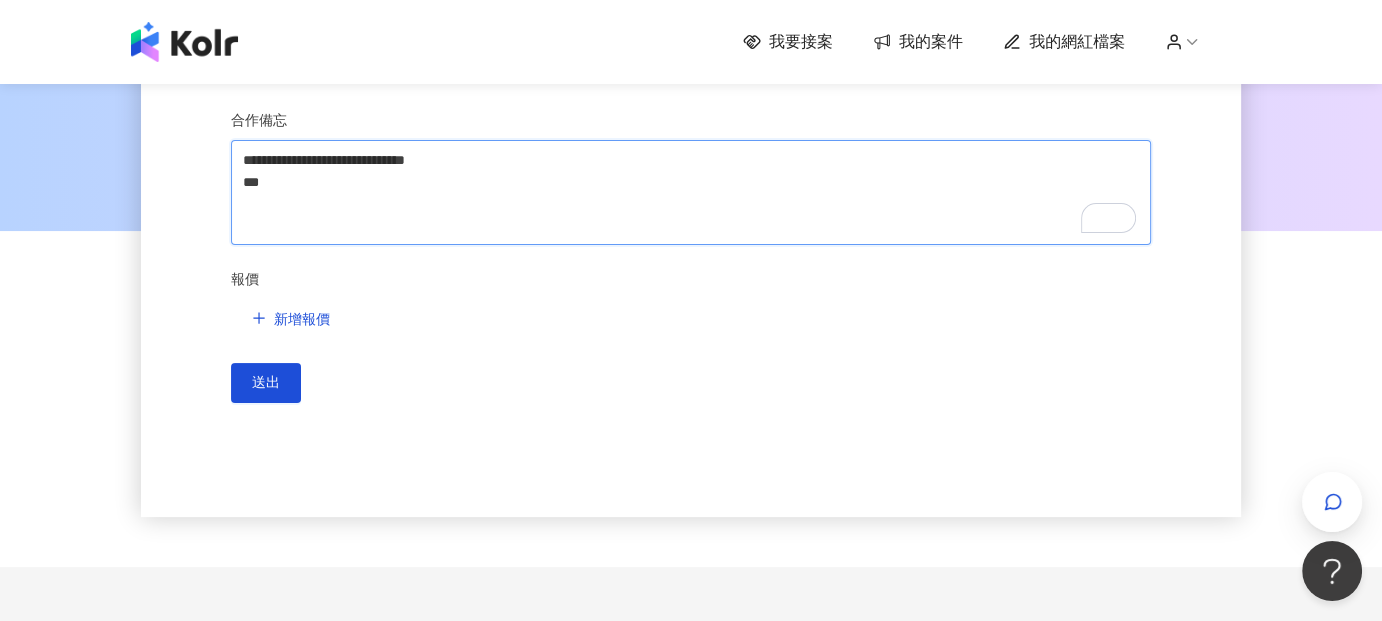 type 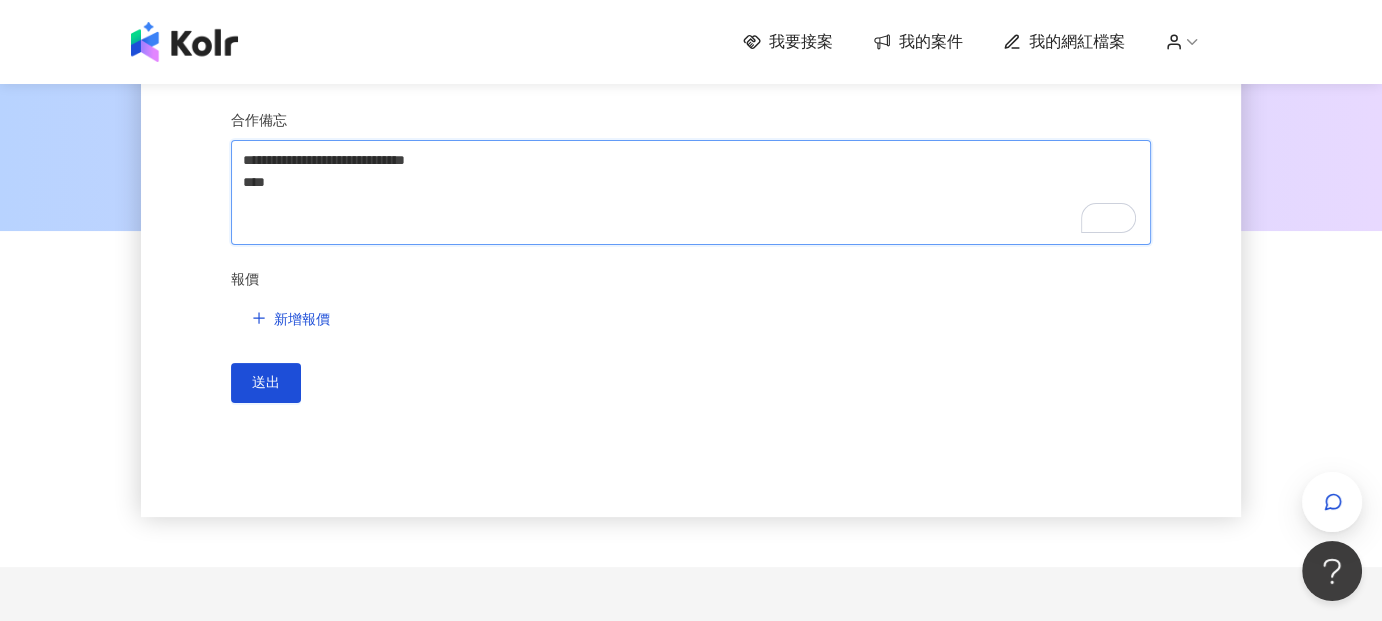type 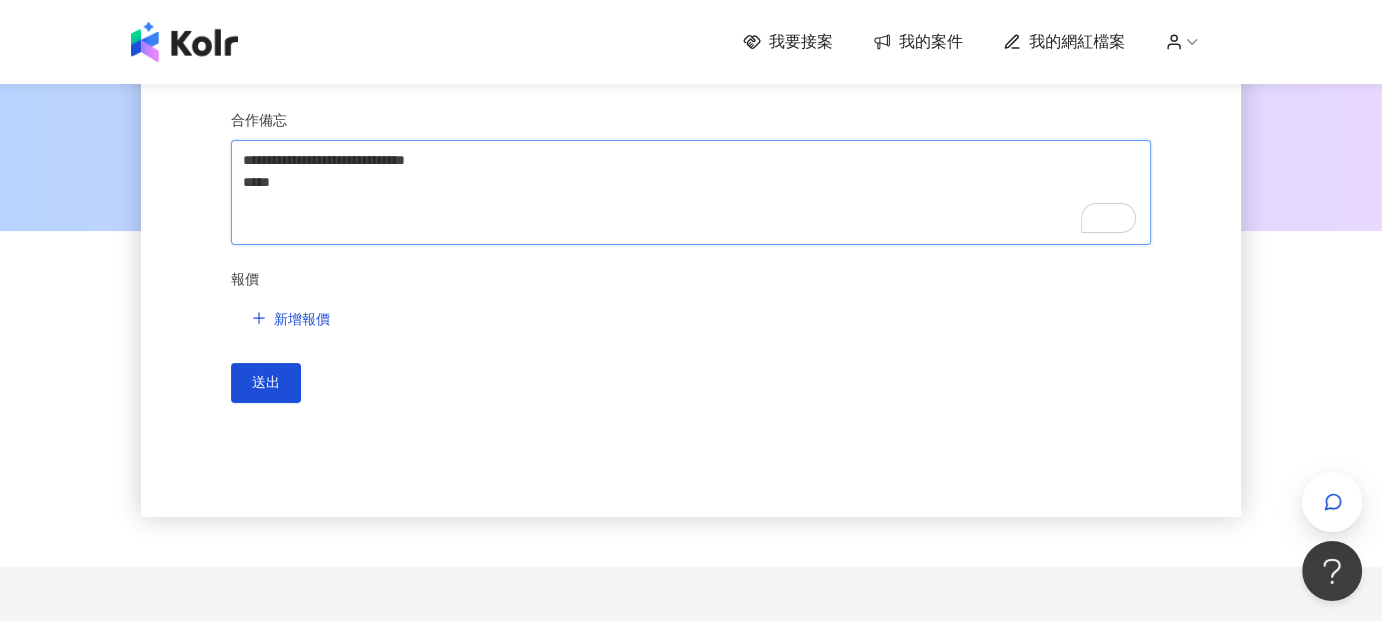type on "**********" 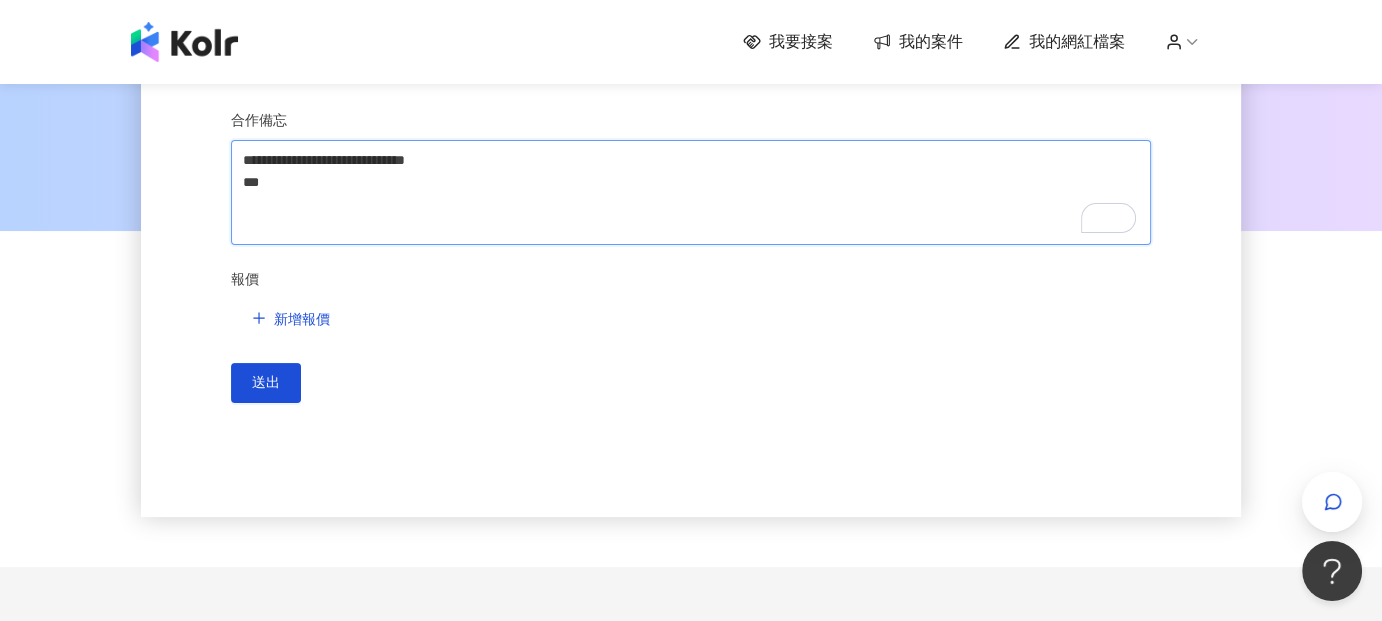 type 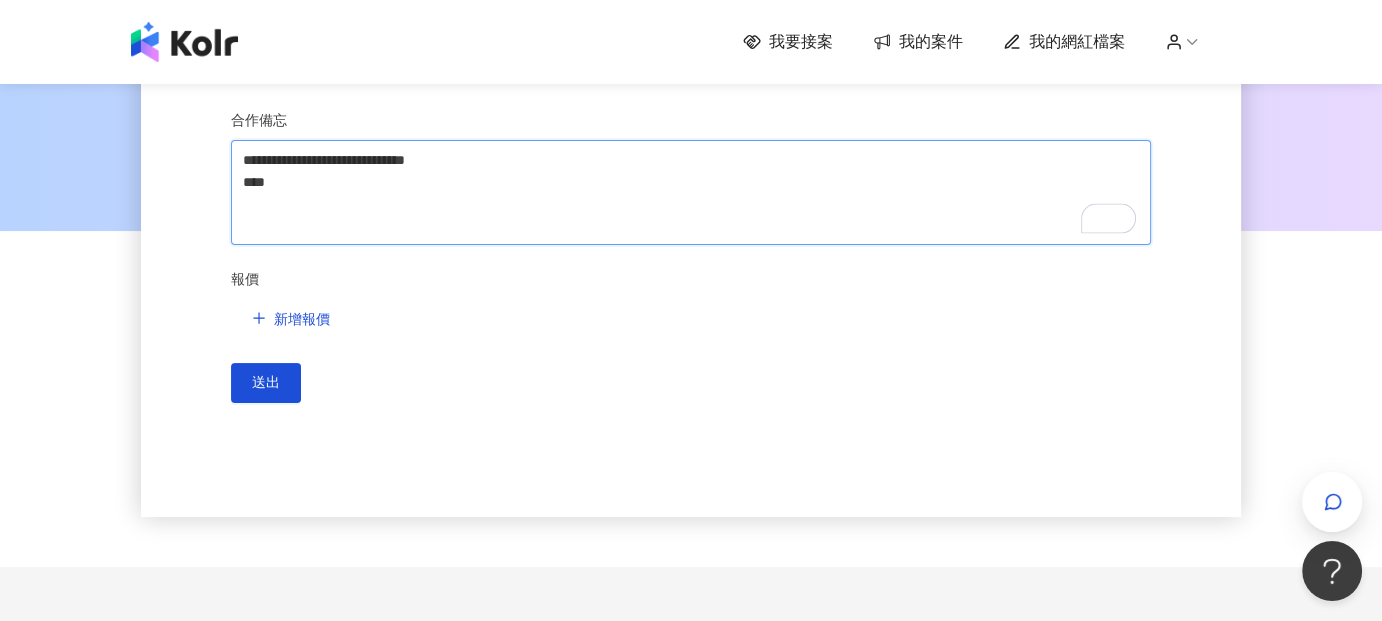 type 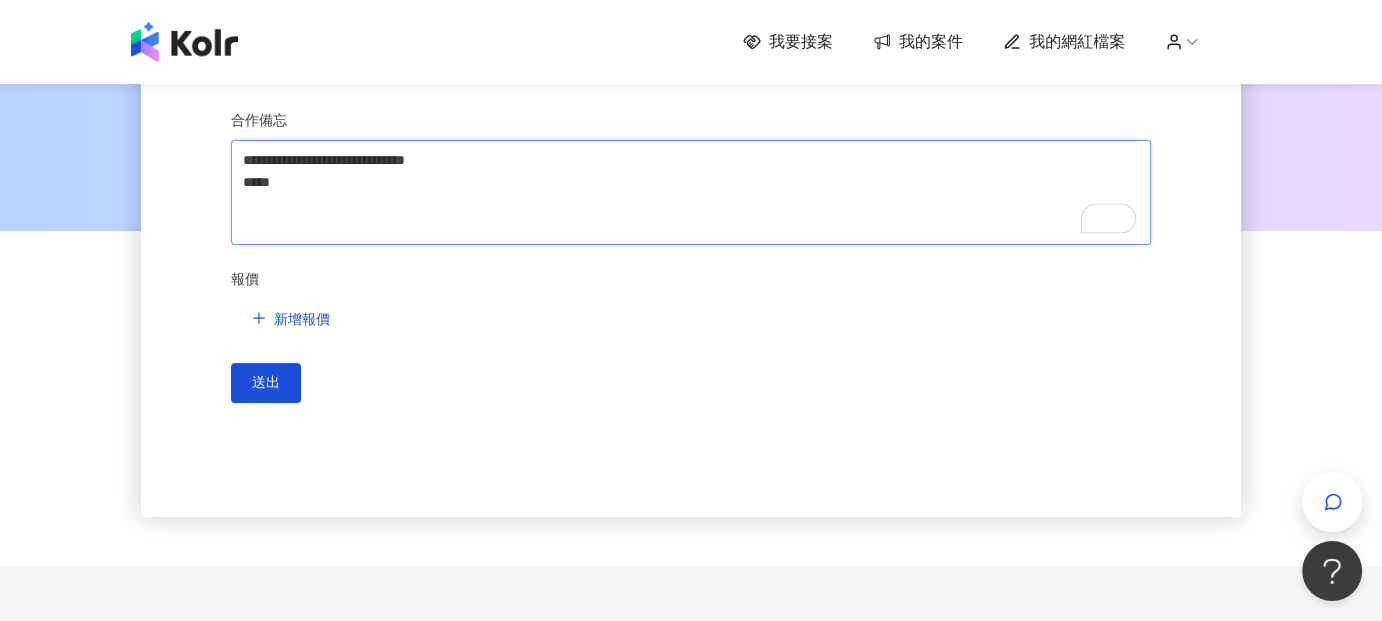 type 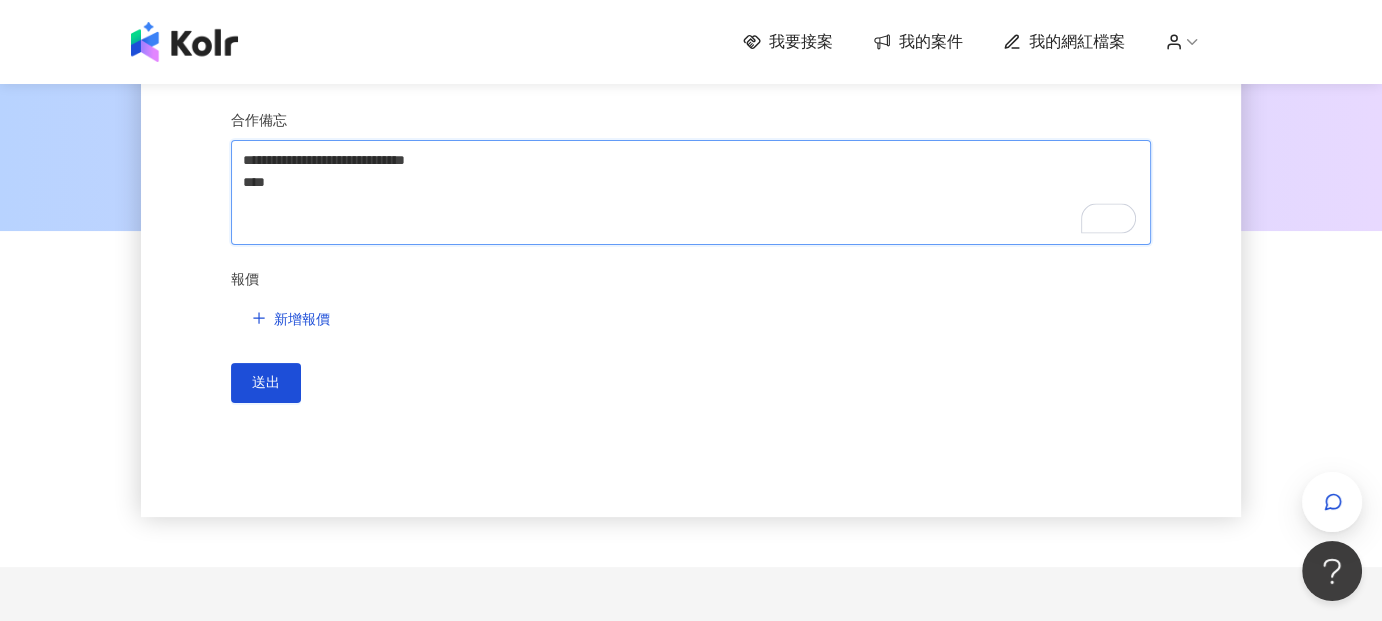 type 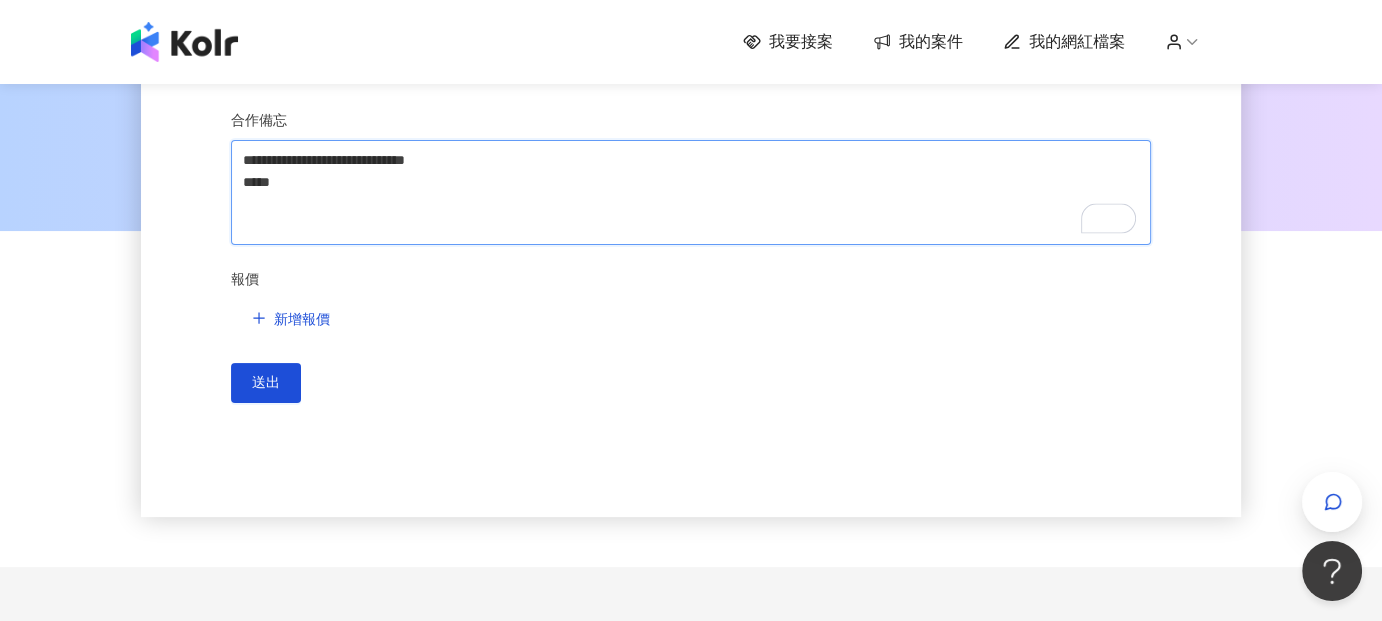 type 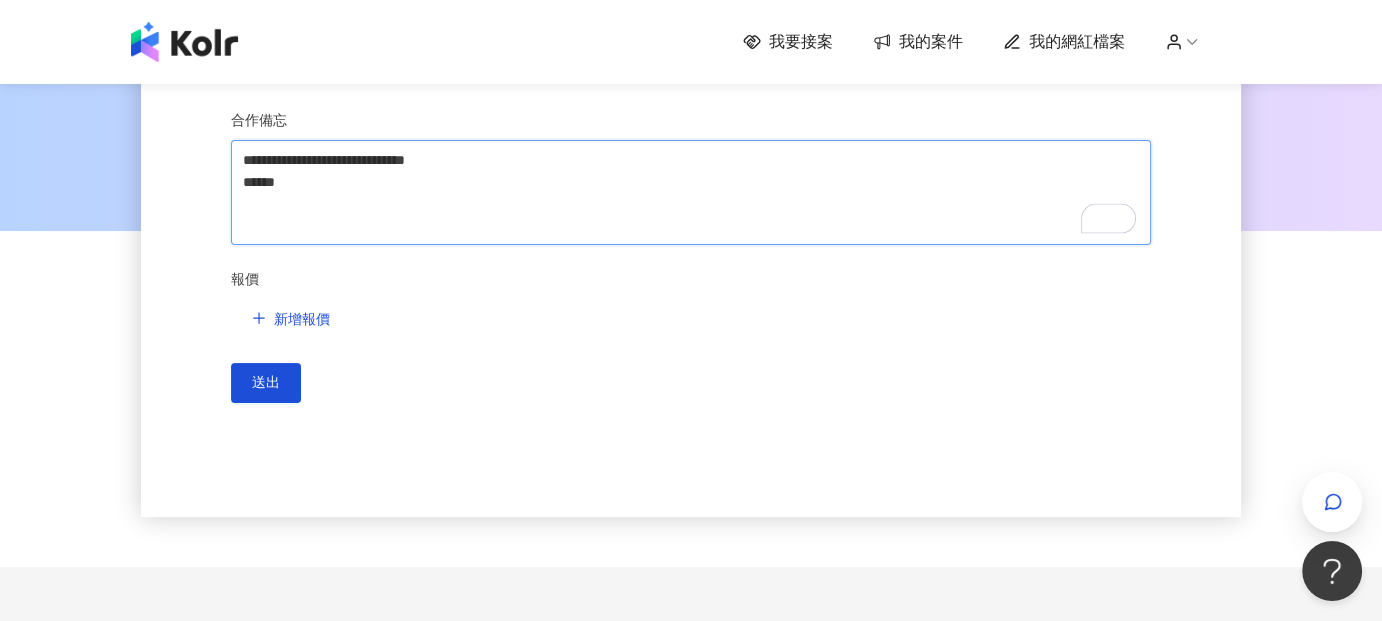 type 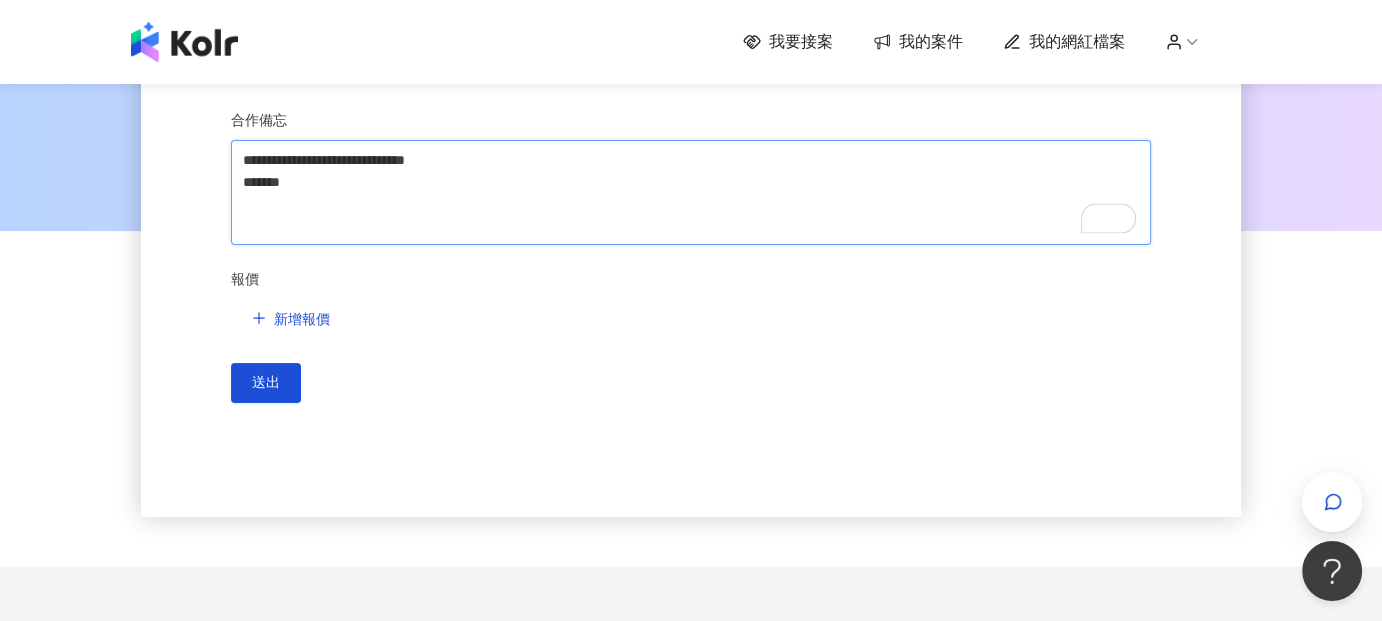 type 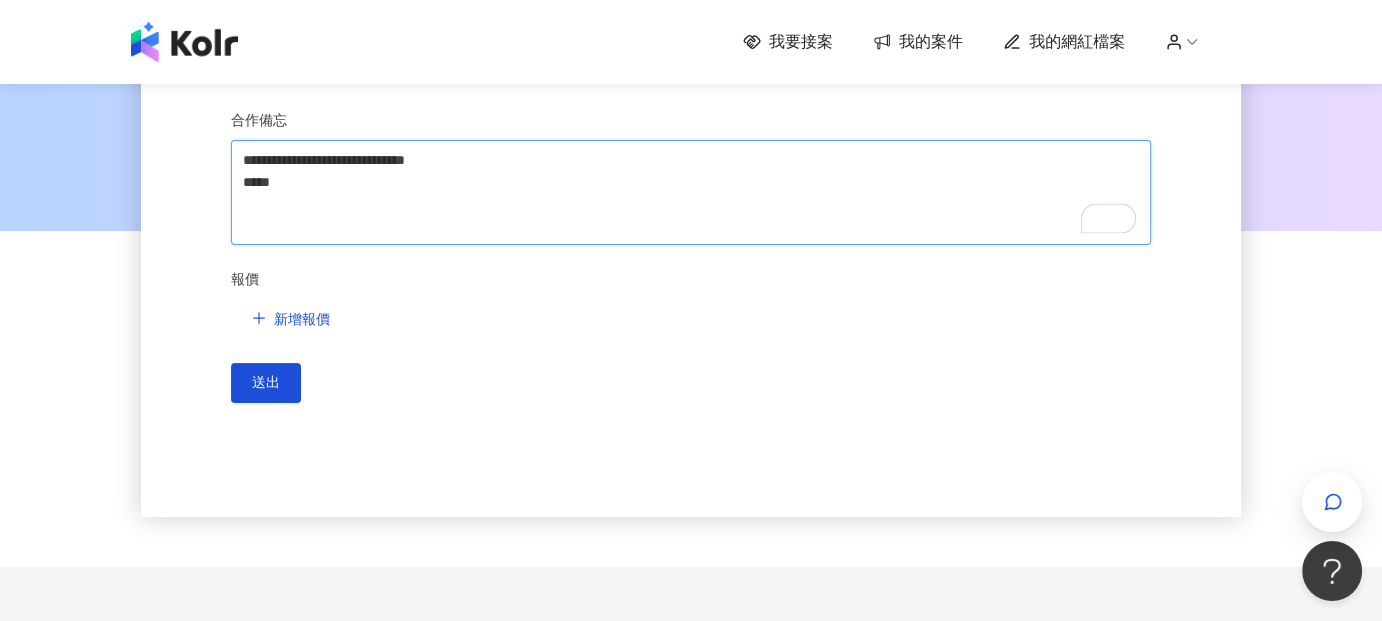 type 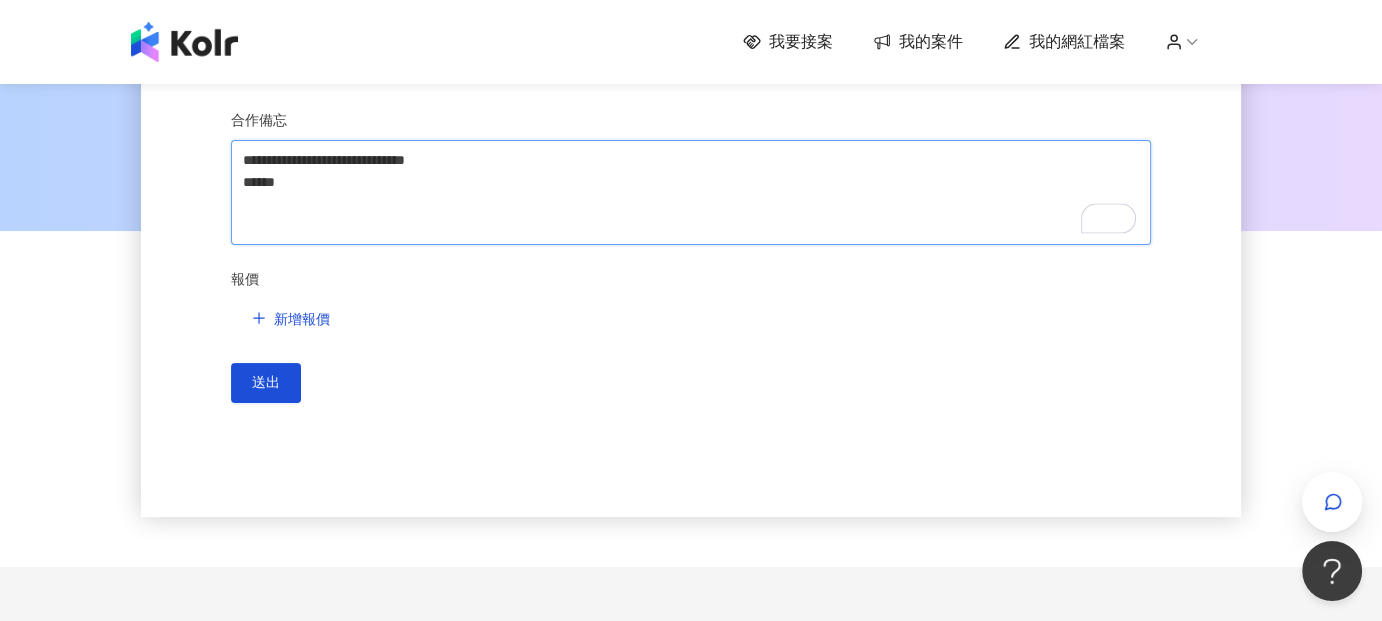 type 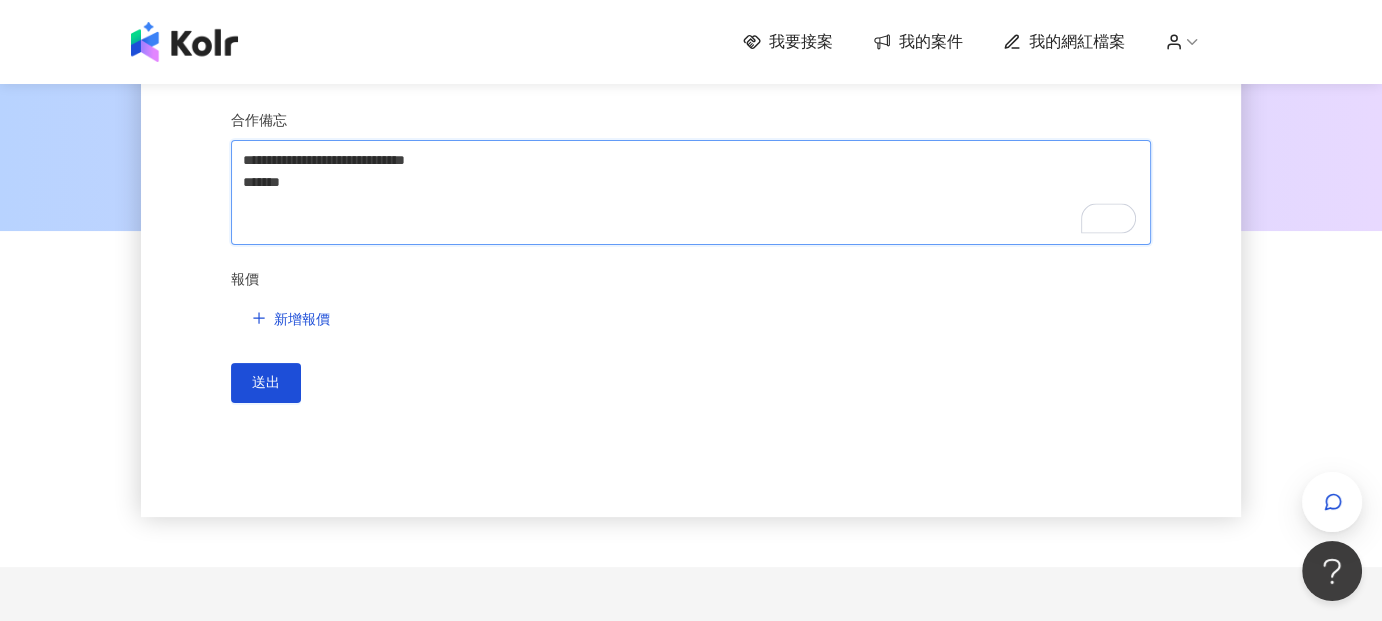 type 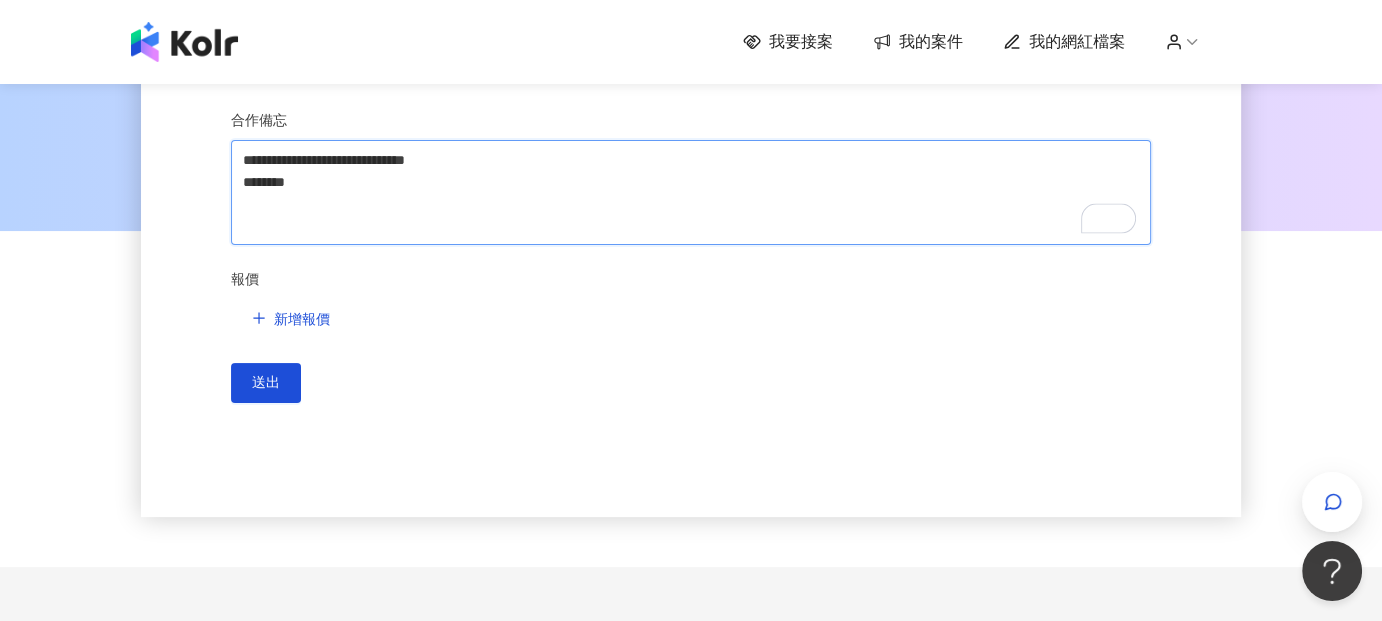 type 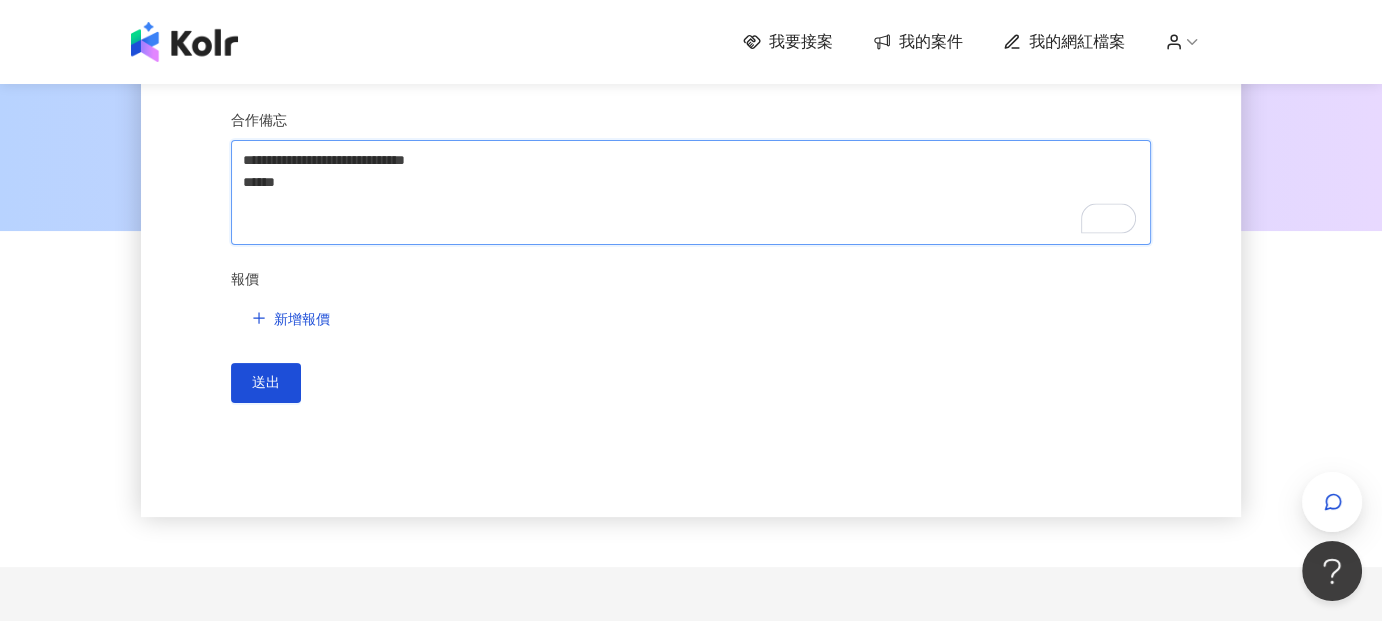 type 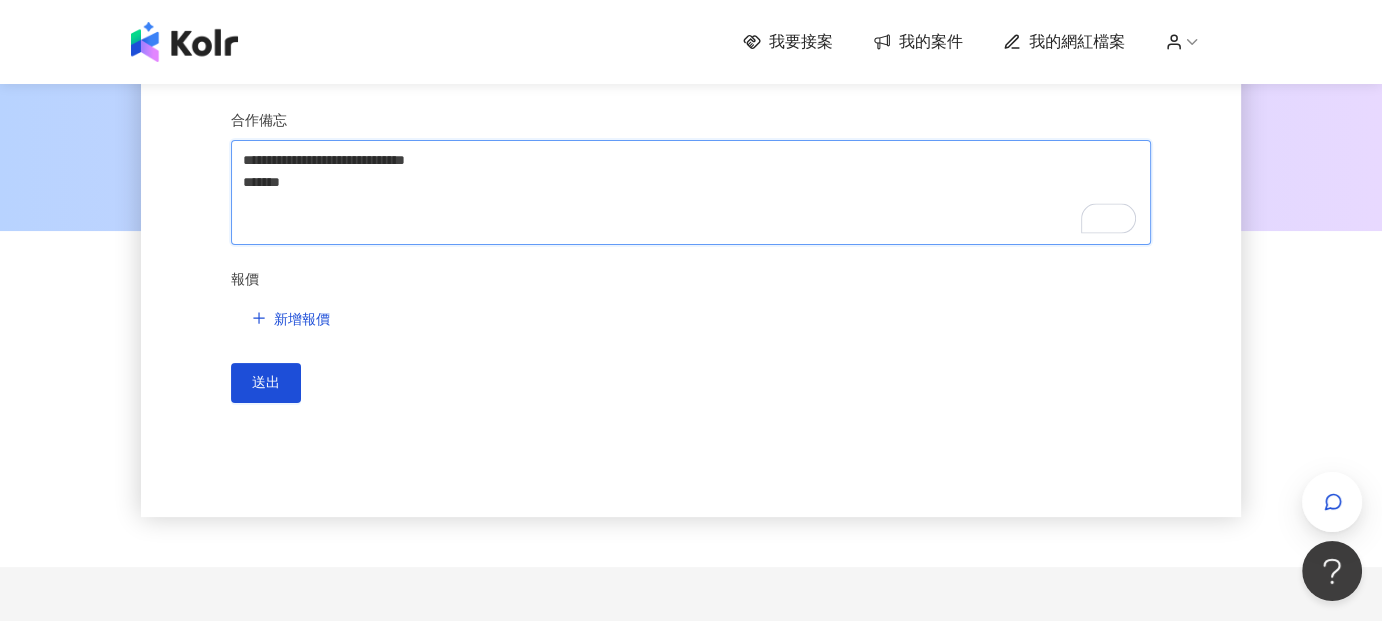 type 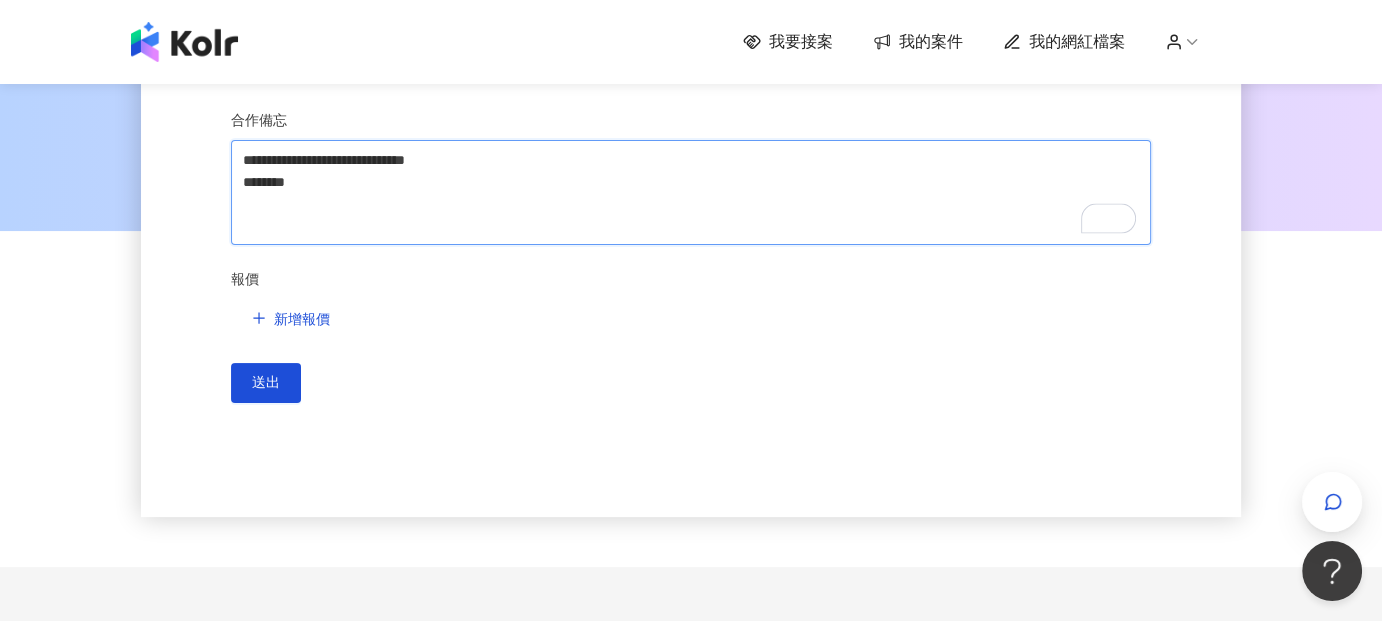 type 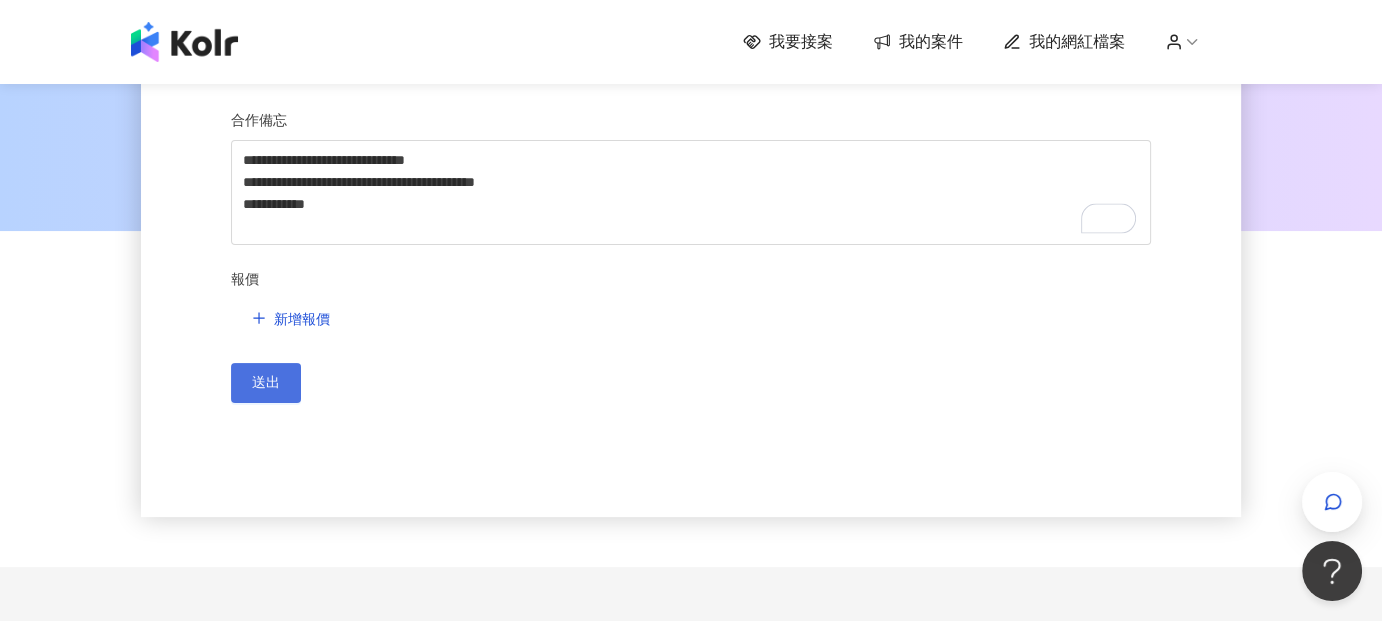 click on "送出" at bounding box center (266, 383) 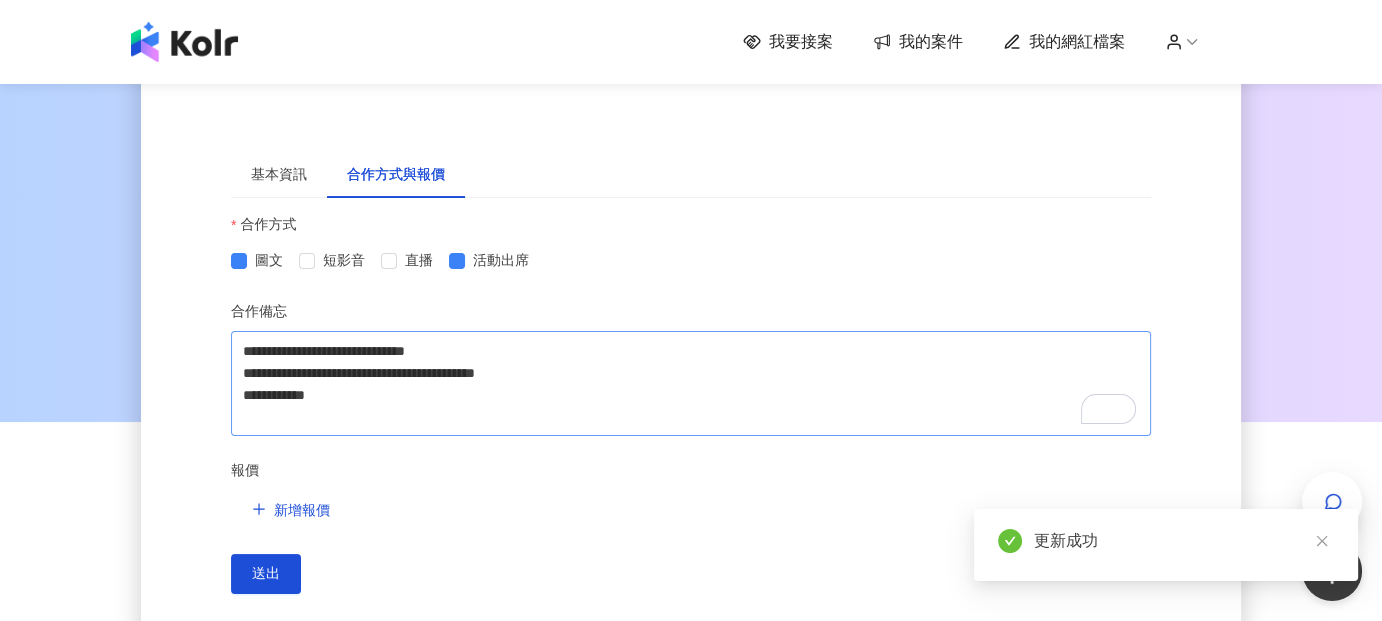 scroll, scrollTop: 57, scrollLeft: 0, axis: vertical 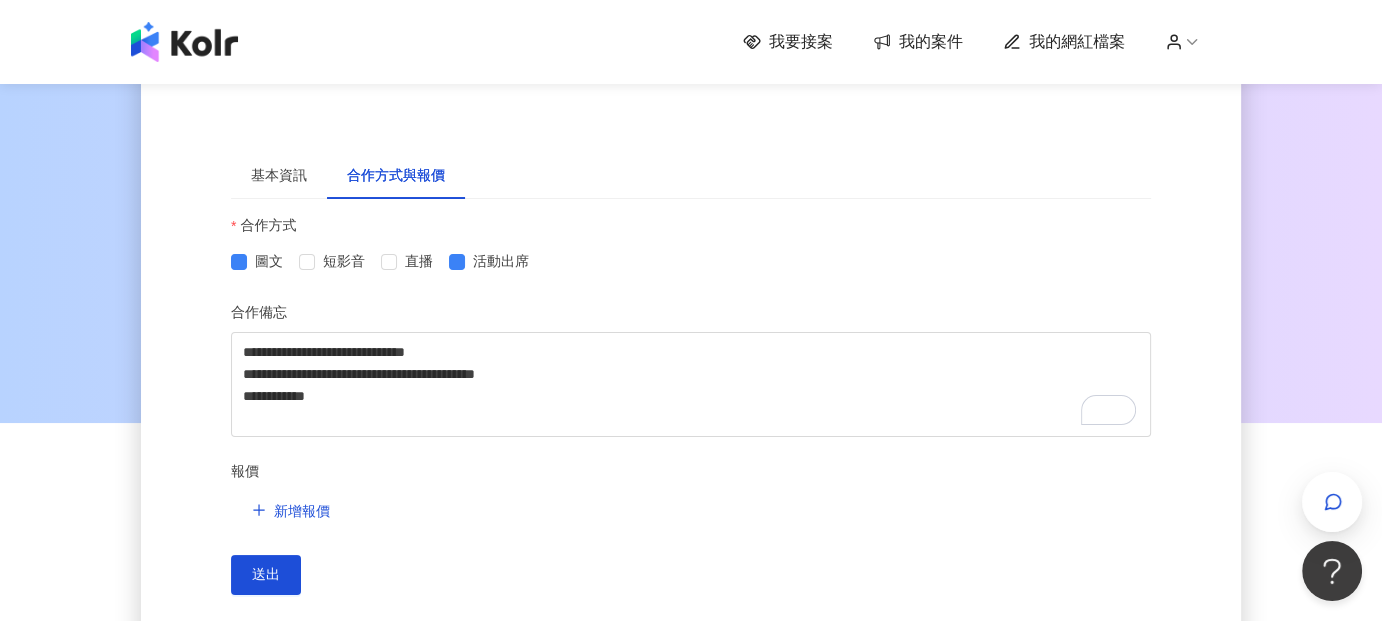 click on "我要接案" at bounding box center [801, 42] 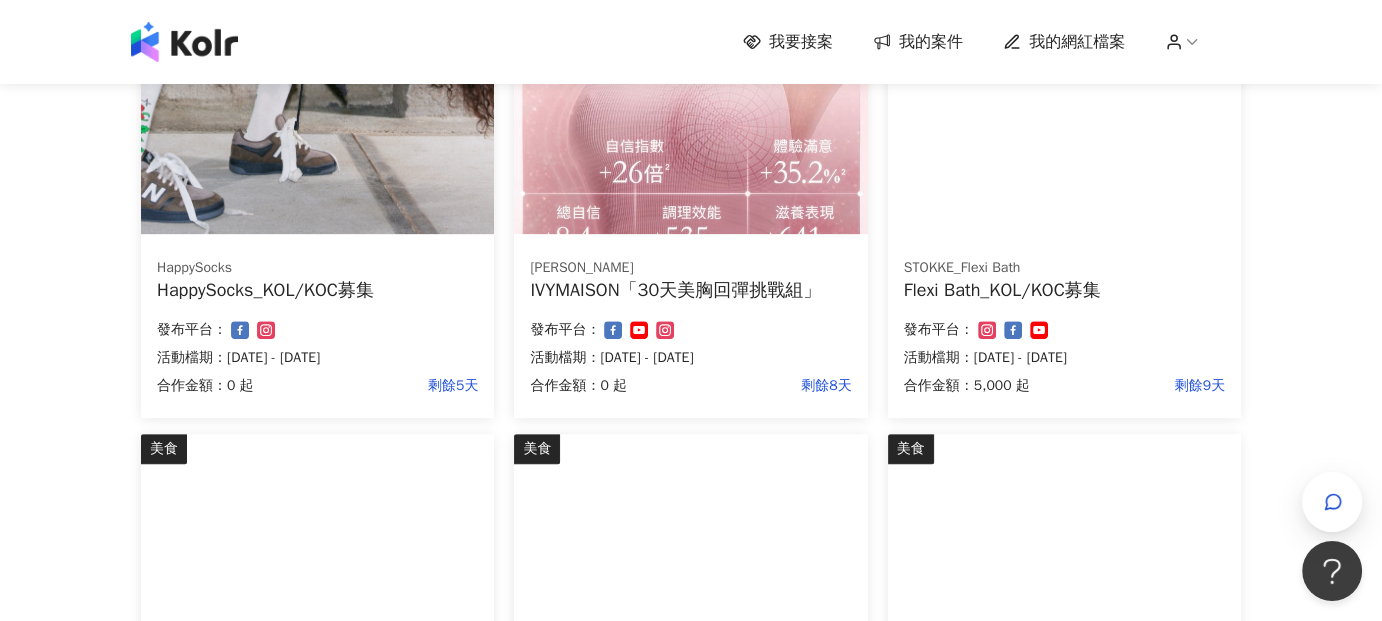 scroll, scrollTop: 1466, scrollLeft: 0, axis: vertical 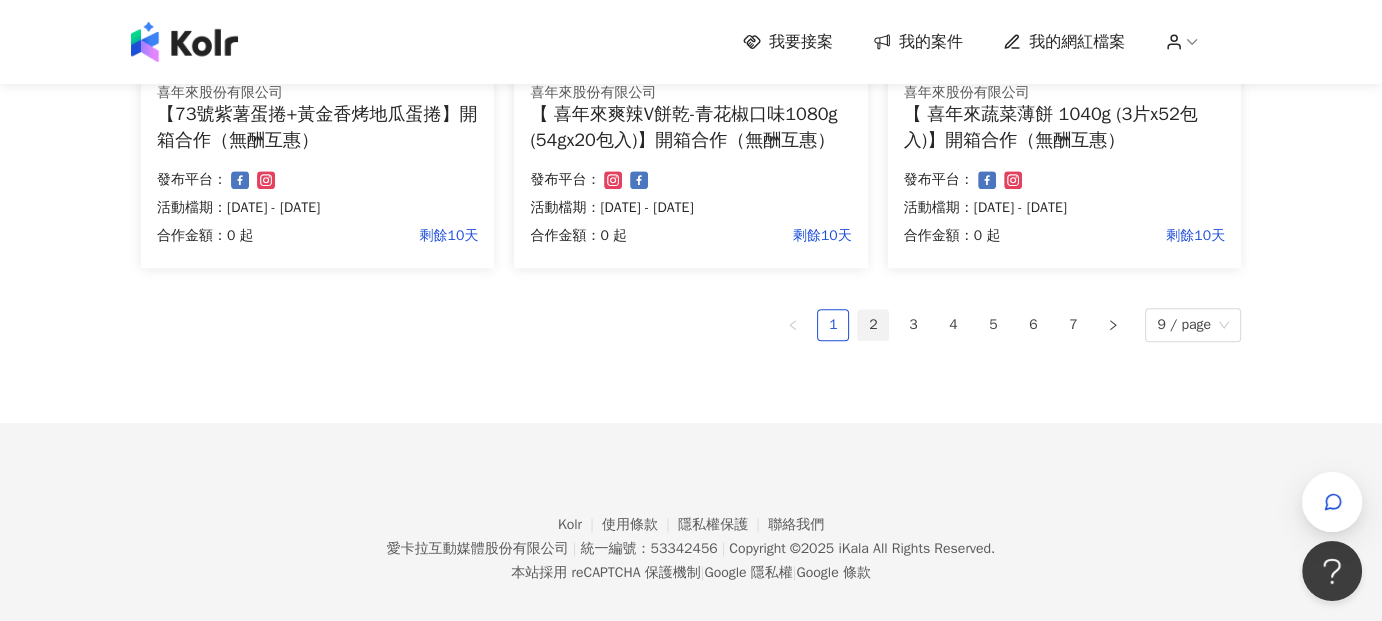 click on "2" at bounding box center (873, 325) 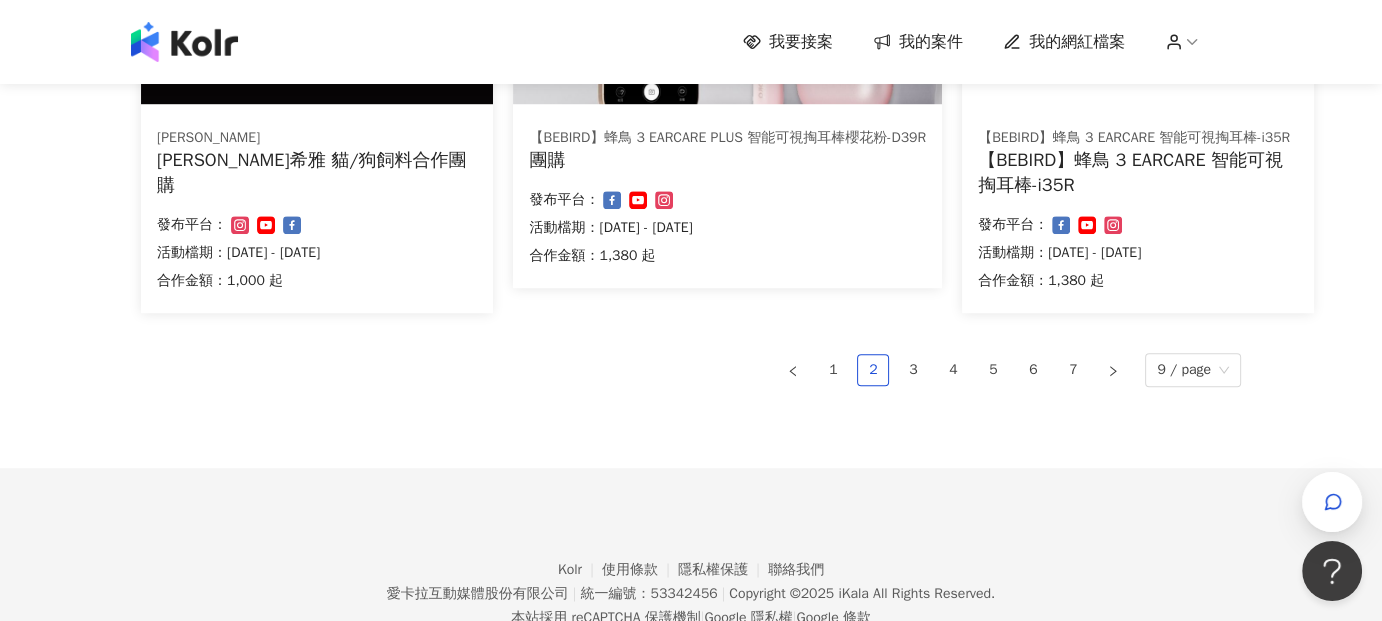 scroll, scrollTop: 1448, scrollLeft: 0, axis: vertical 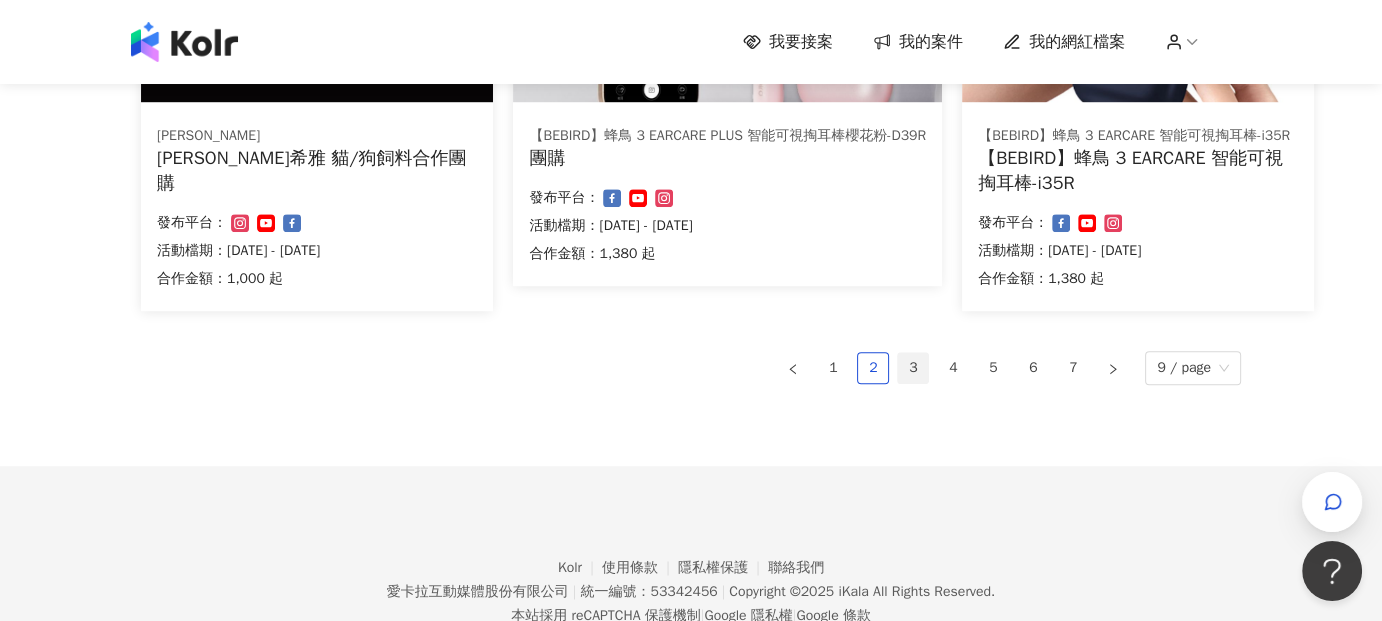 click on "3" at bounding box center [913, 368] 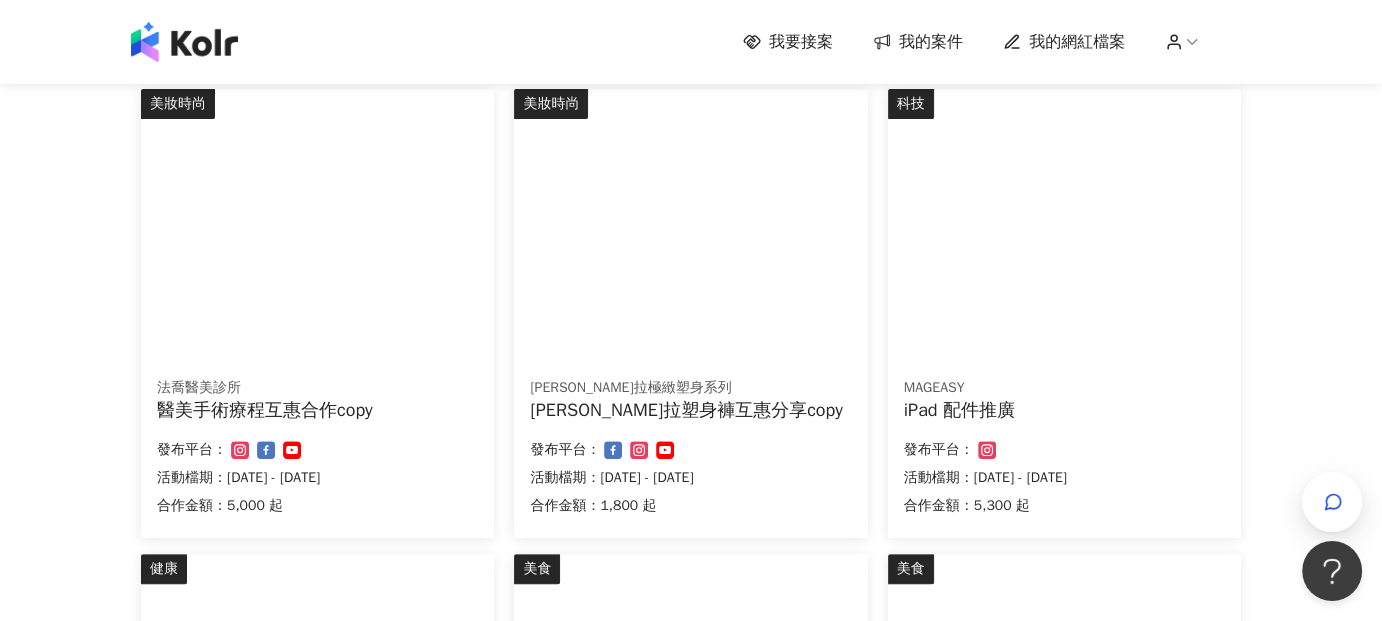 scroll, scrollTop: 704, scrollLeft: 0, axis: vertical 